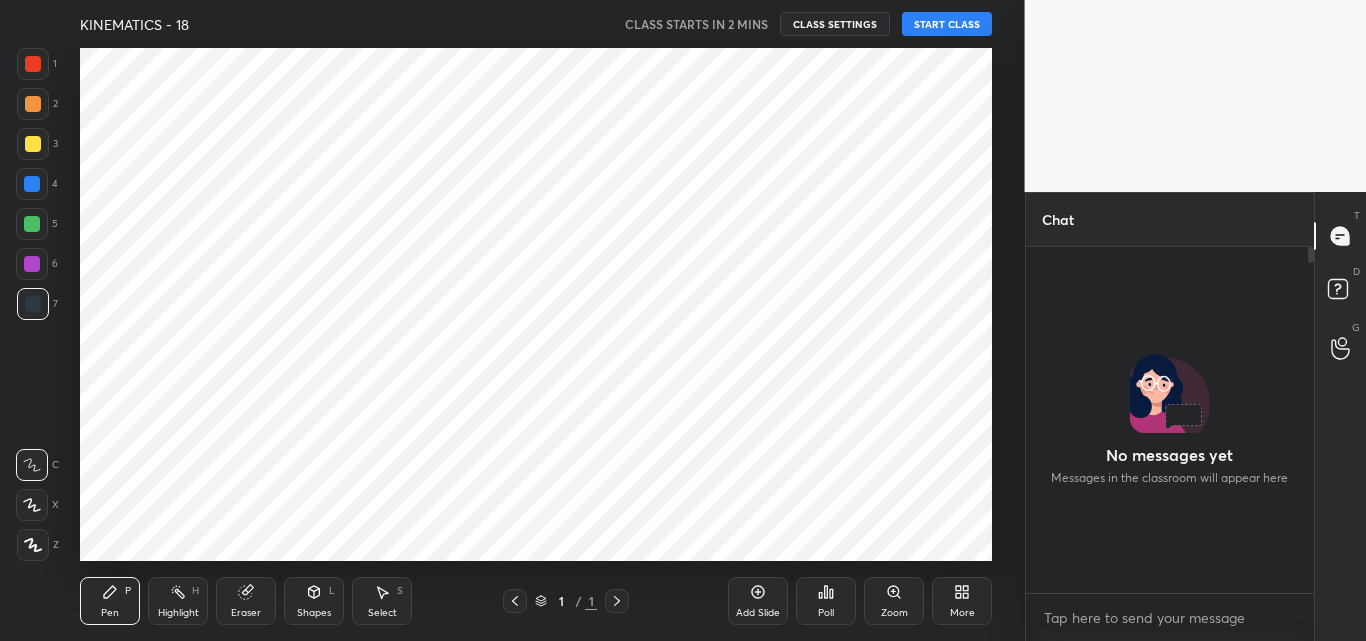 scroll, scrollTop: 0, scrollLeft: 0, axis: both 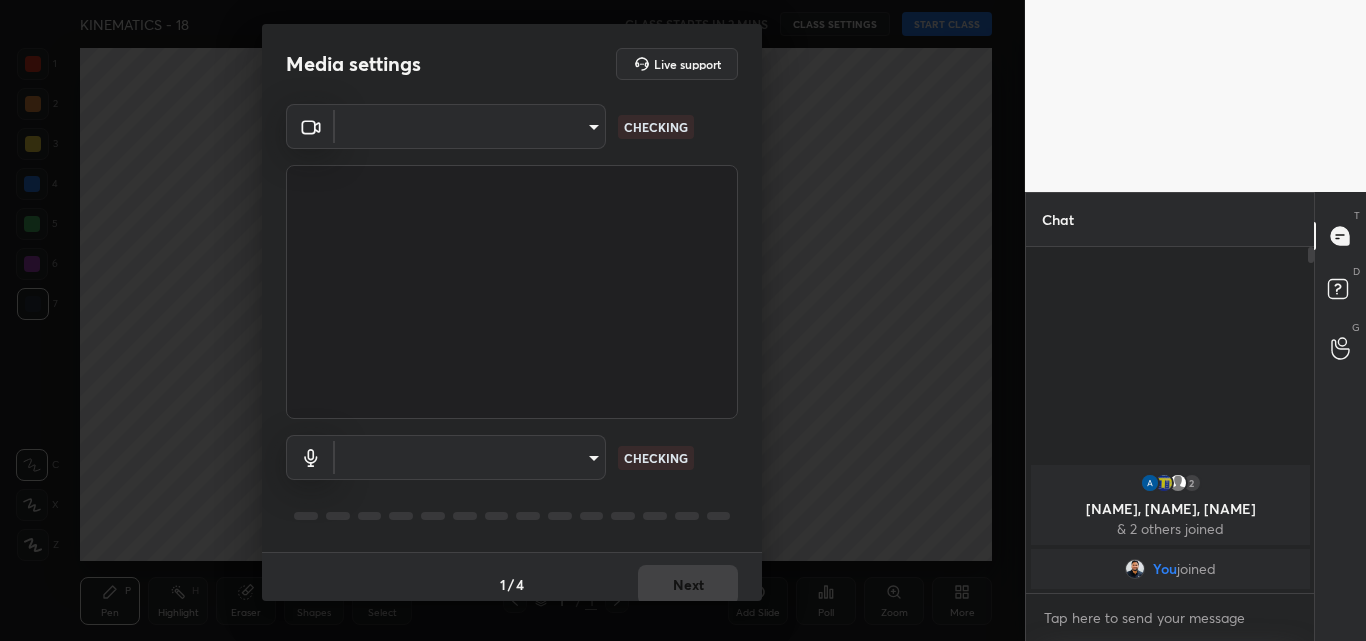 type on "2f533e180de516505b590a4ea47e1d2faa05a3fdbcc383cb46c37108a3b40e60" 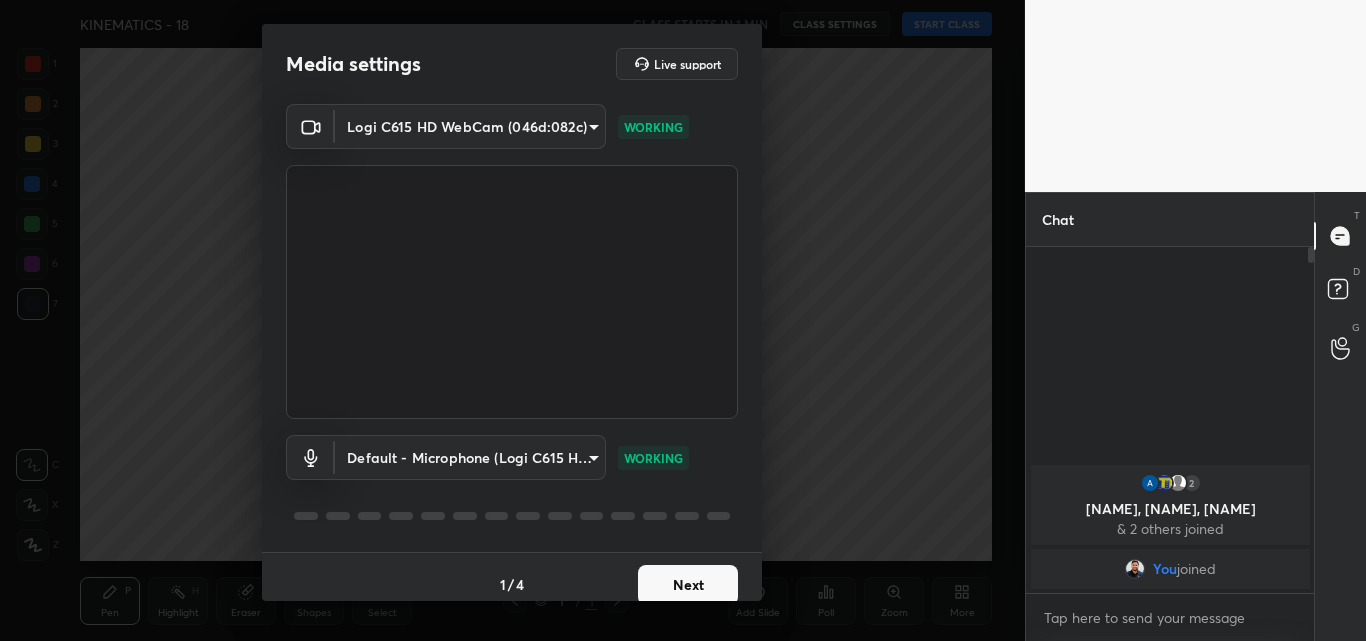 click on "Next" at bounding box center [688, 585] 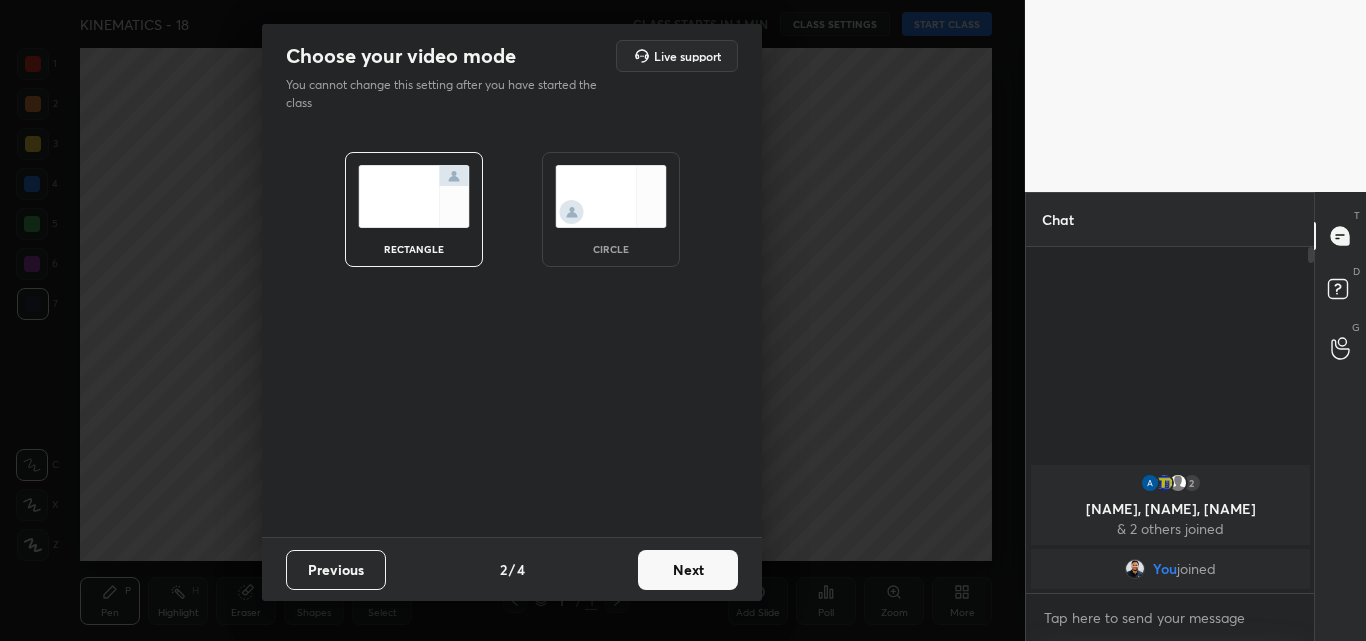 click on "Next" at bounding box center [688, 570] 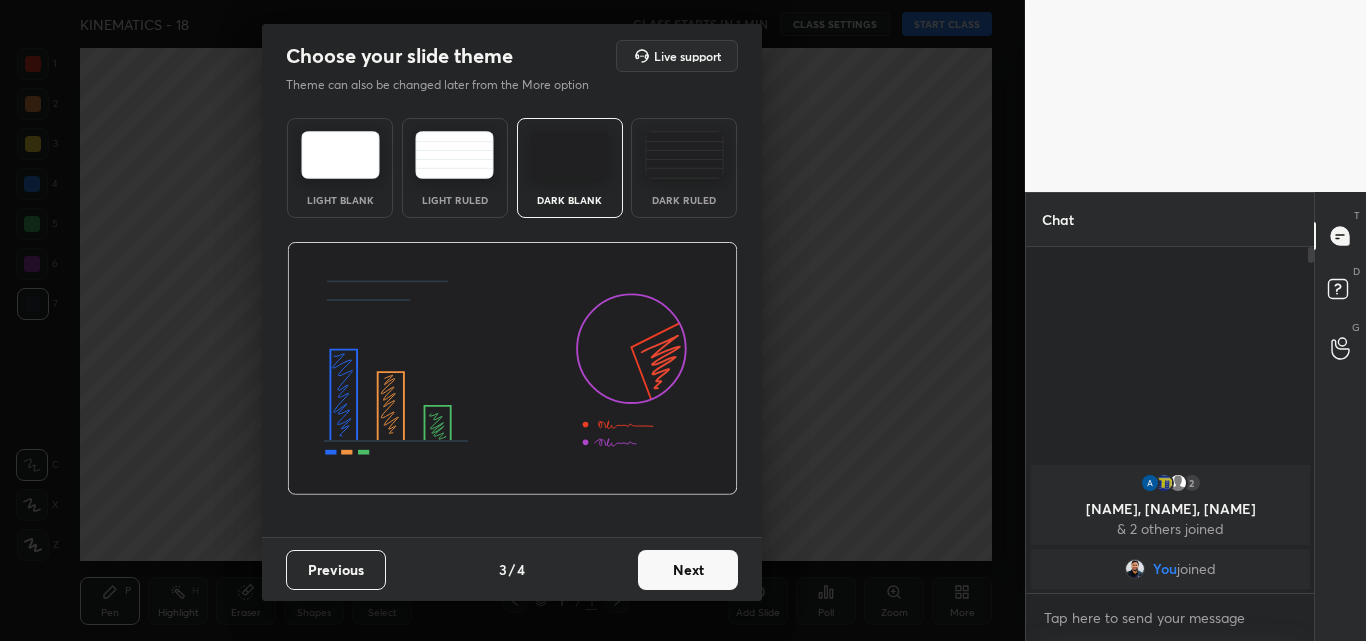 click on "Next" at bounding box center (688, 570) 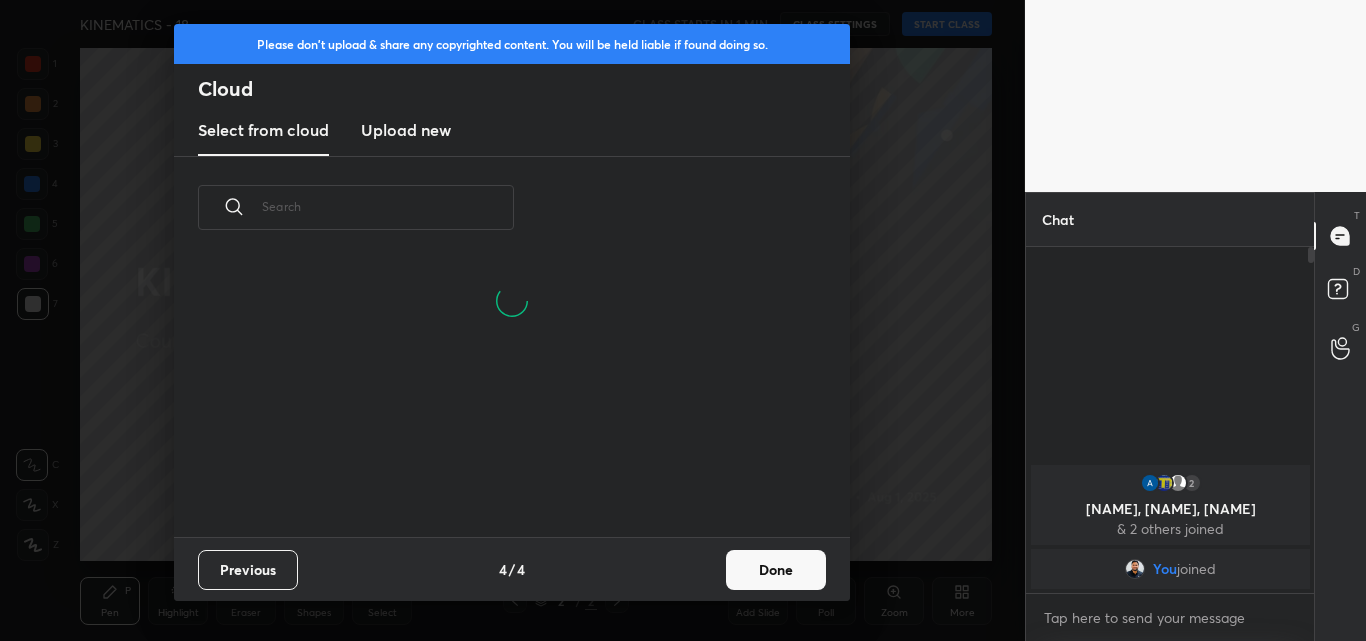 scroll, scrollTop: 7, scrollLeft: 11, axis: both 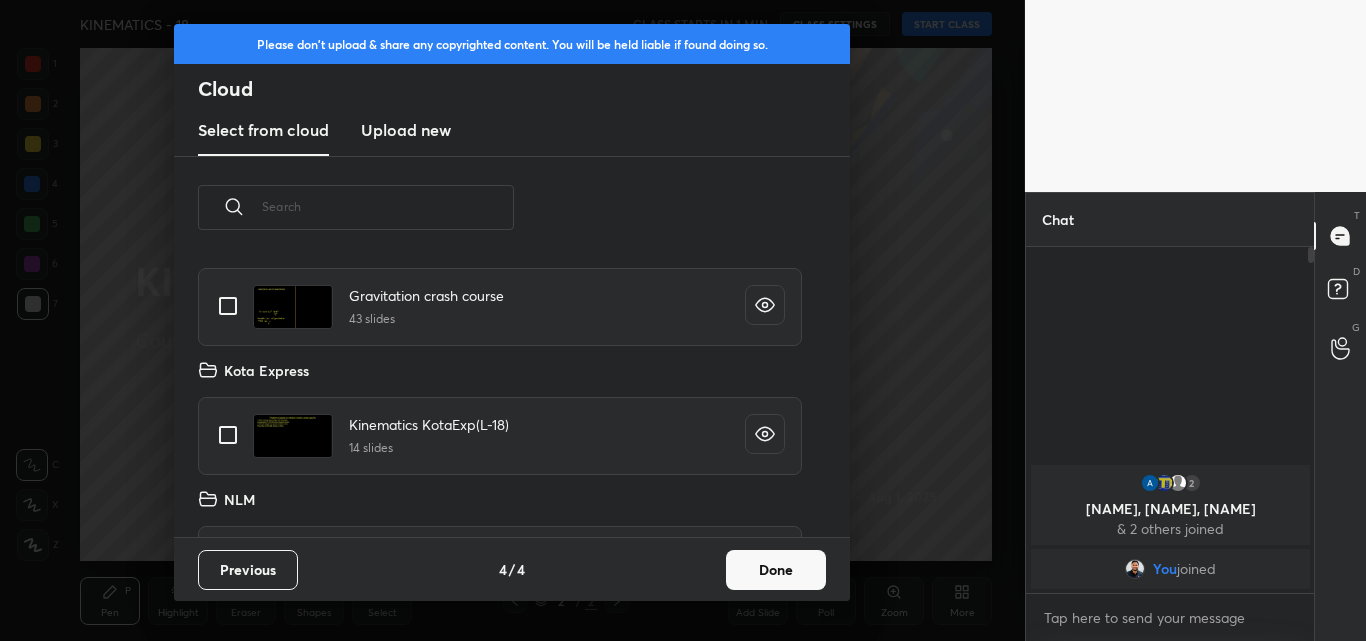 click at bounding box center [228, 435] 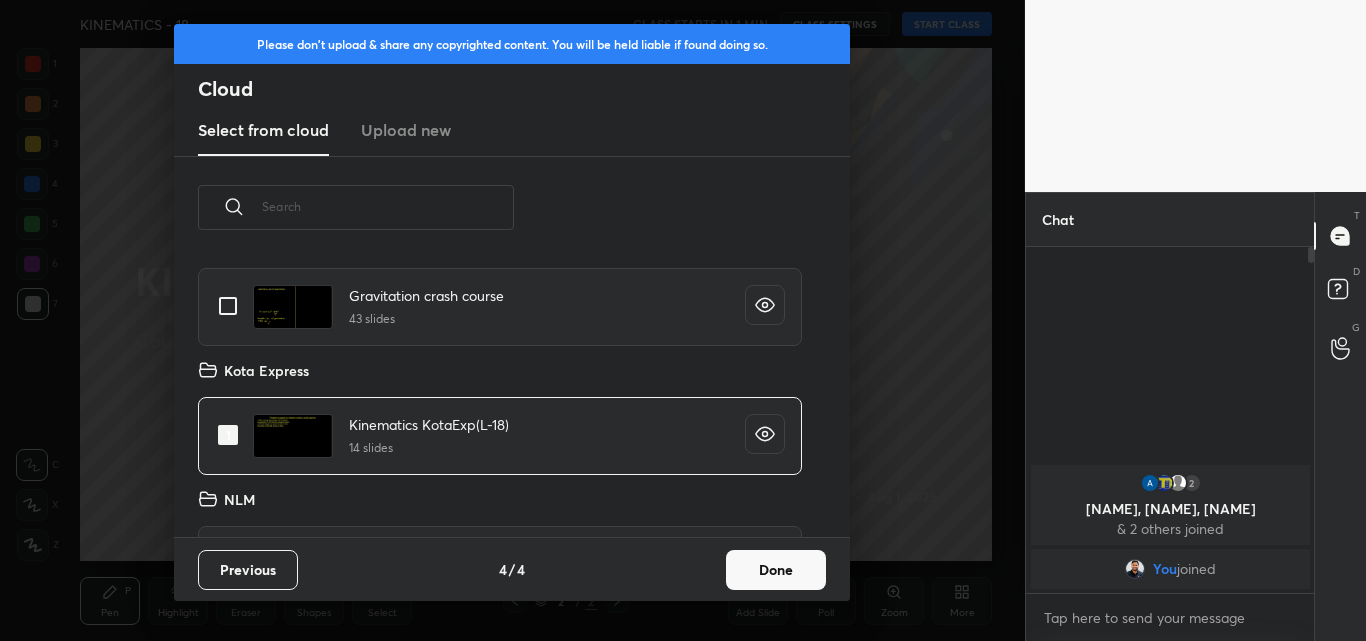 click on "Done" at bounding box center (776, 570) 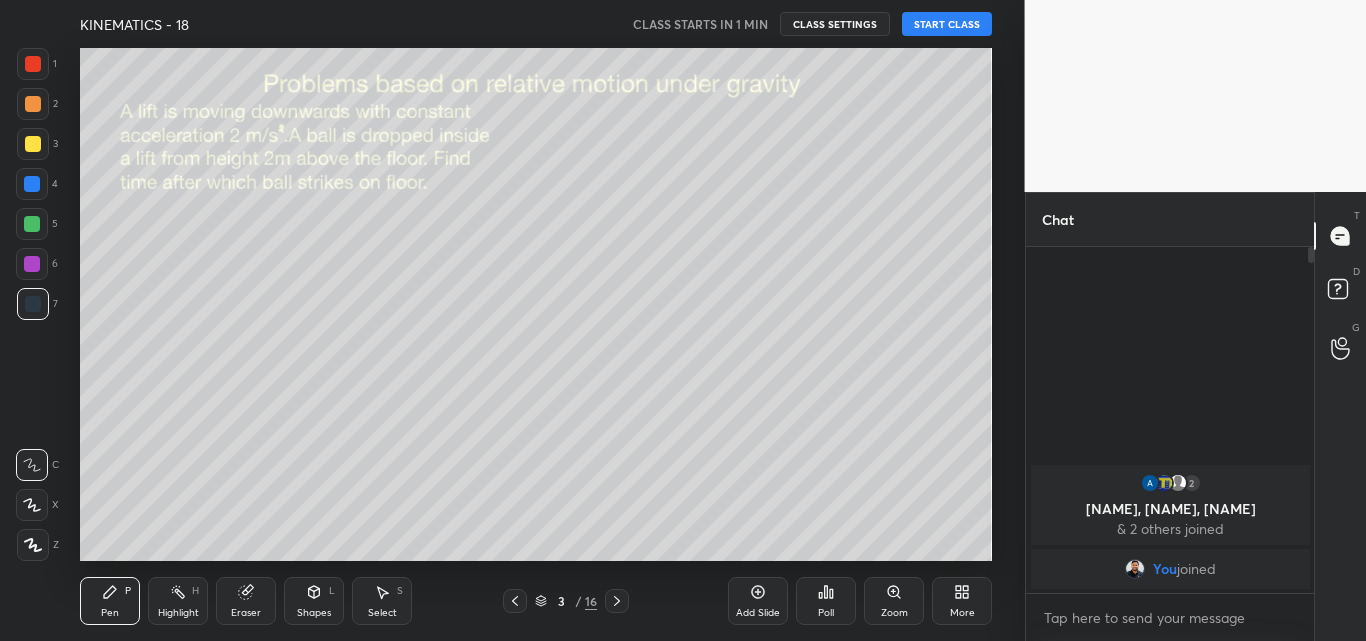 click 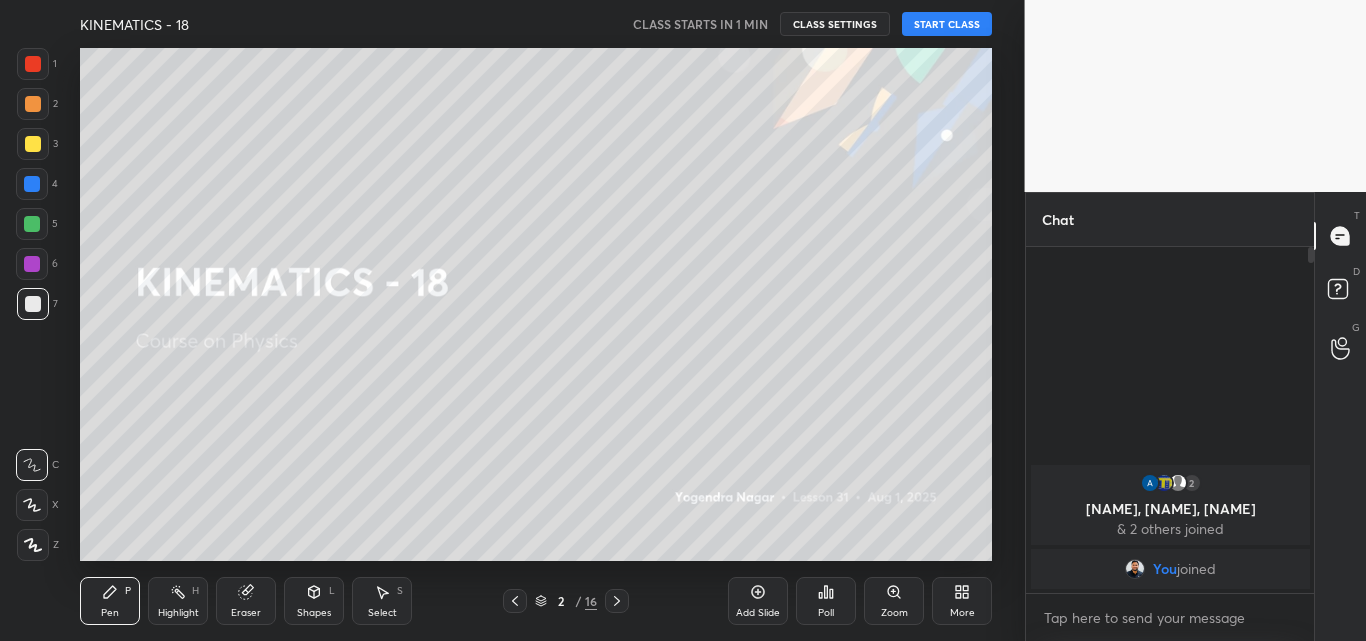 click on "START CLASS" at bounding box center (947, 24) 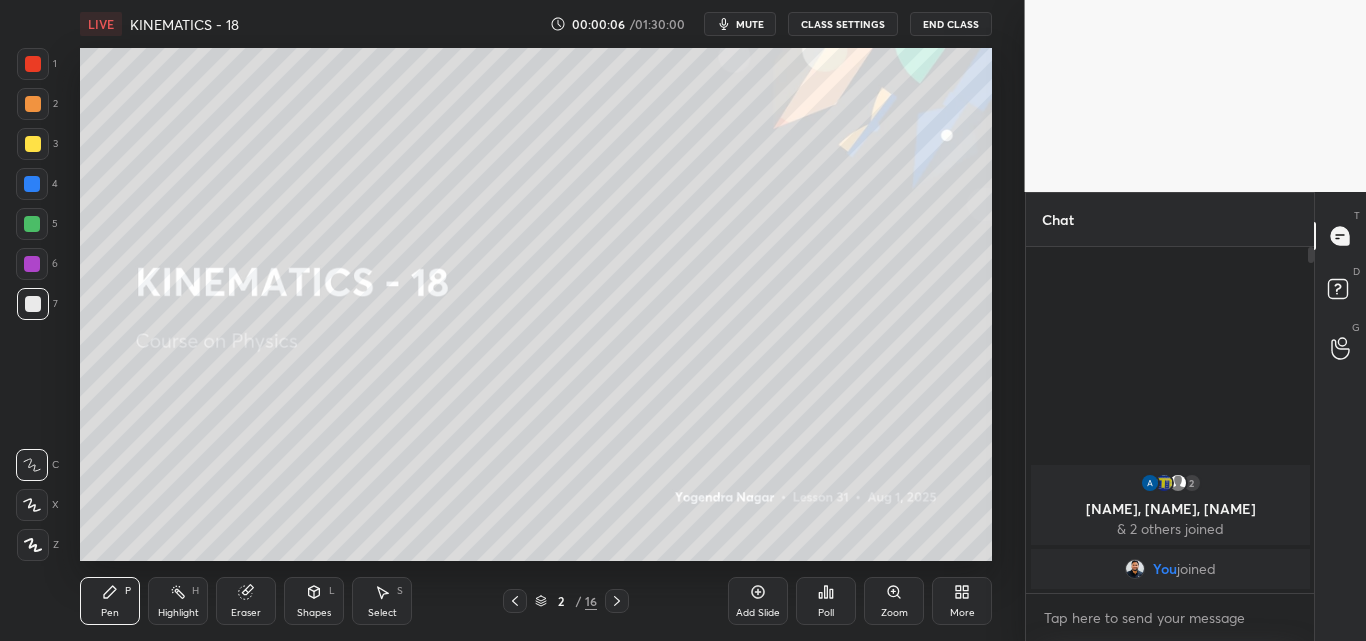 click 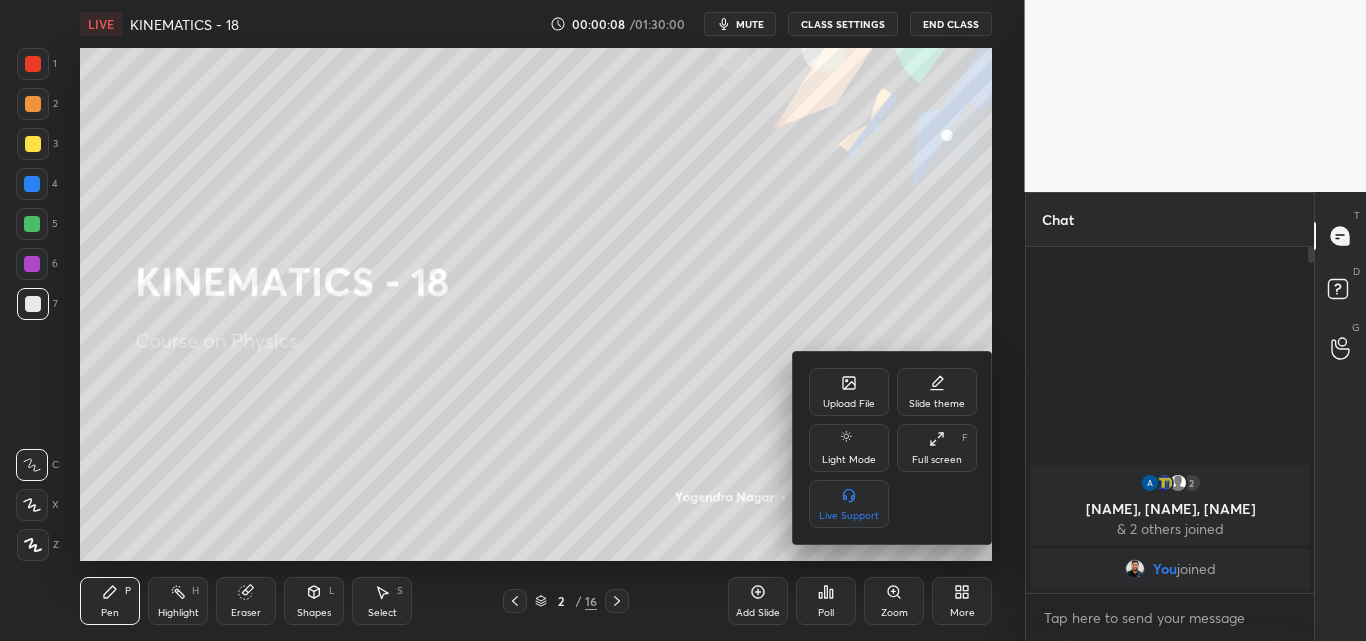 click on "Full screen F" at bounding box center [937, 448] 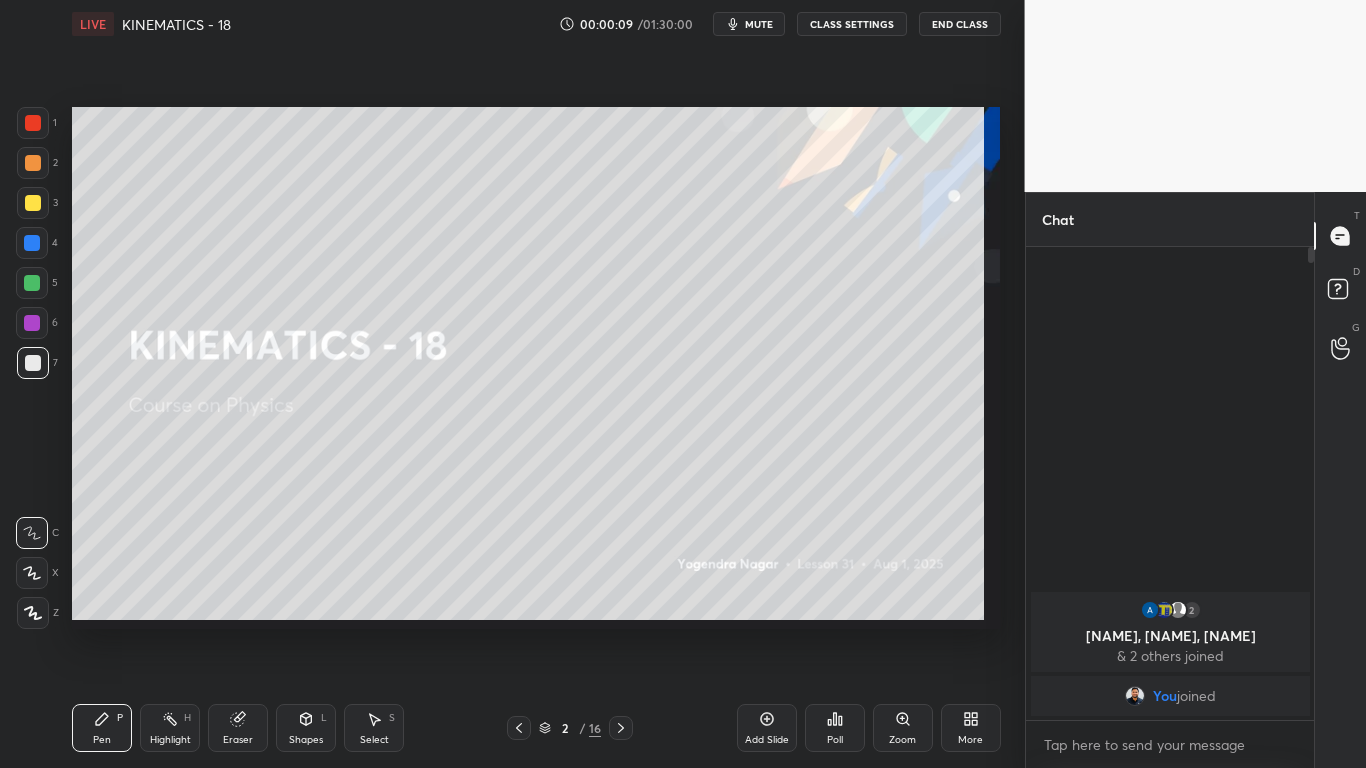 scroll, scrollTop: 99360, scrollLeft: 99055, axis: both 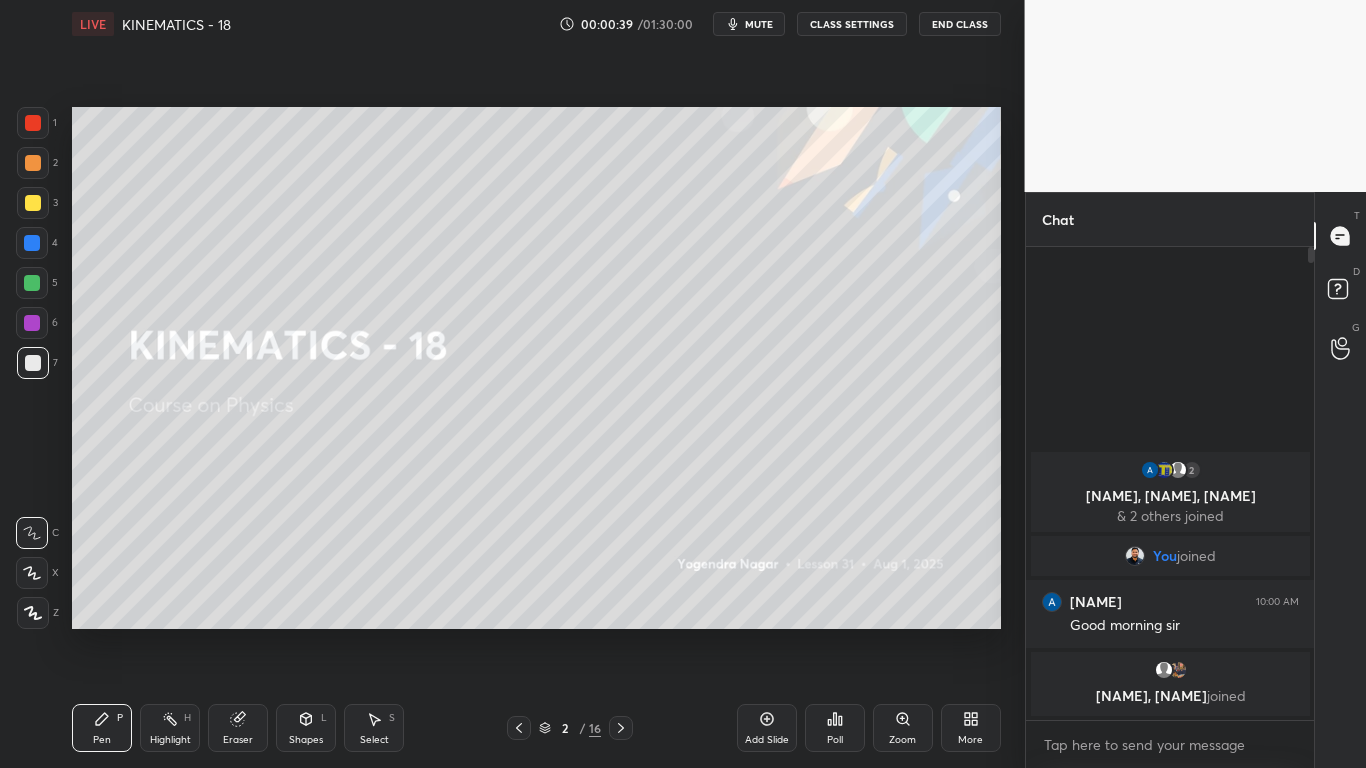 click on "Add Slide" at bounding box center [767, 728] 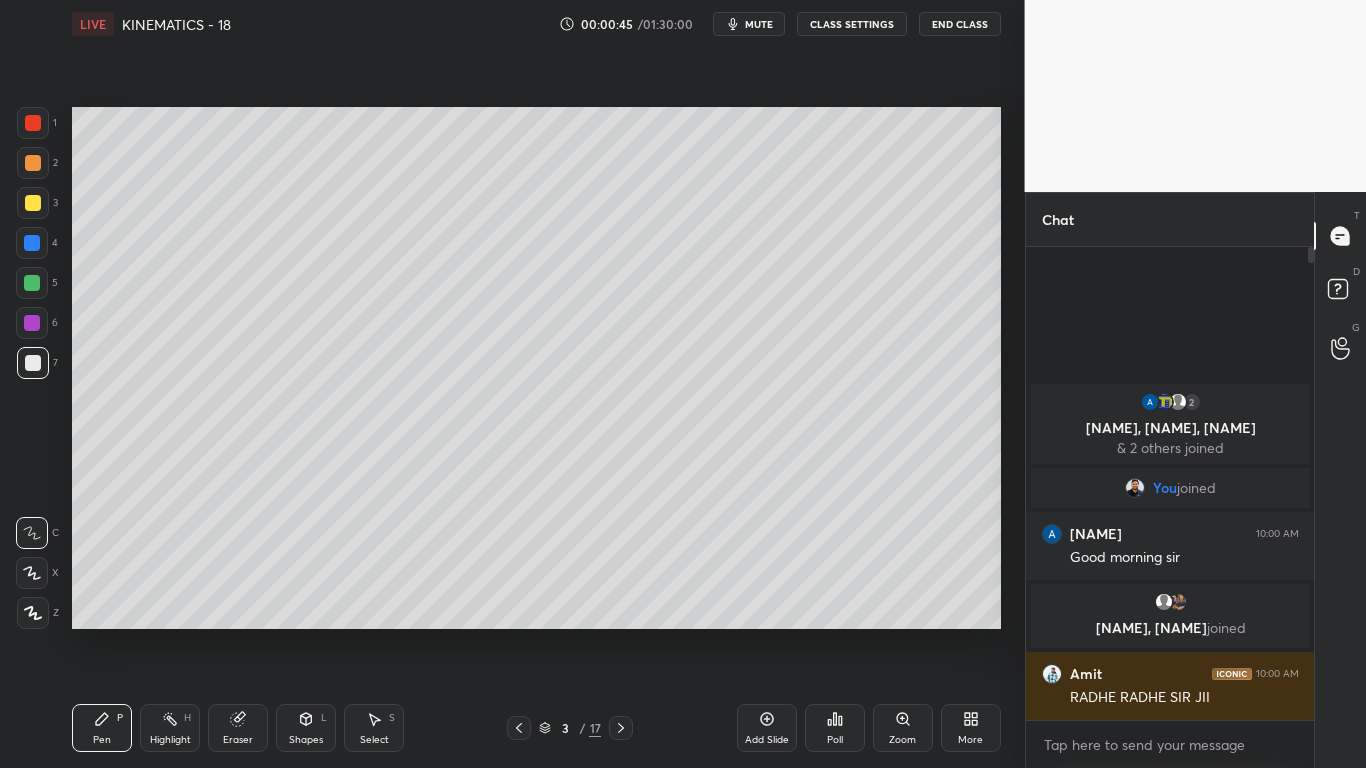 click 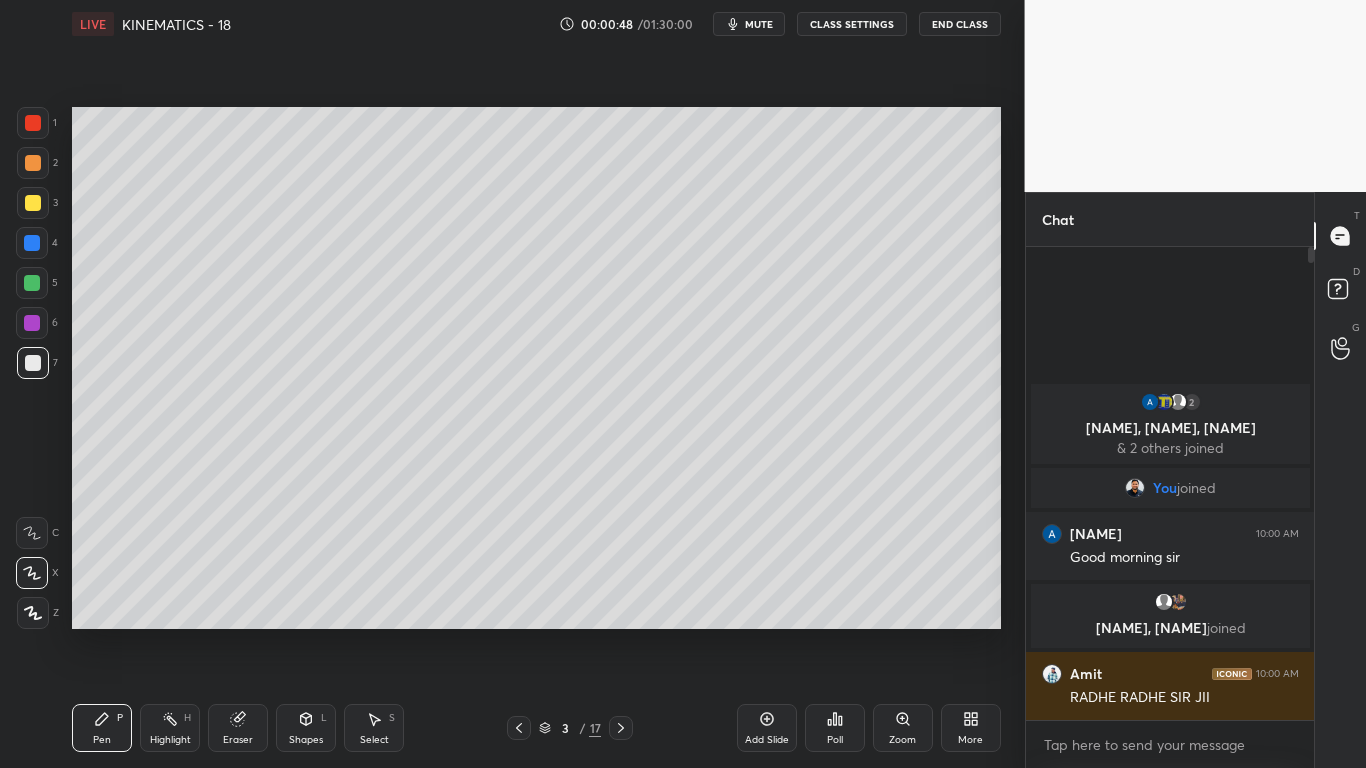 click 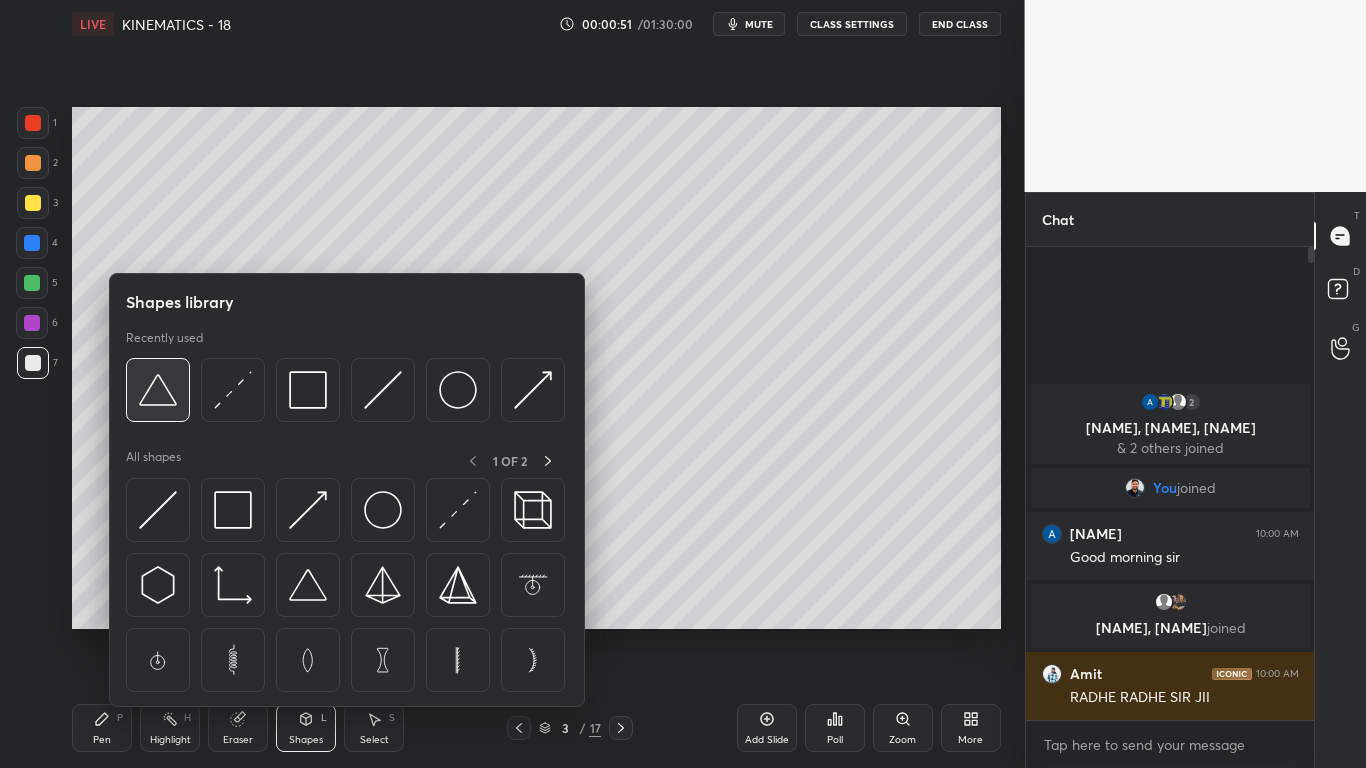 click at bounding box center (158, 390) 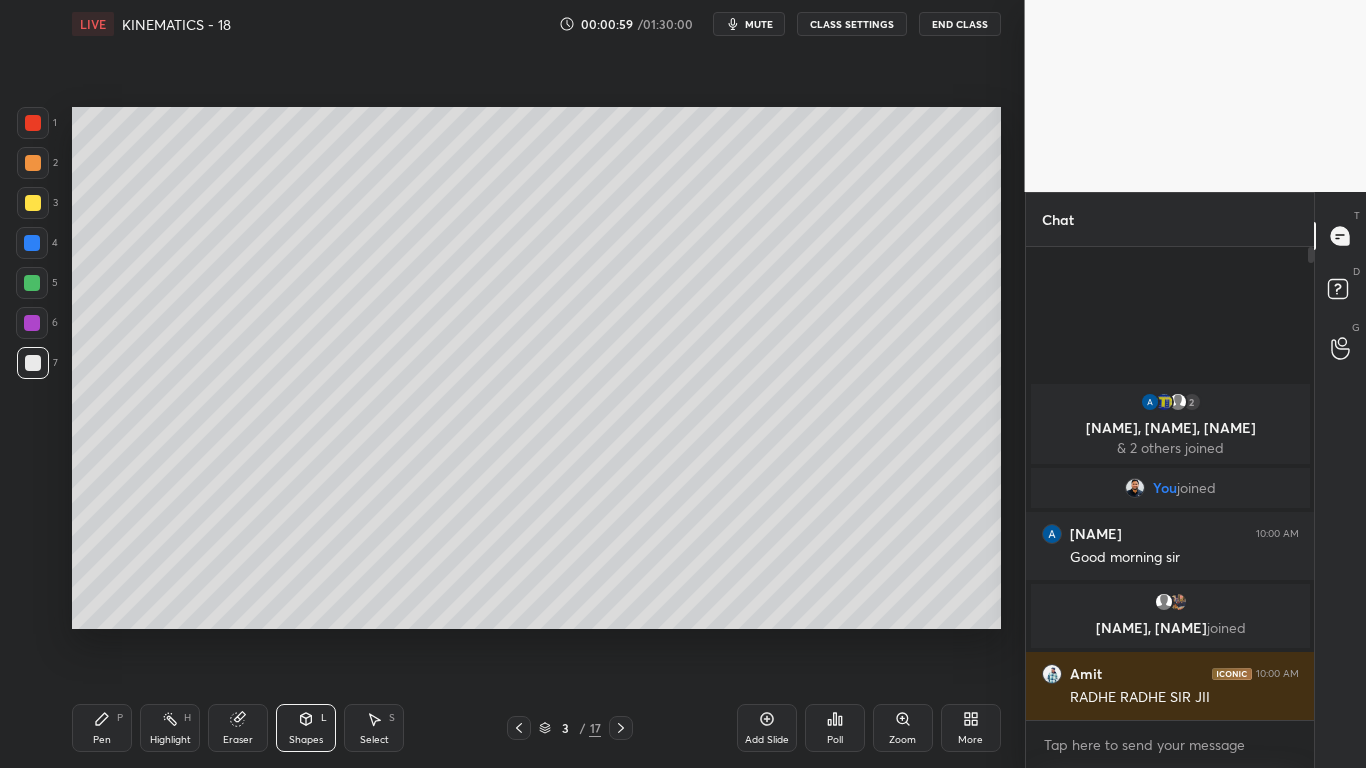 click 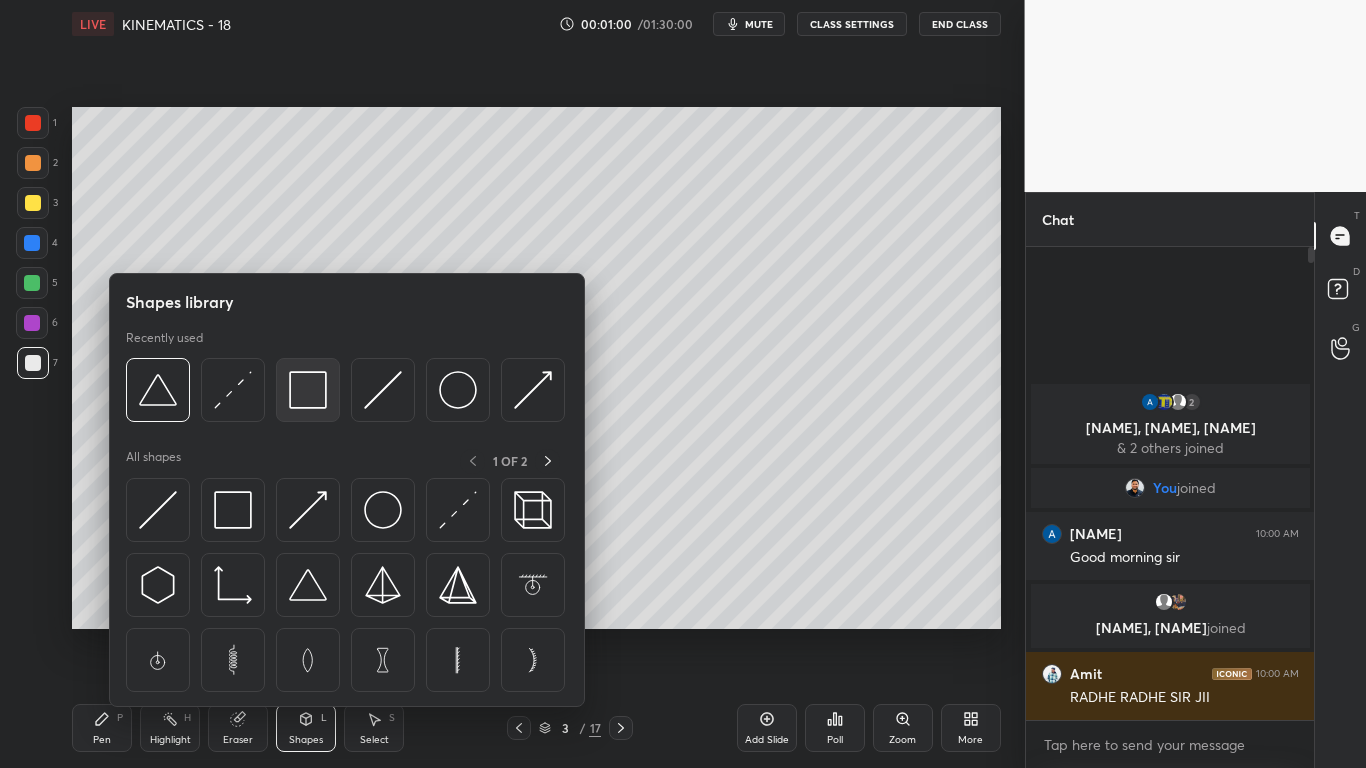 click at bounding box center (308, 390) 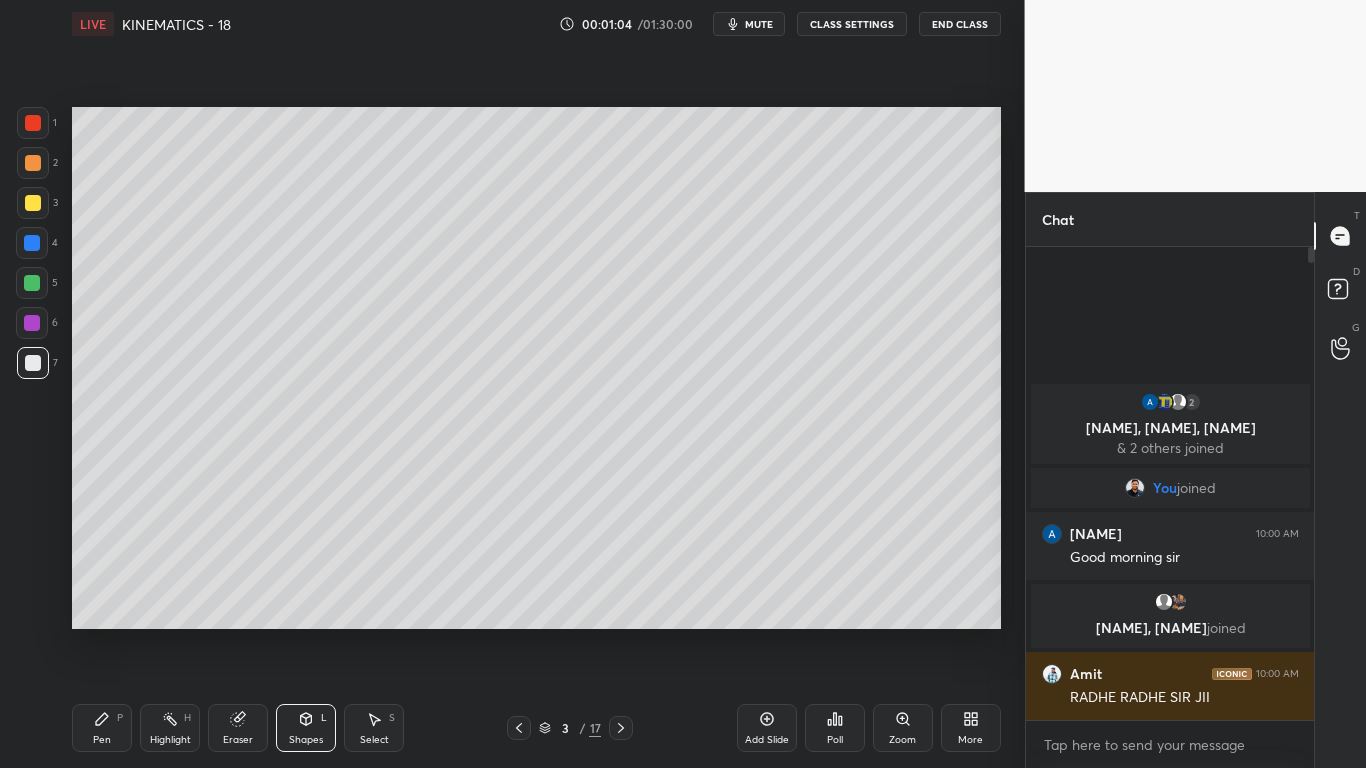 click 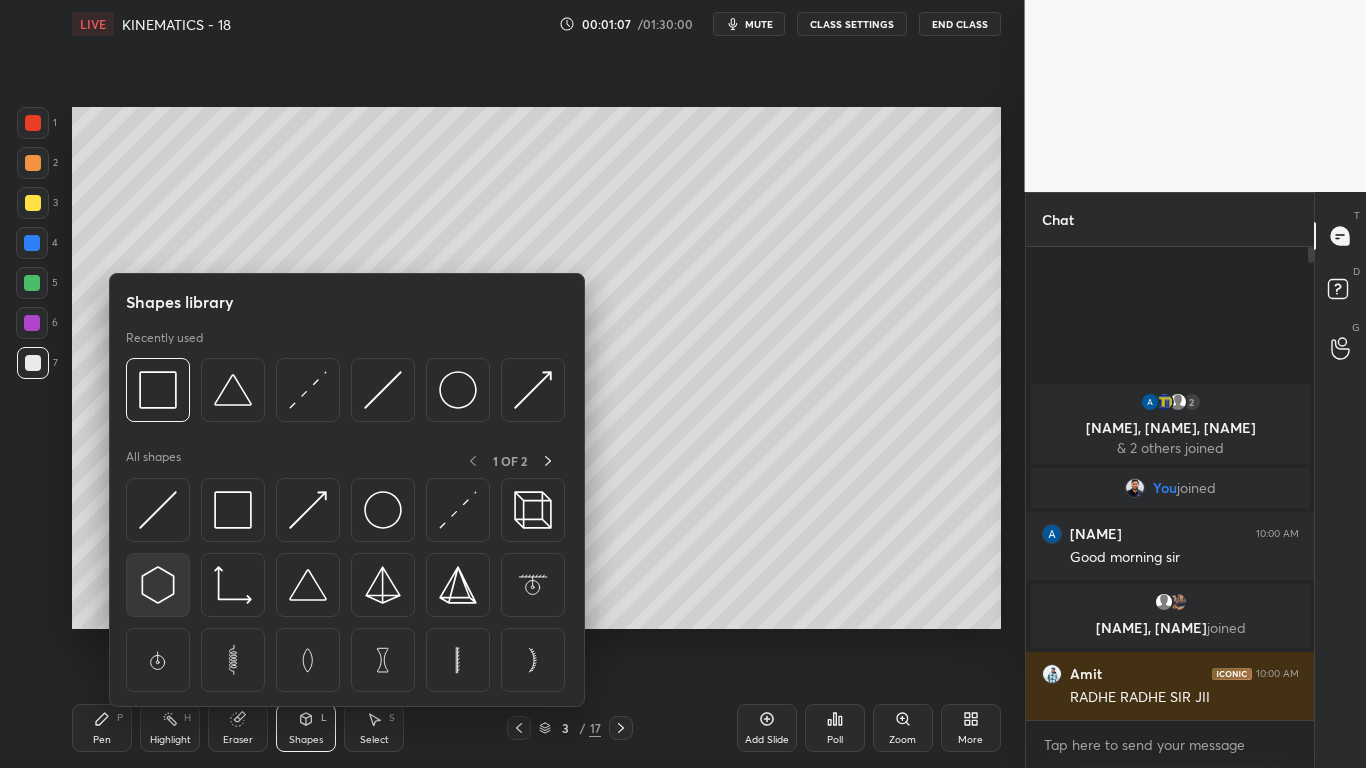 click at bounding box center (158, 585) 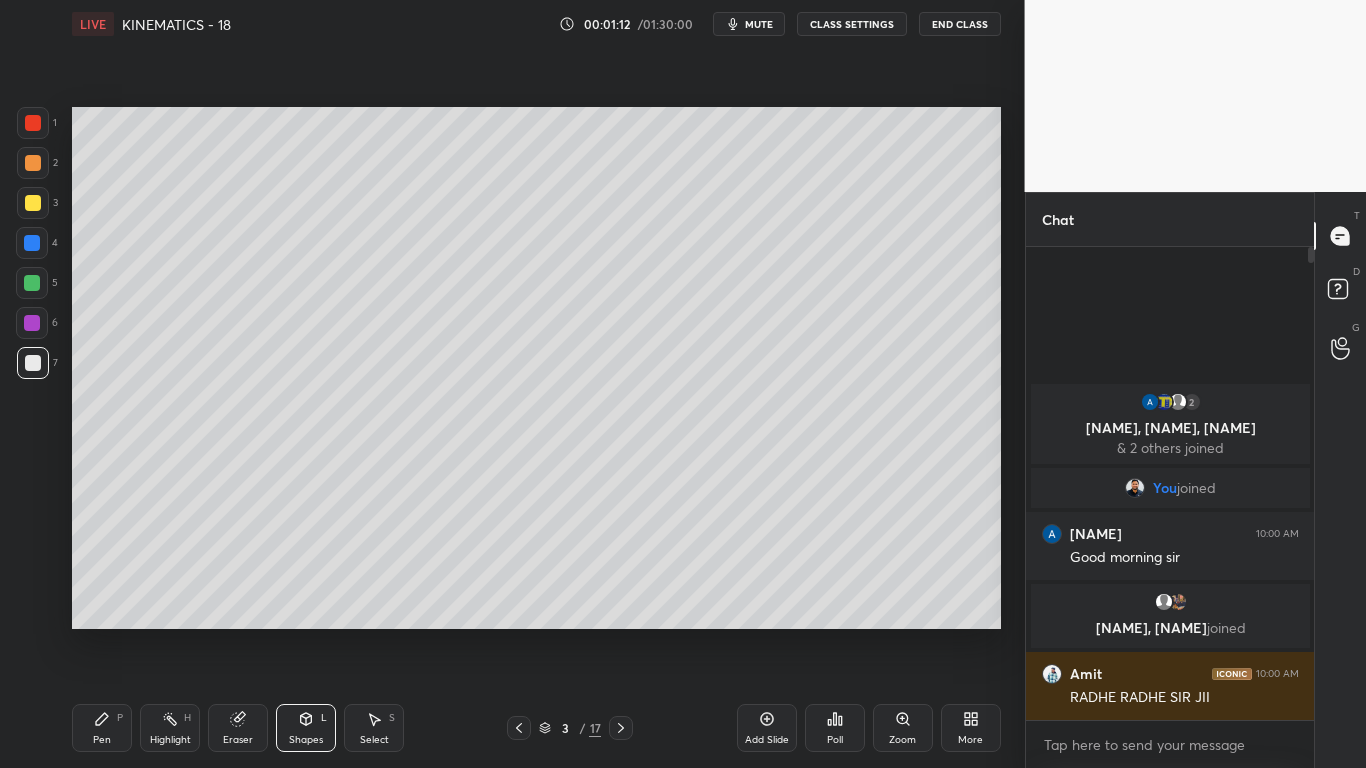 drag, startPoint x: 98, startPoint y: 721, endPoint x: 96, endPoint y: 695, distance: 26.076809 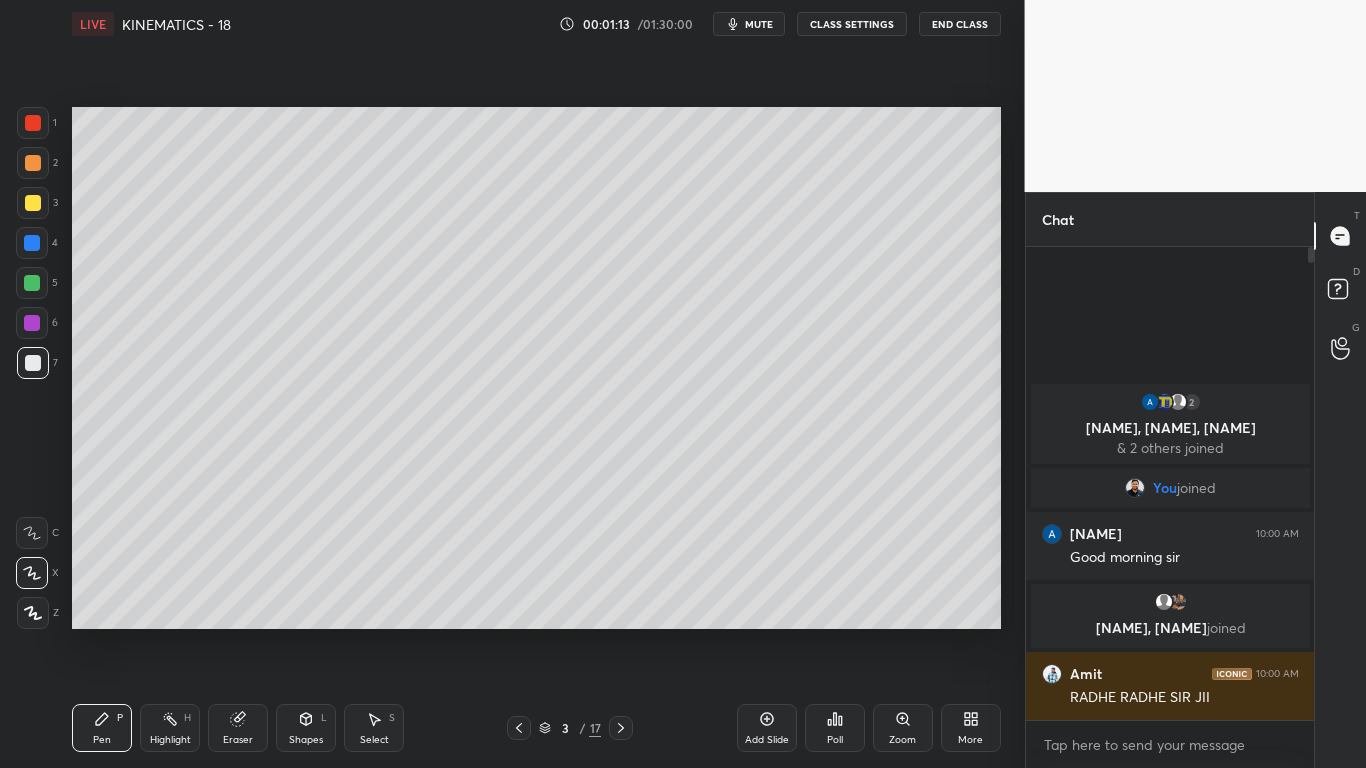 click at bounding box center (33, 203) 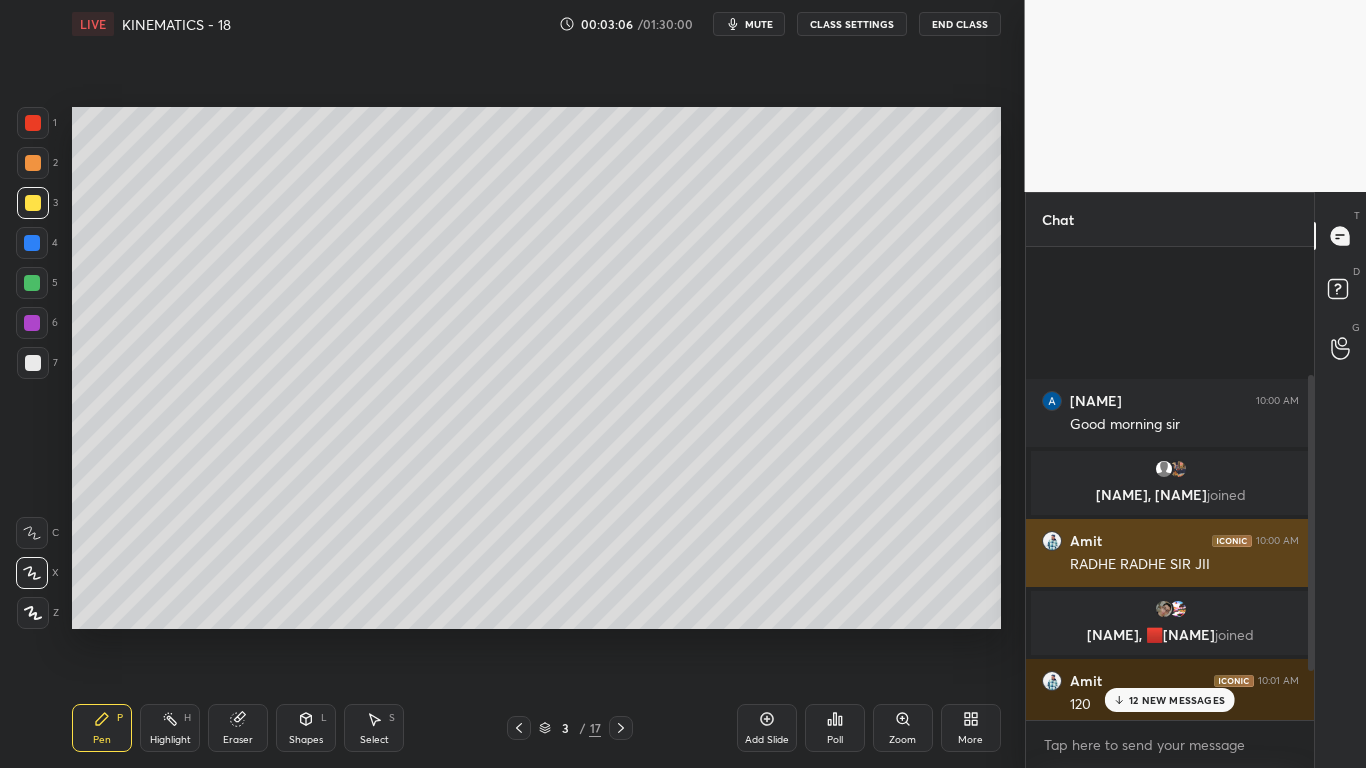 scroll, scrollTop: 283, scrollLeft: 0, axis: vertical 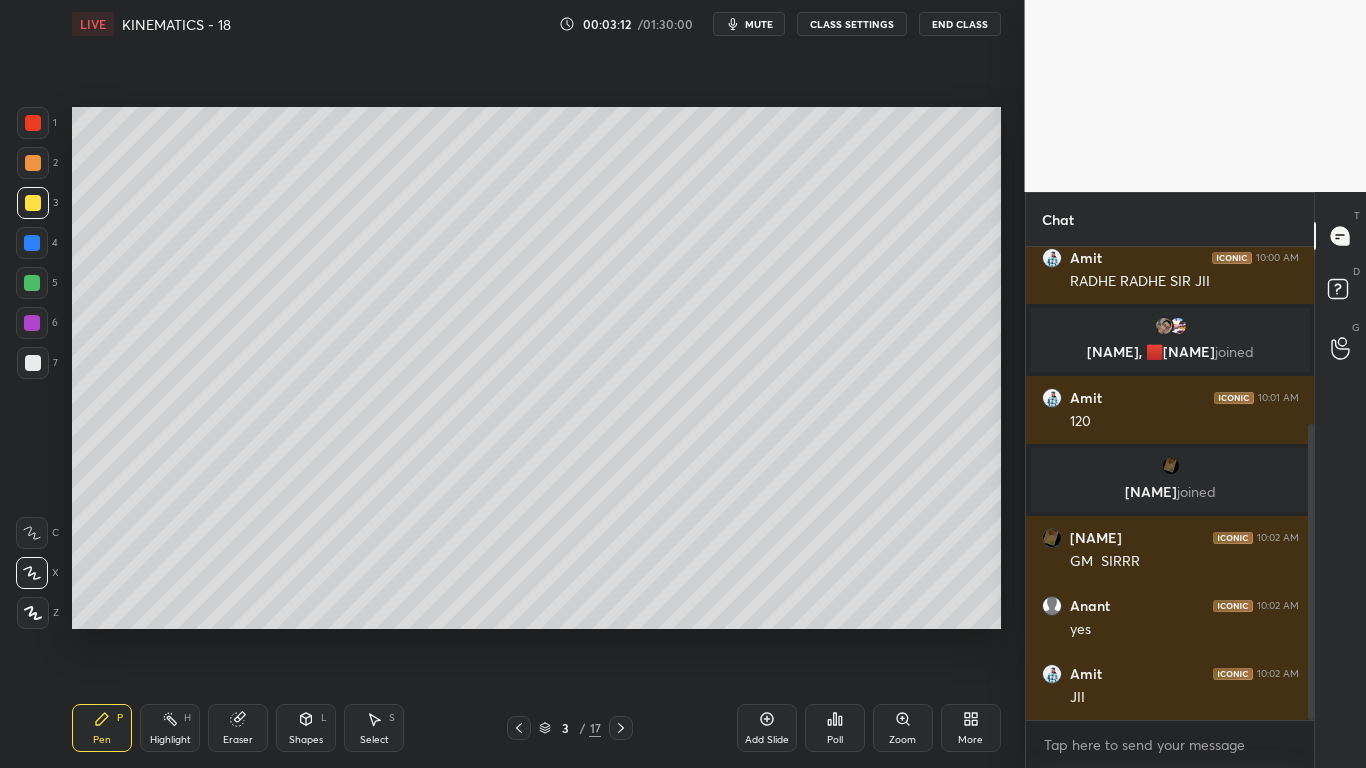 click 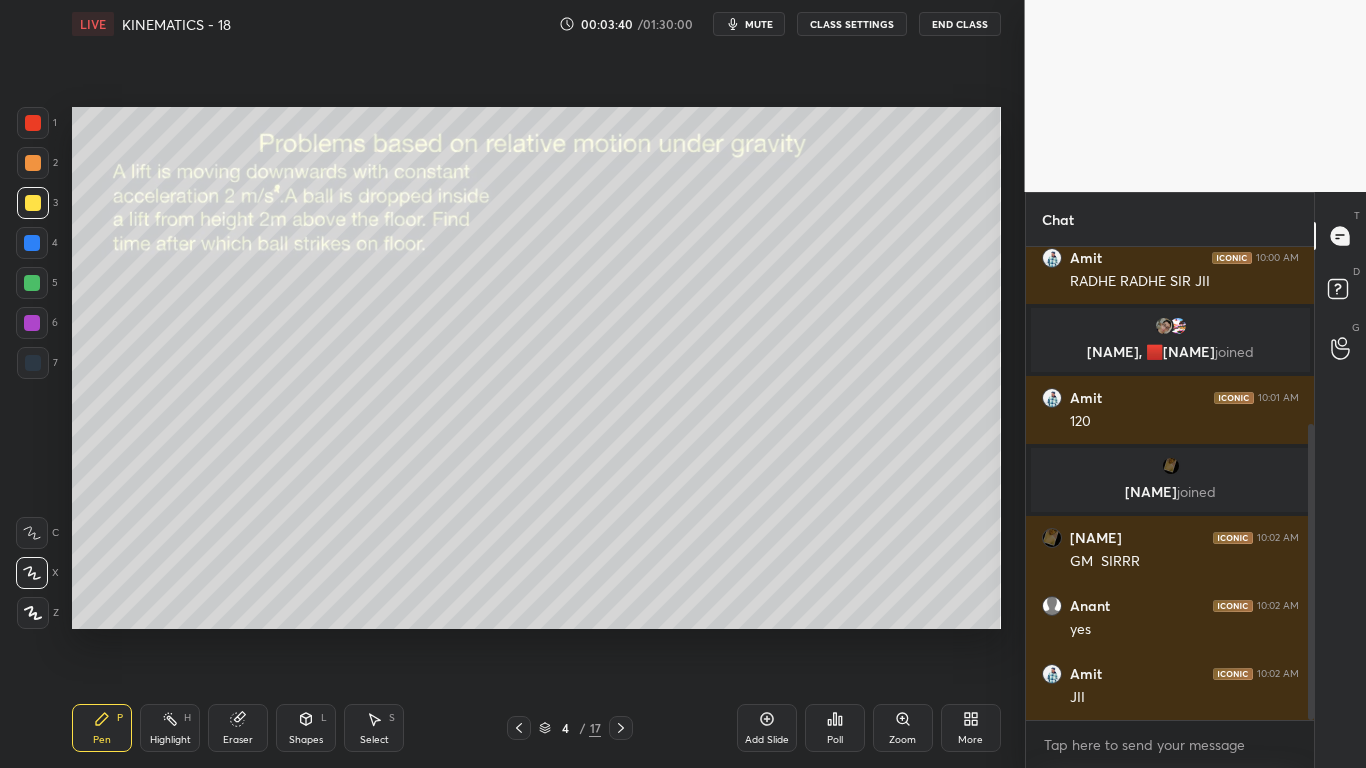 click on "Shapes L" at bounding box center (306, 728) 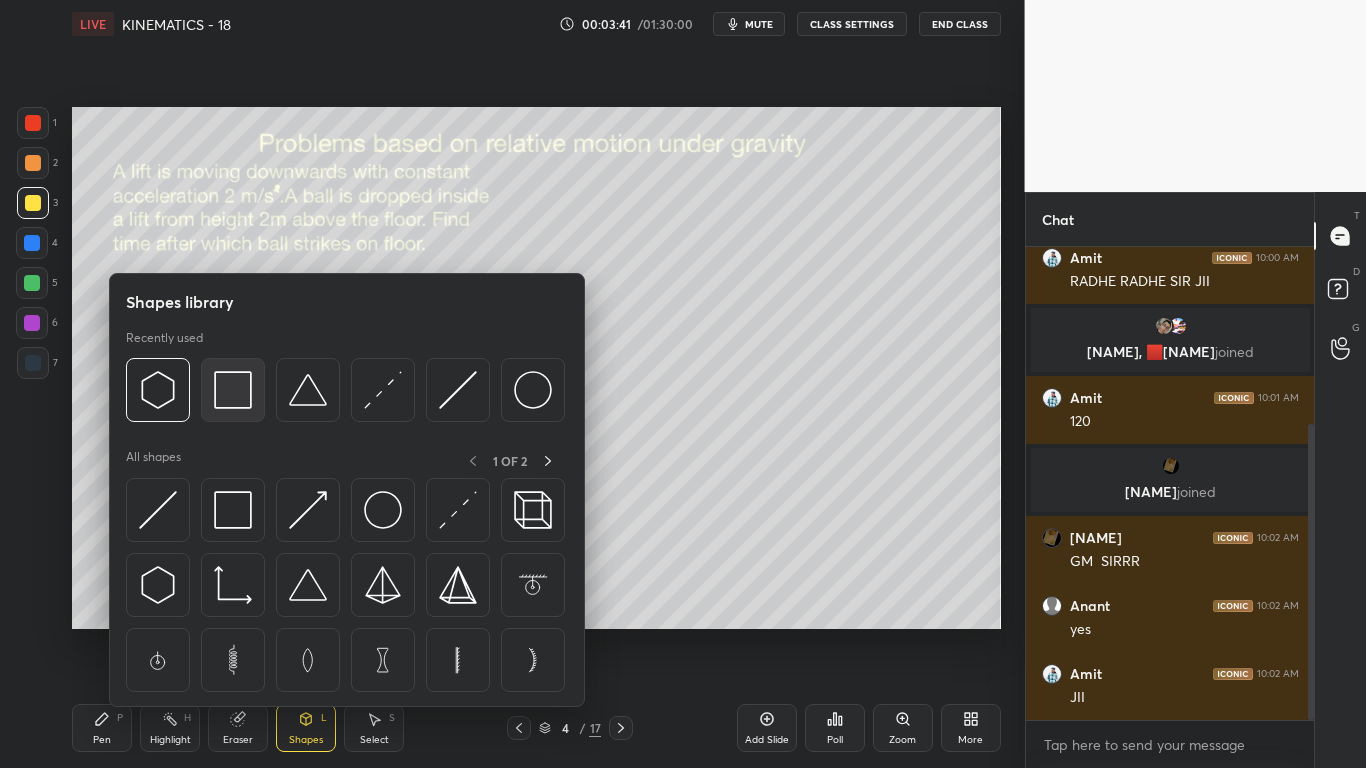 click at bounding box center [233, 390] 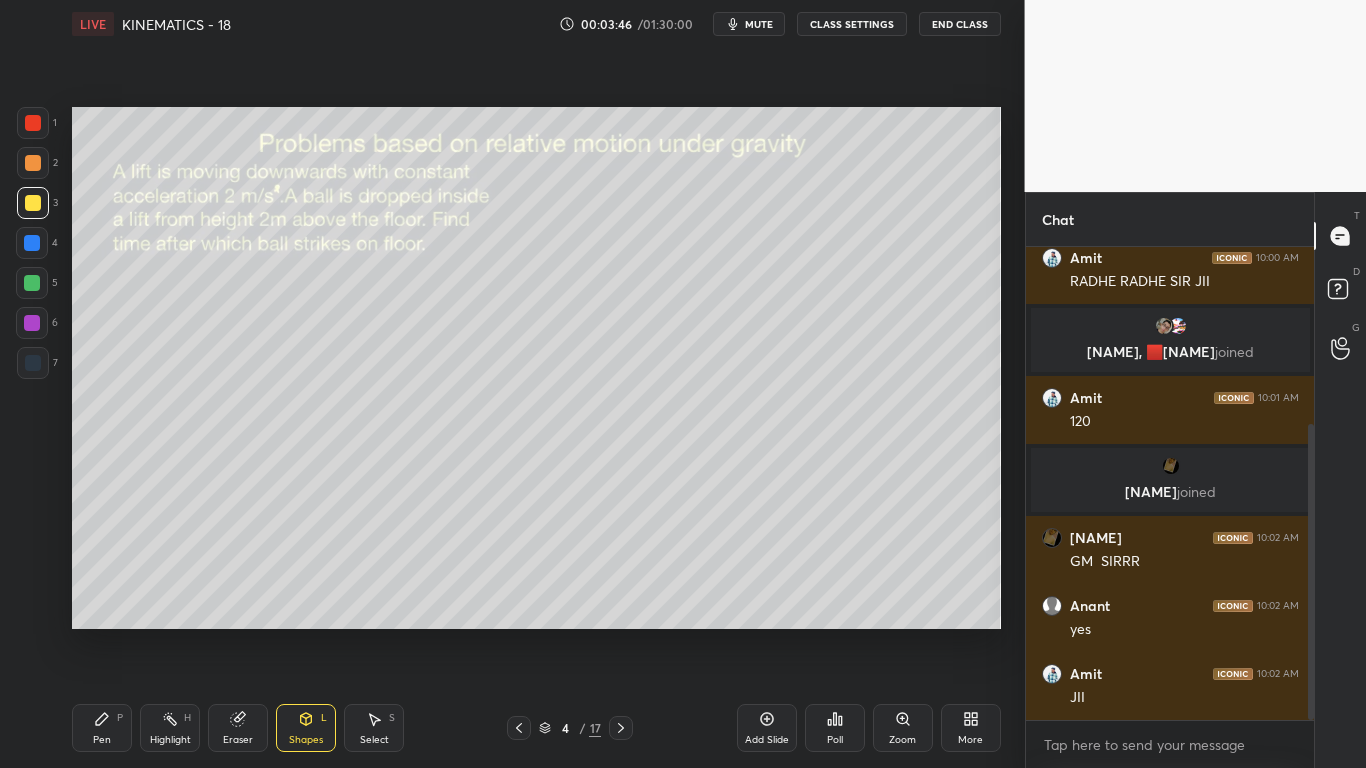 click 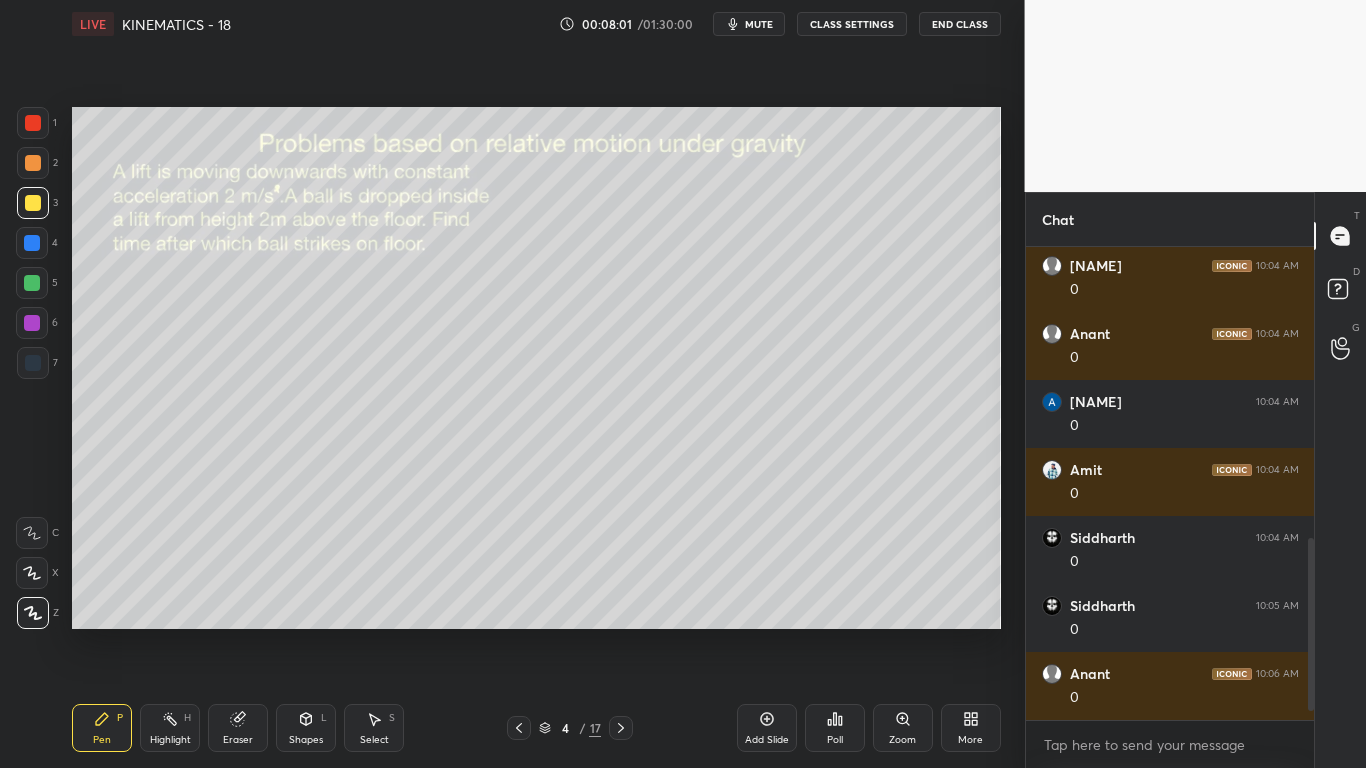 scroll, scrollTop: 827, scrollLeft: 0, axis: vertical 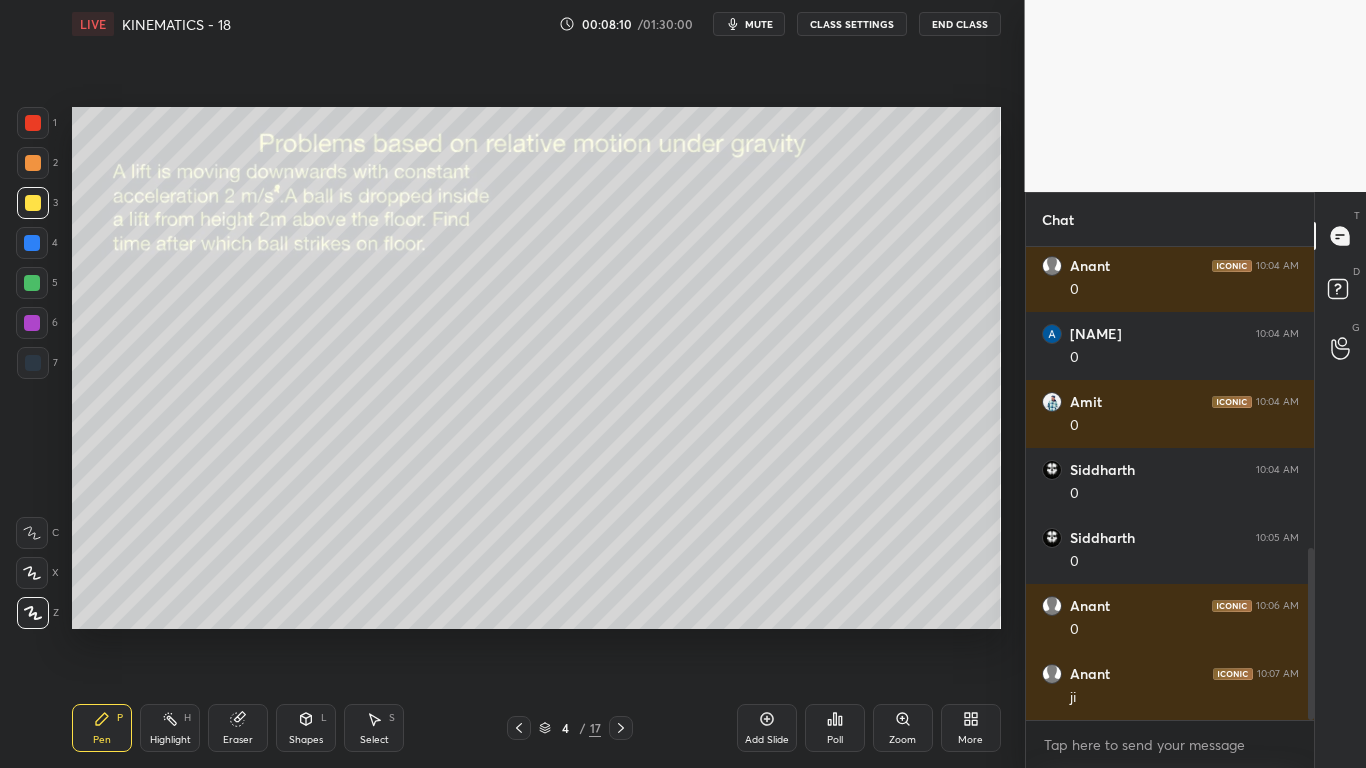 click on "Highlight" at bounding box center (170, 740) 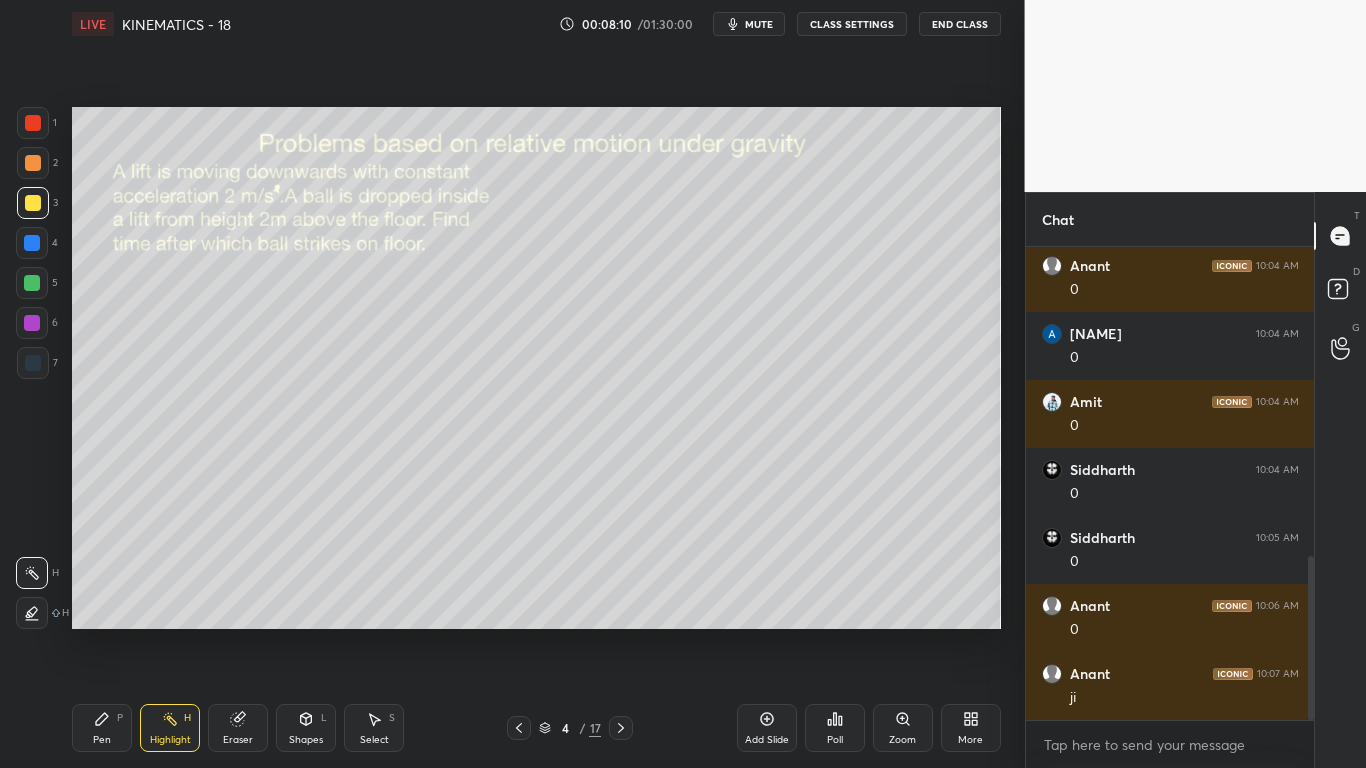 scroll, scrollTop: 895, scrollLeft: 0, axis: vertical 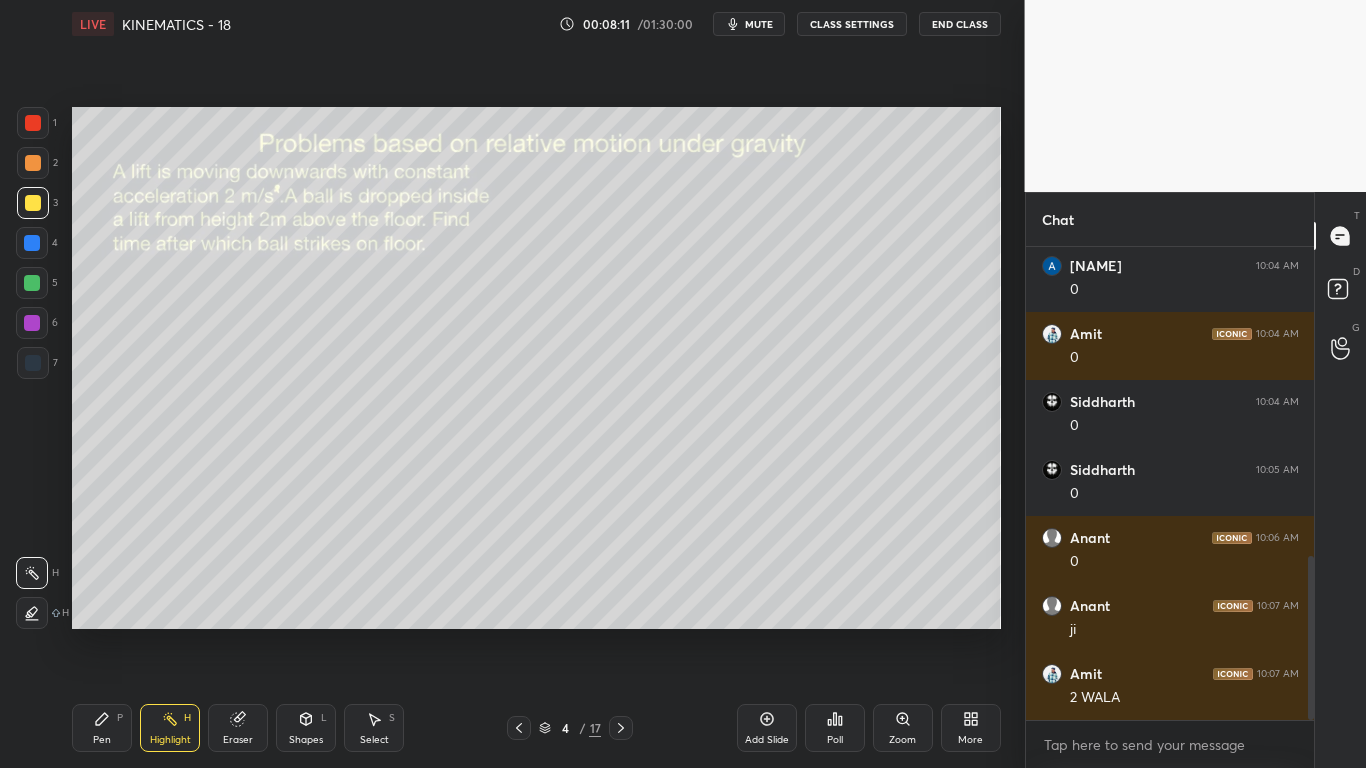 click 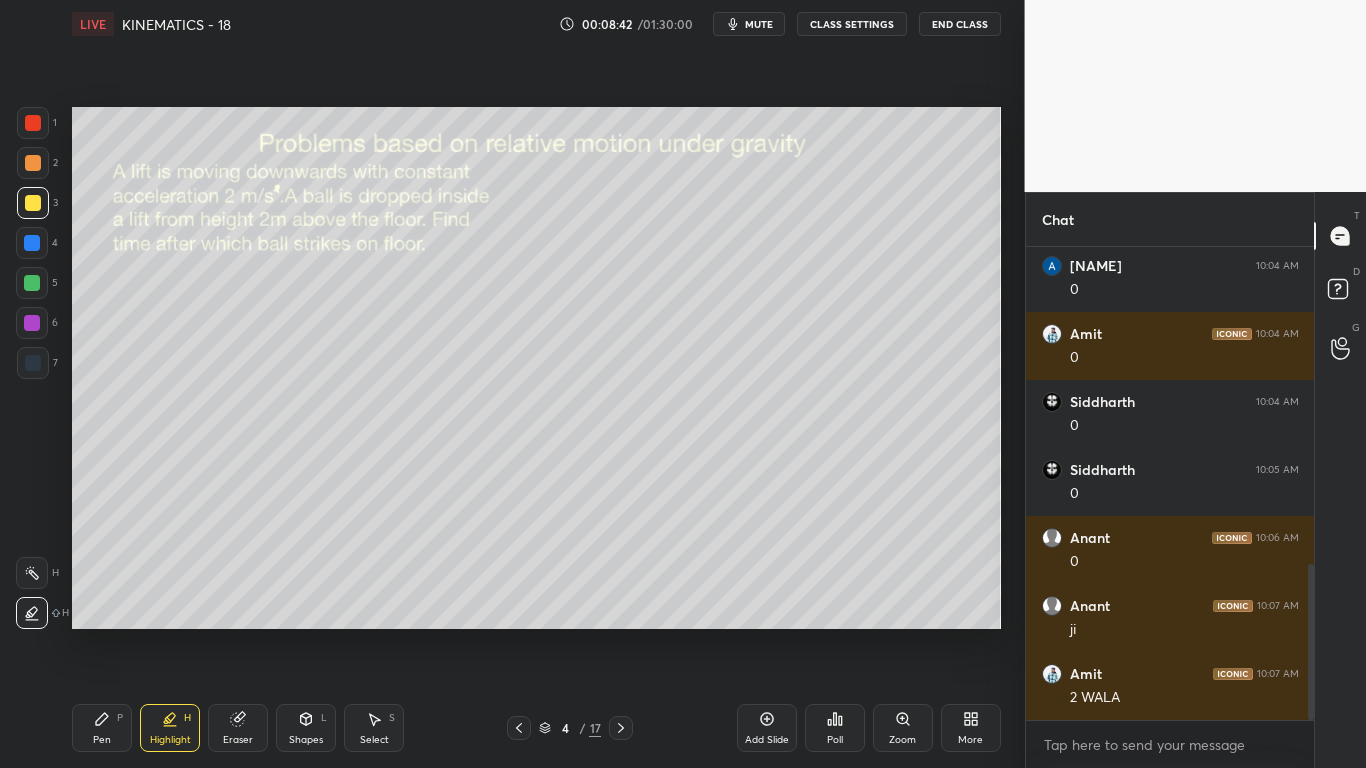 scroll, scrollTop: 963, scrollLeft: 0, axis: vertical 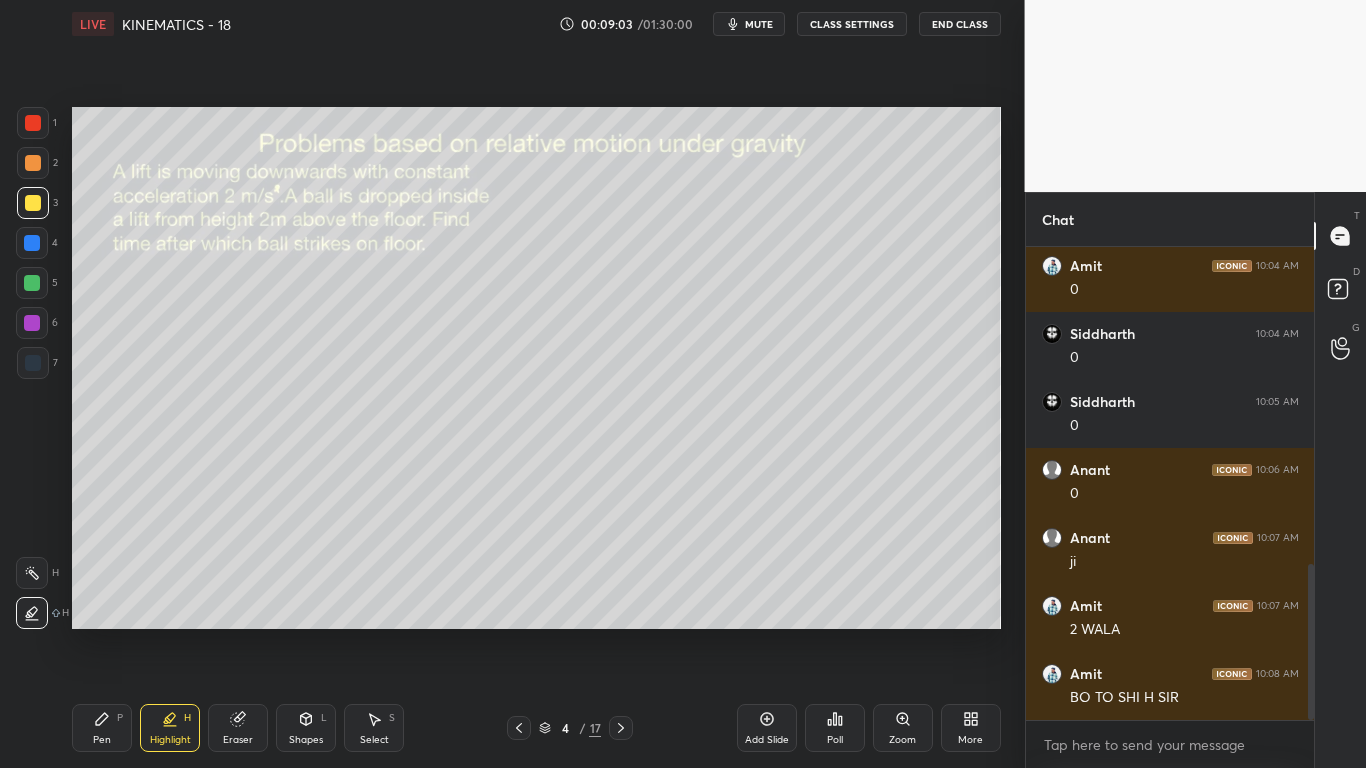 click 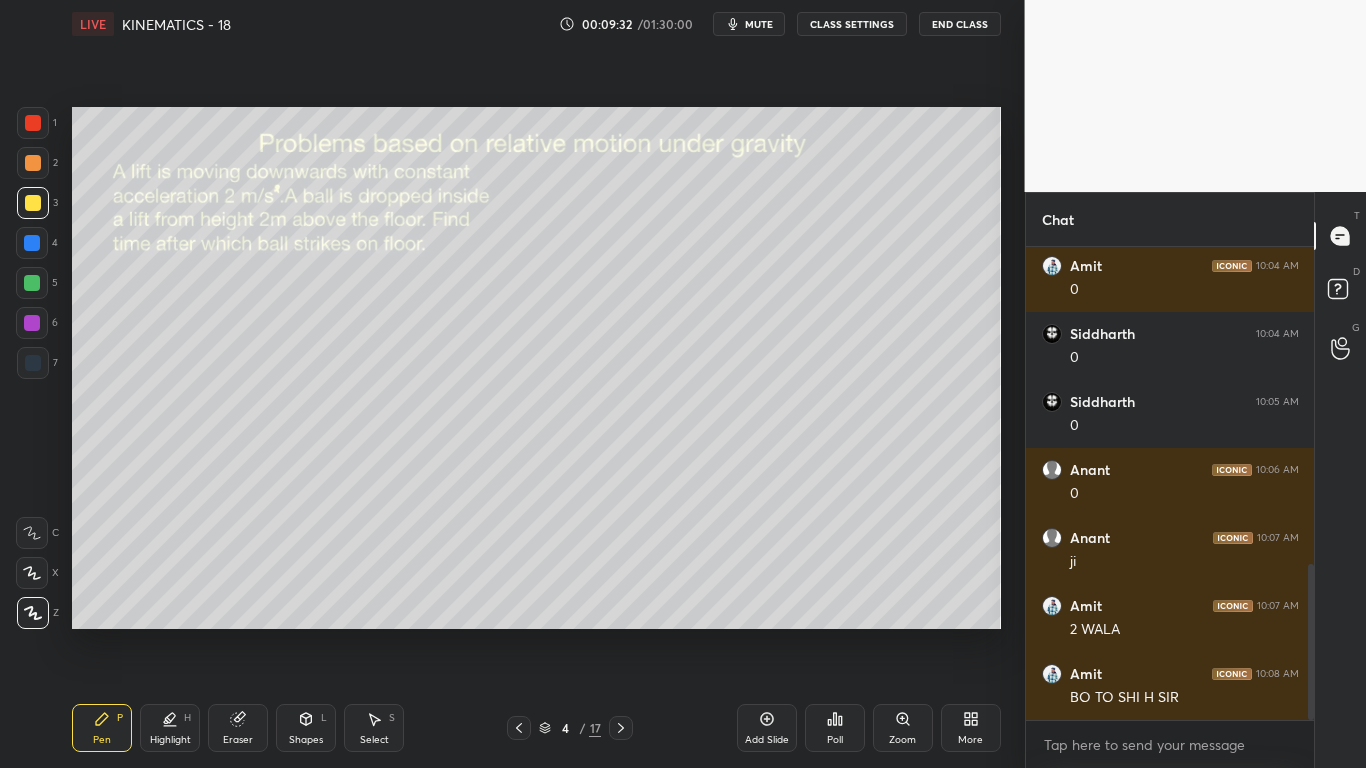 drag, startPoint x: 170, startPoint y: 730, endPoint x: 236, endPoint y: 713, distance: 68.154236 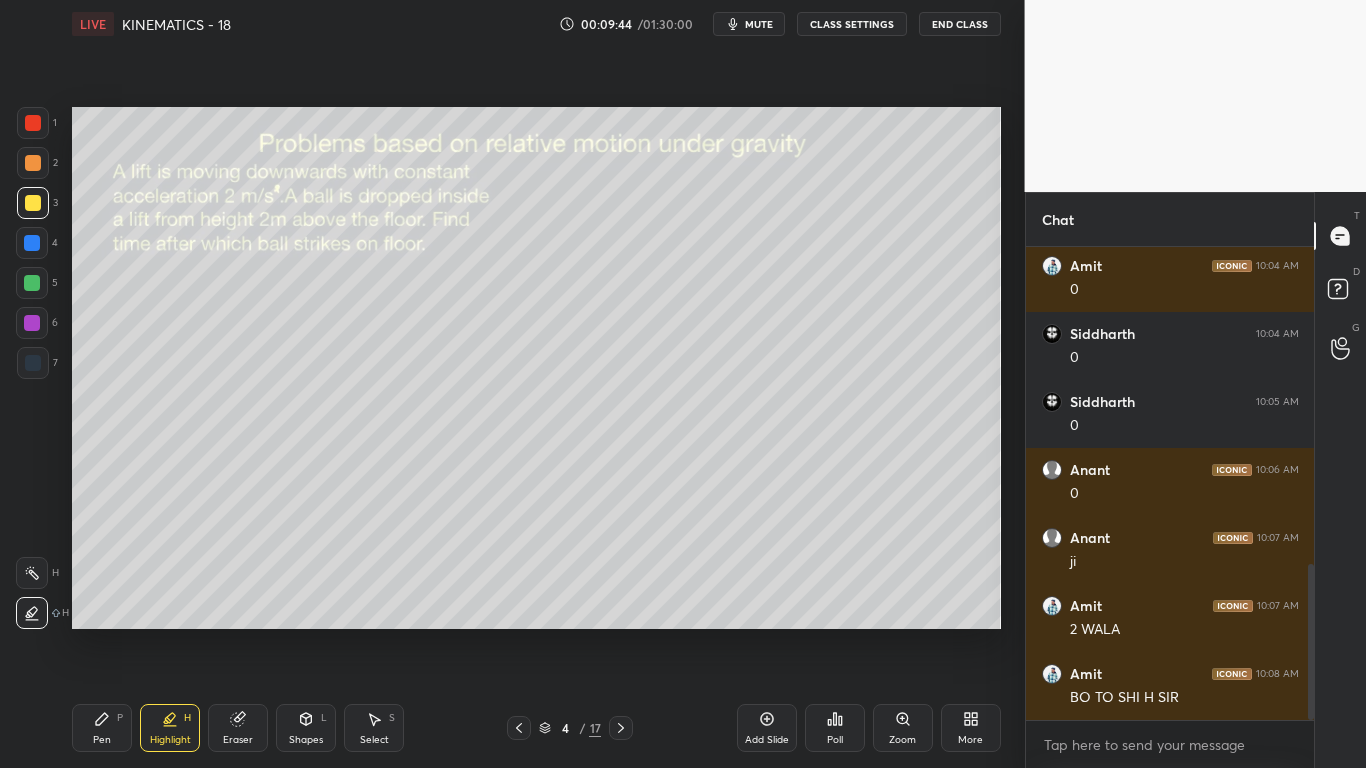click on "Pen P" at bounding box center [102, 728] 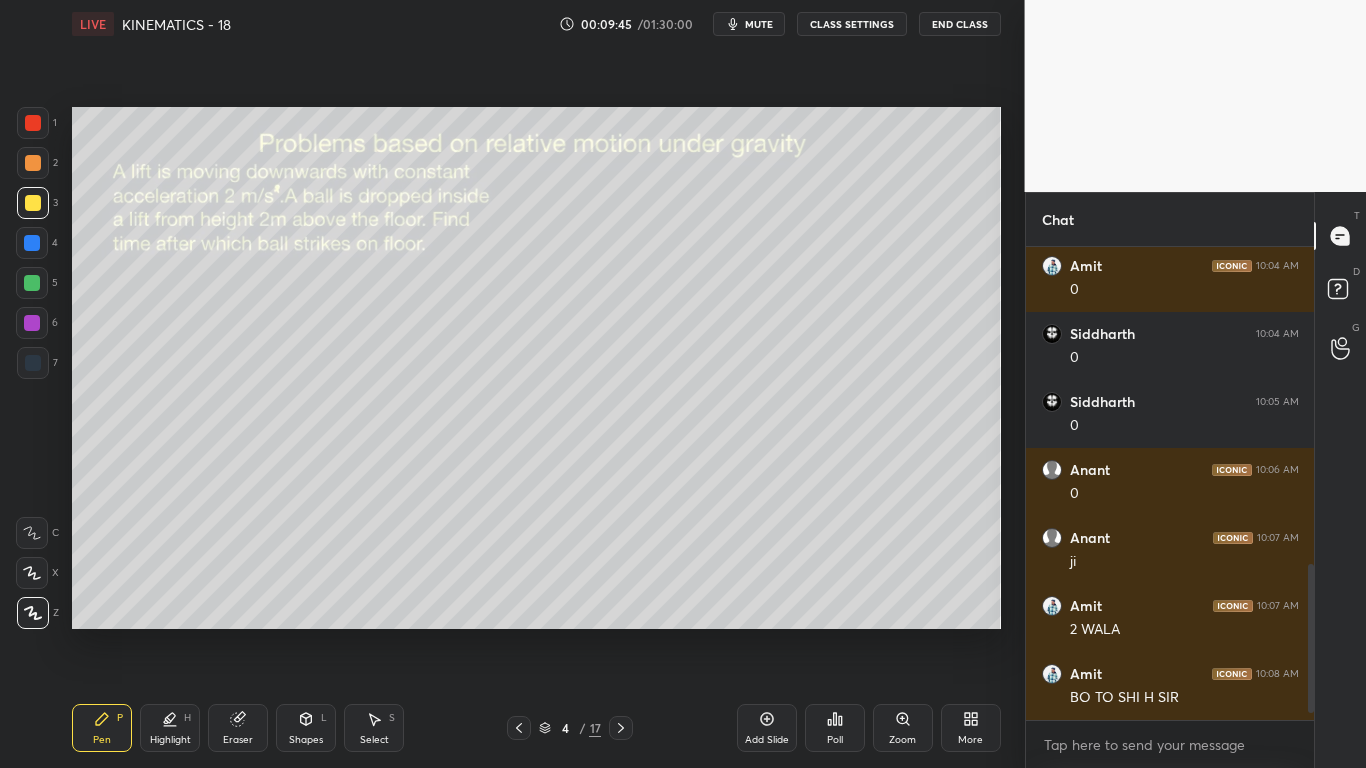 scroll, scrollTop: 1031, scrollLeft: 0, axis: vertical 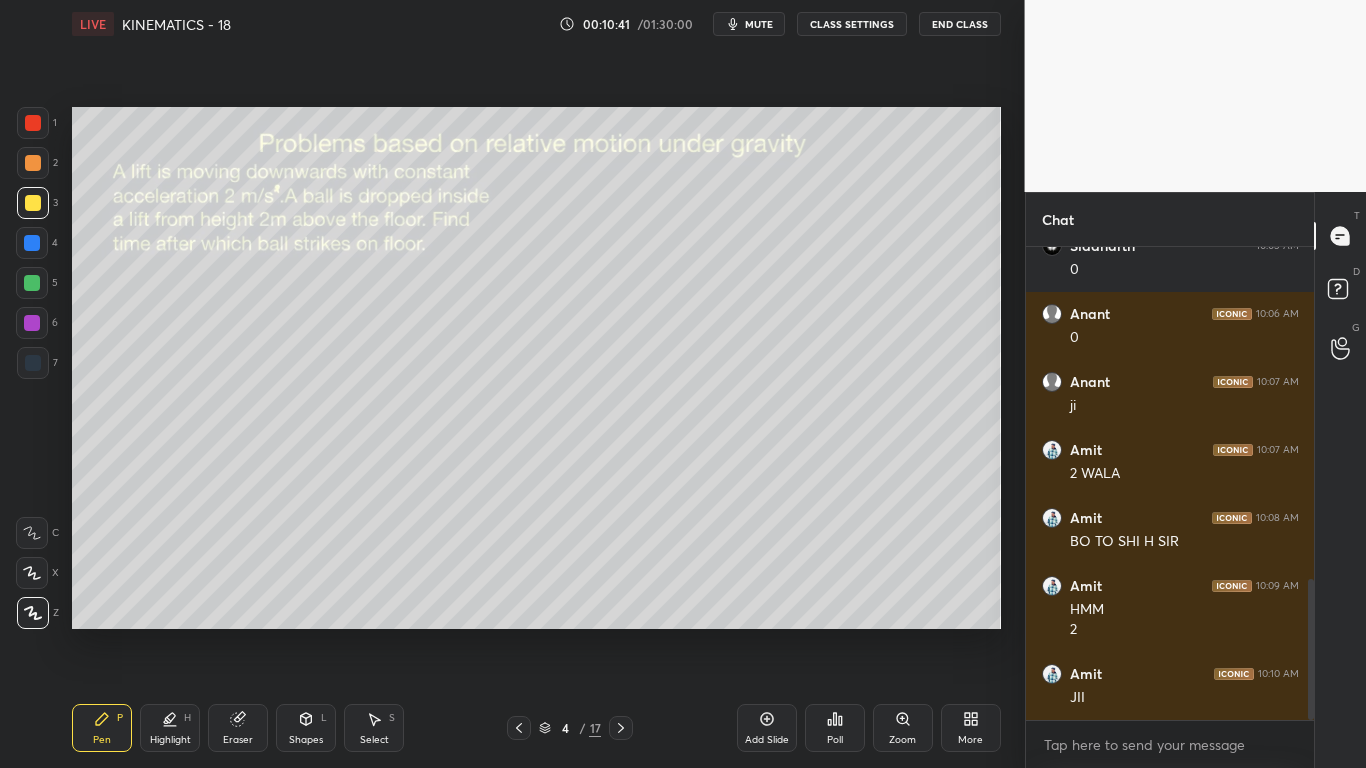 click on "Setting up your live class Poll for   secs No correct answer Start poll" at bounding box center (536, 368) 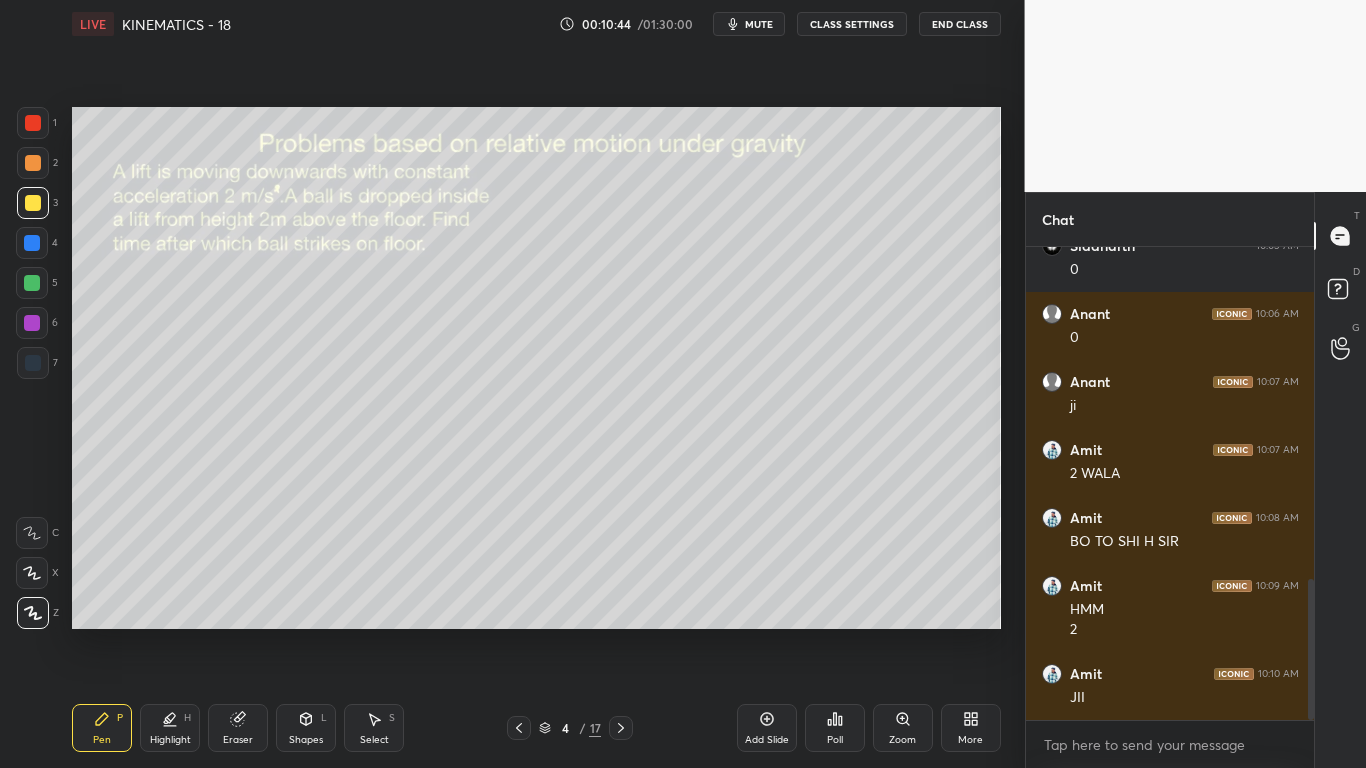 click on "Setting up your live class Poll for   secs No correct answer Start poll" at bounding box center (536, 368) 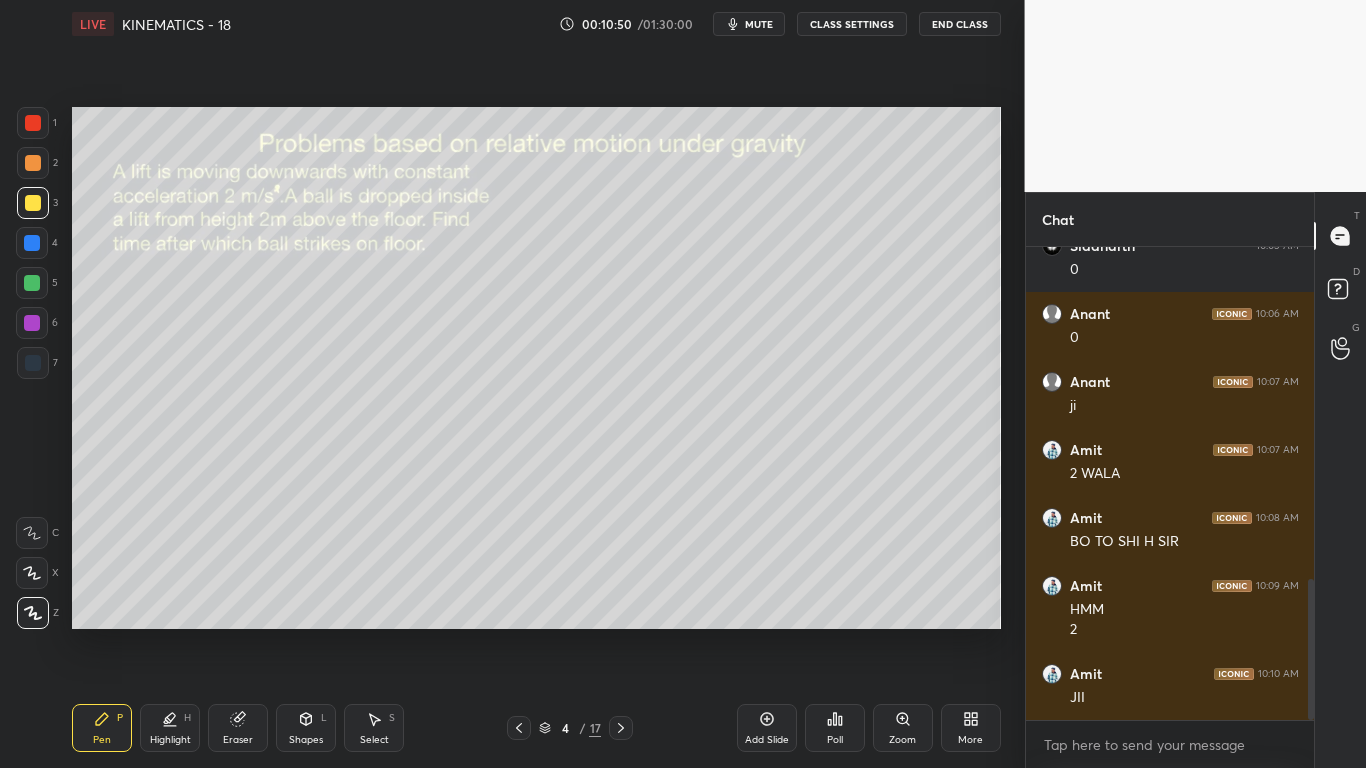click on "Zoom" at bounding box center [903, 728] 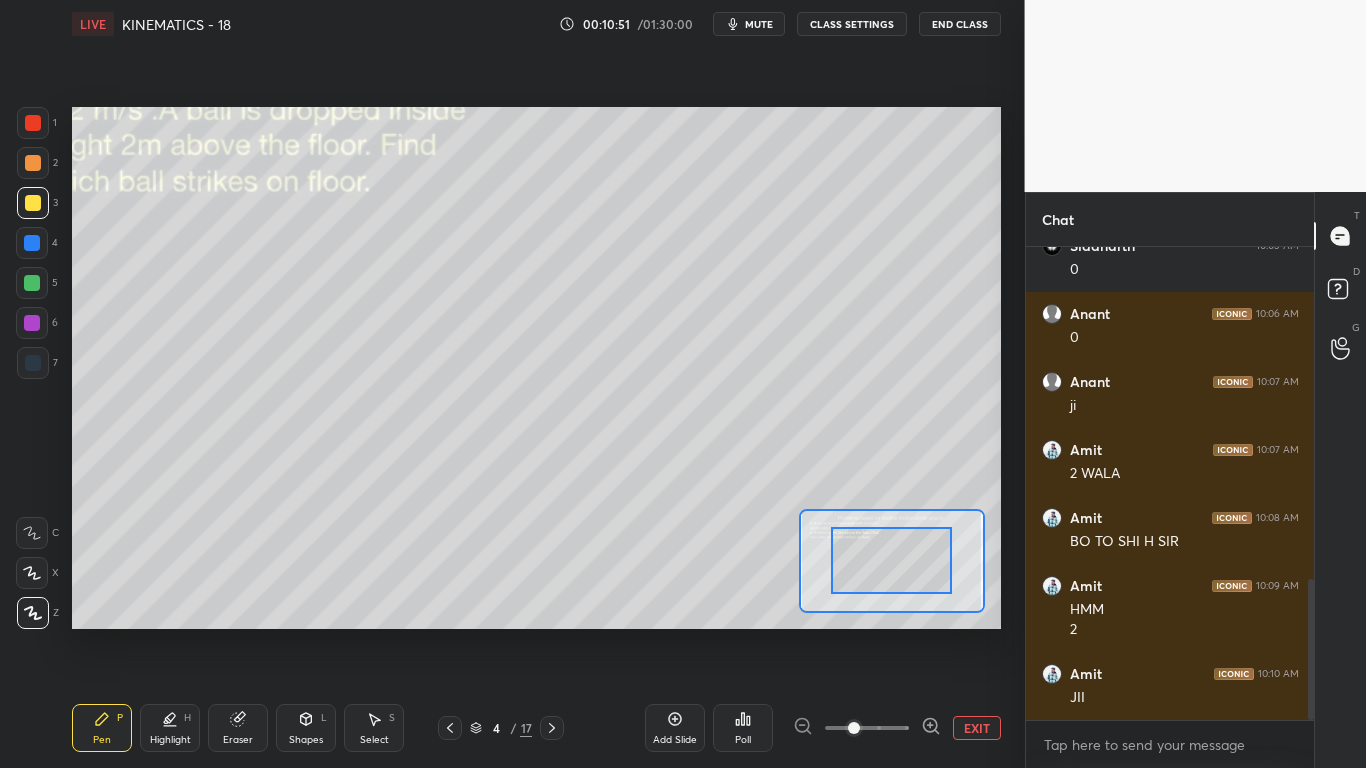 click at bounding box center (892, 561) 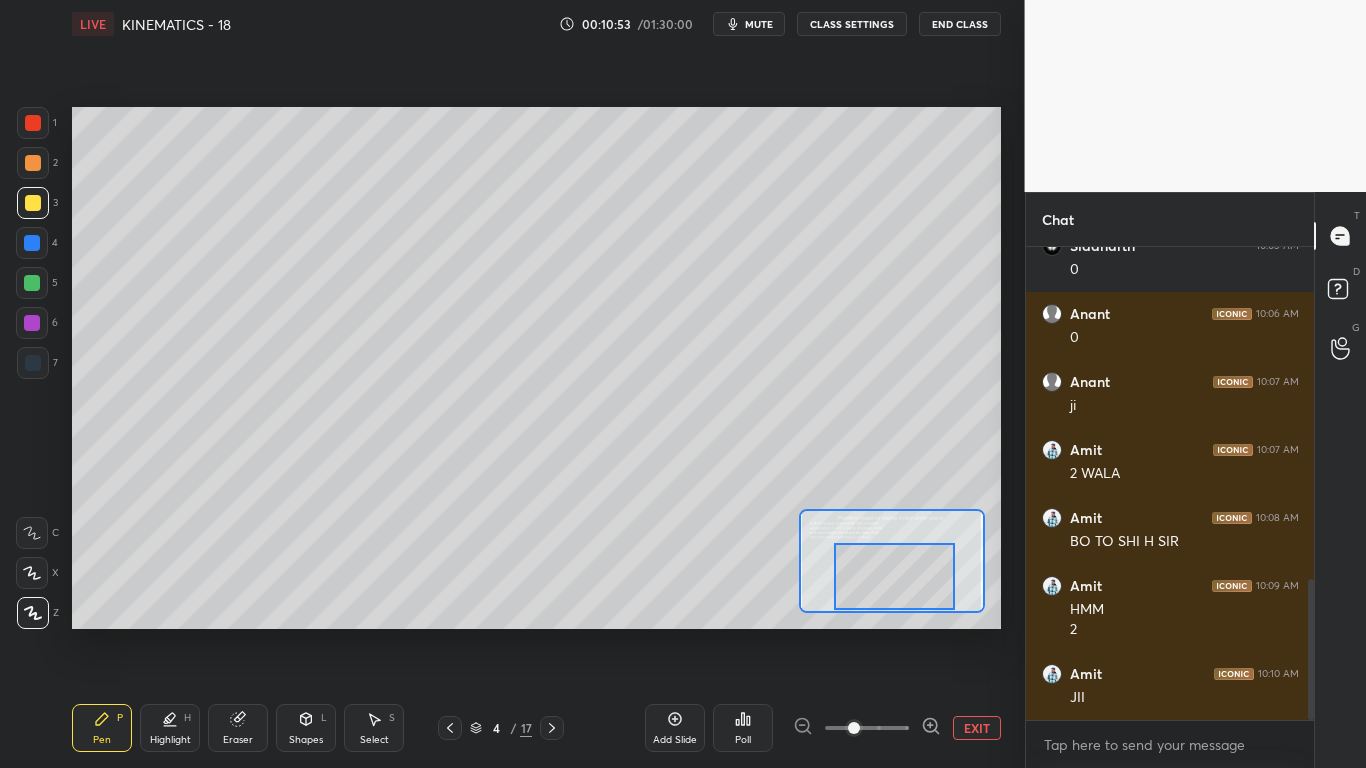 click at bounding box center [894, 576] 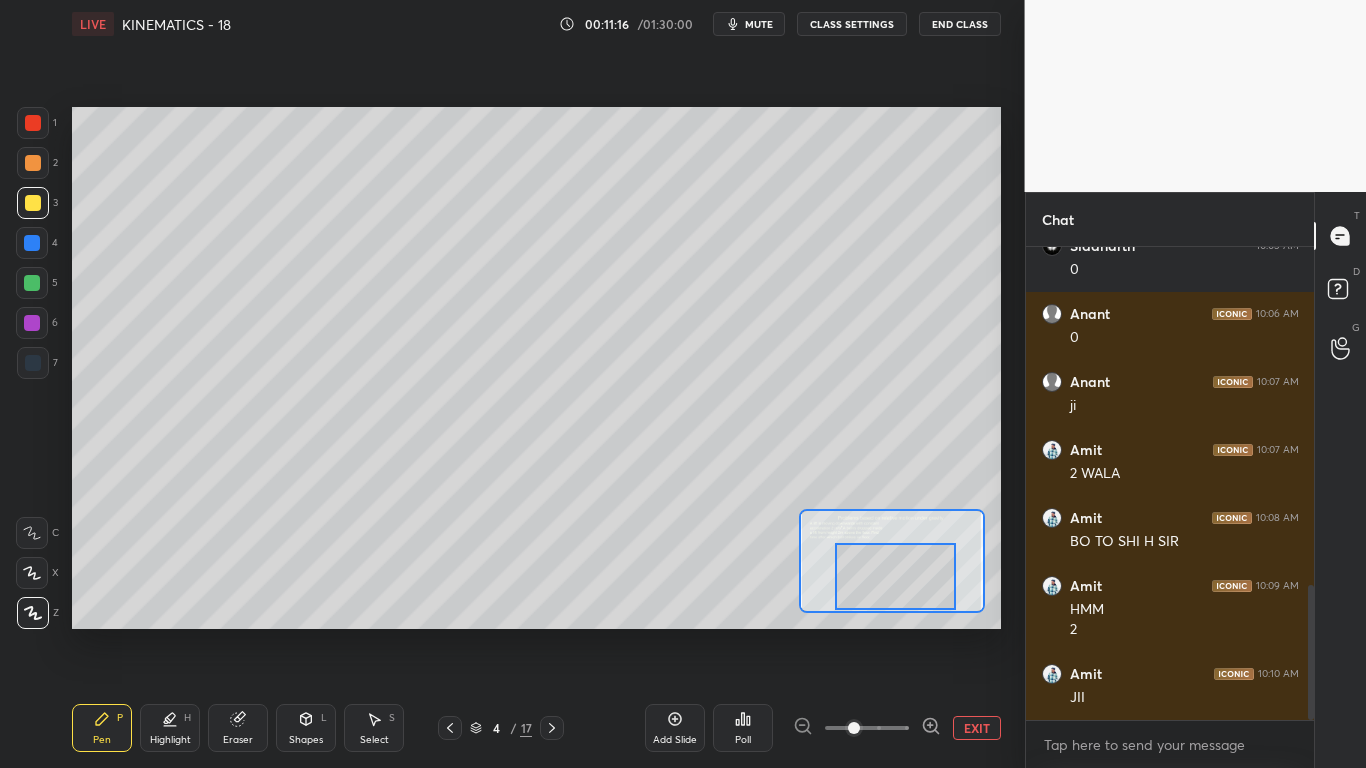 scroll, scrollTop: 1187, scrollLeft: 0, axis: vertical 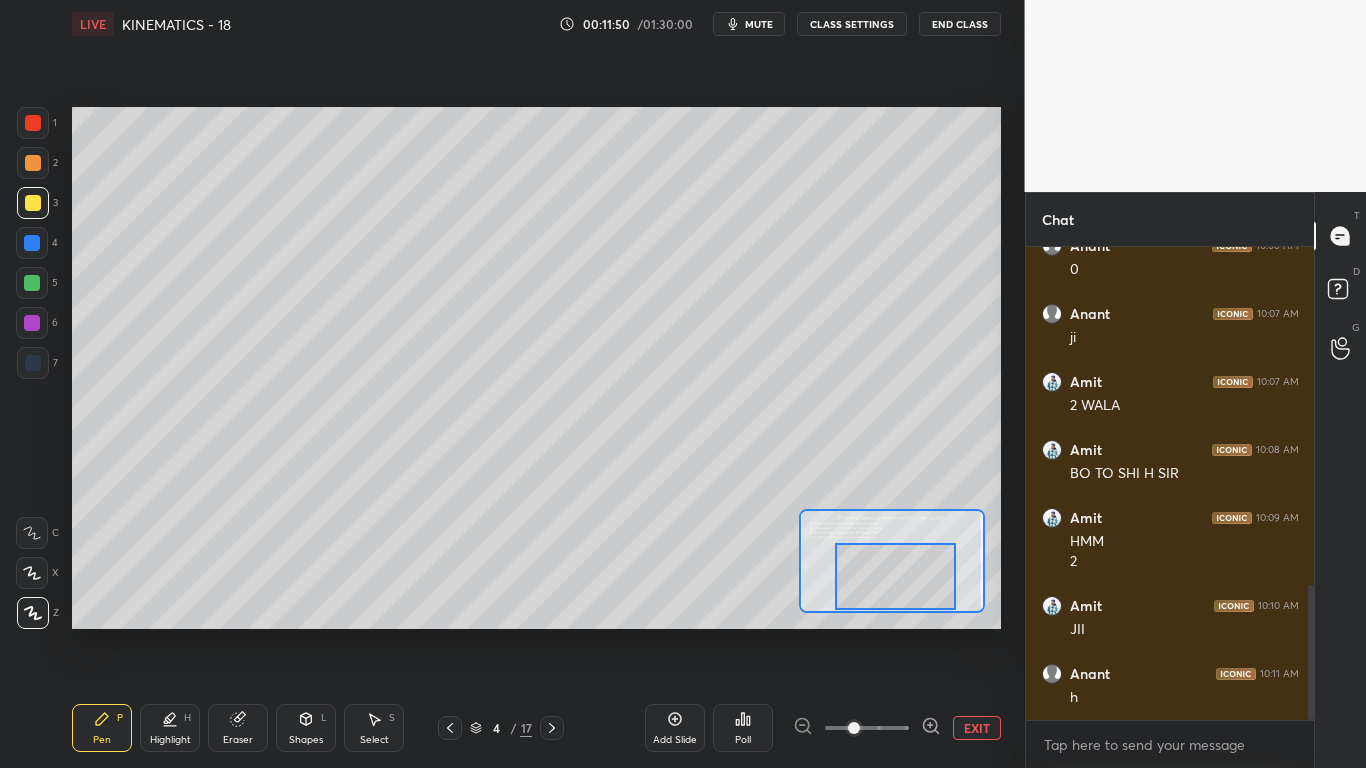 click on "EXIT" at bounding box center (977, 728) 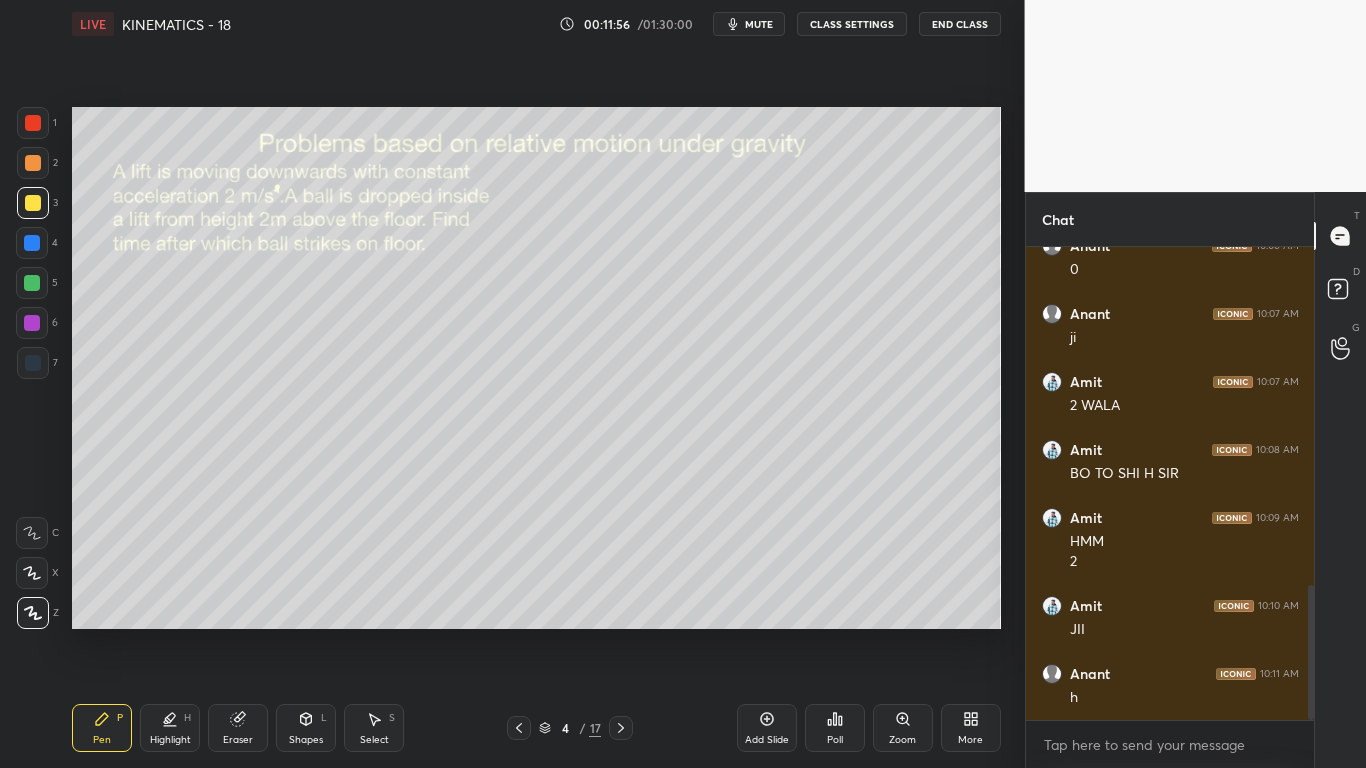 drag, startPoint x: 768, startPoint y: 718, endPoint x: 697, endPoint y: 644, distance: 102.55243 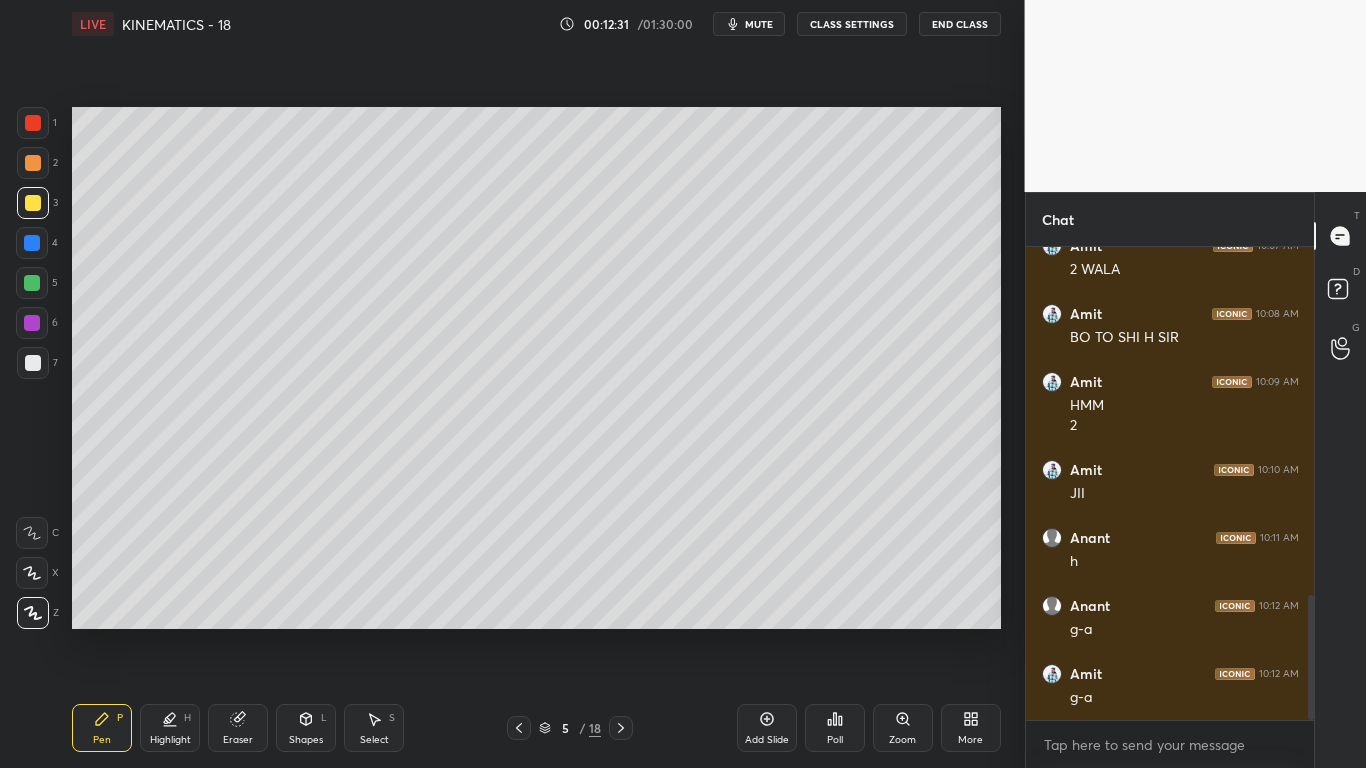 scroll, scrollTop: 1391, scrollLeft: 0, axis: vertical 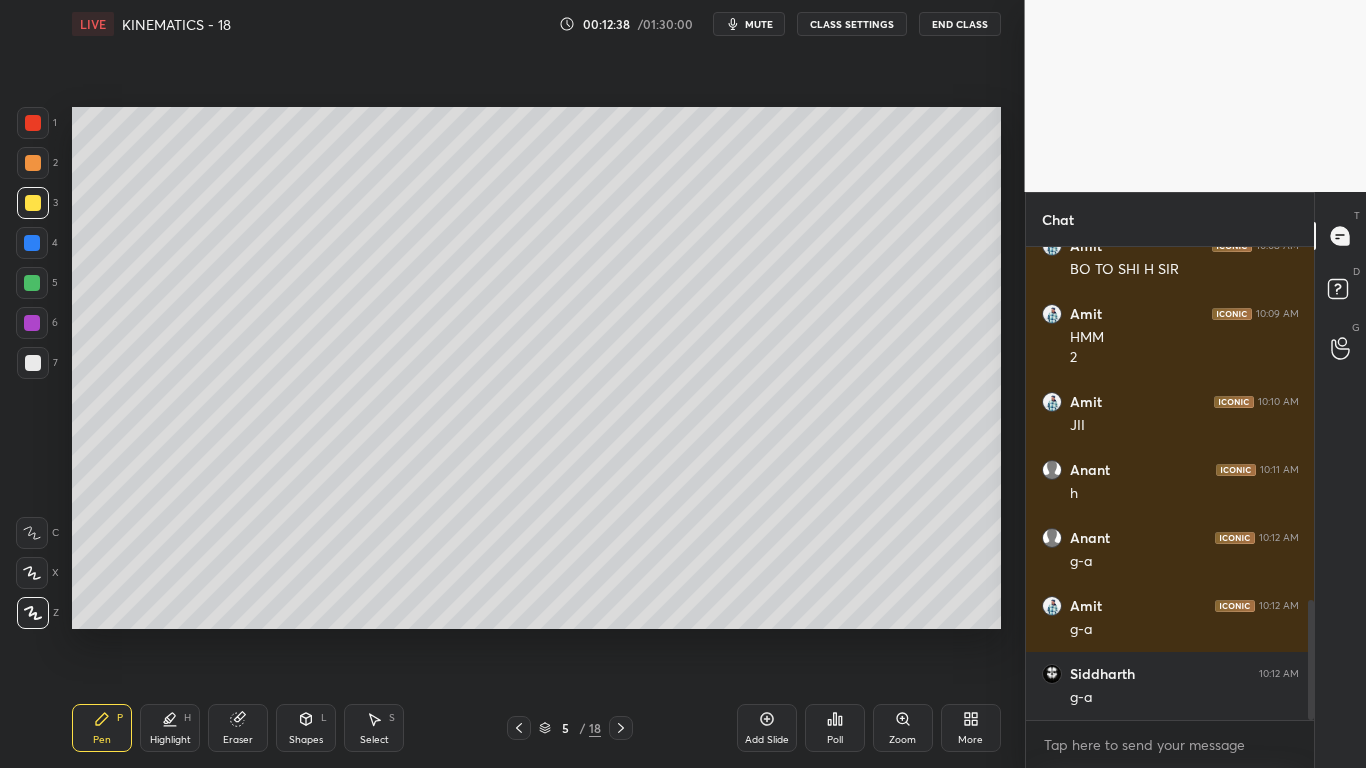 drag, startPoint x: 762, startPoint y: 725, endPoint x: 633, endPoint y: 634, distance: 157.86703 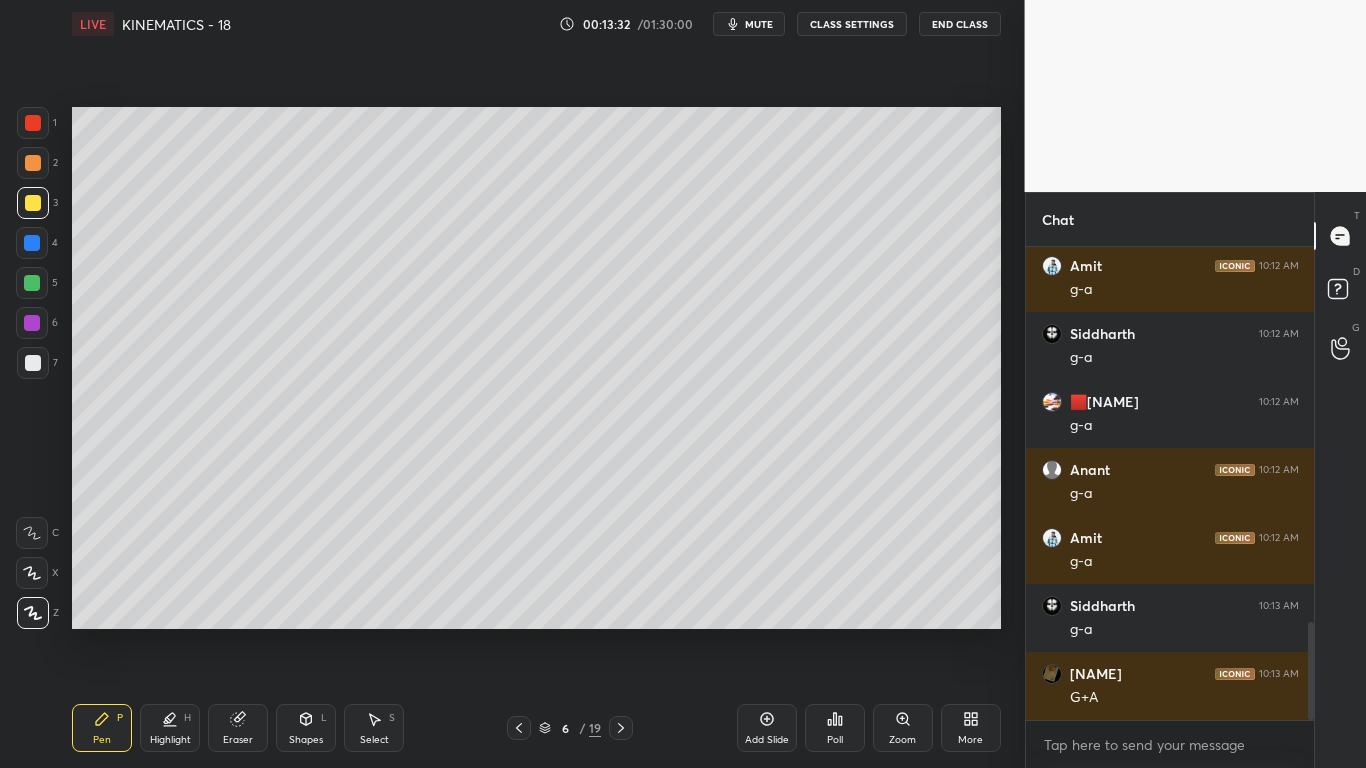 scroll, scrollTop: 1803, scrollLeft: 0, axis: vertical 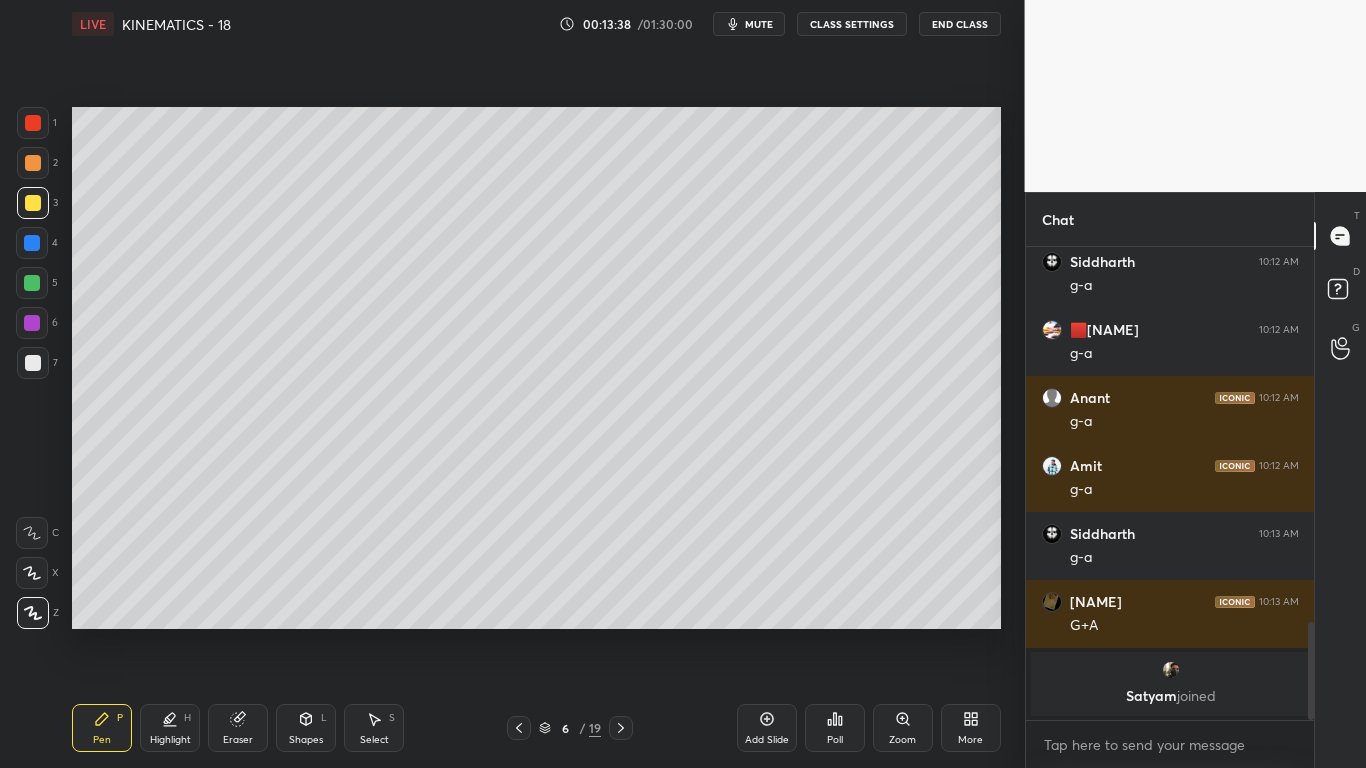 click at bounding box center [33, 163] 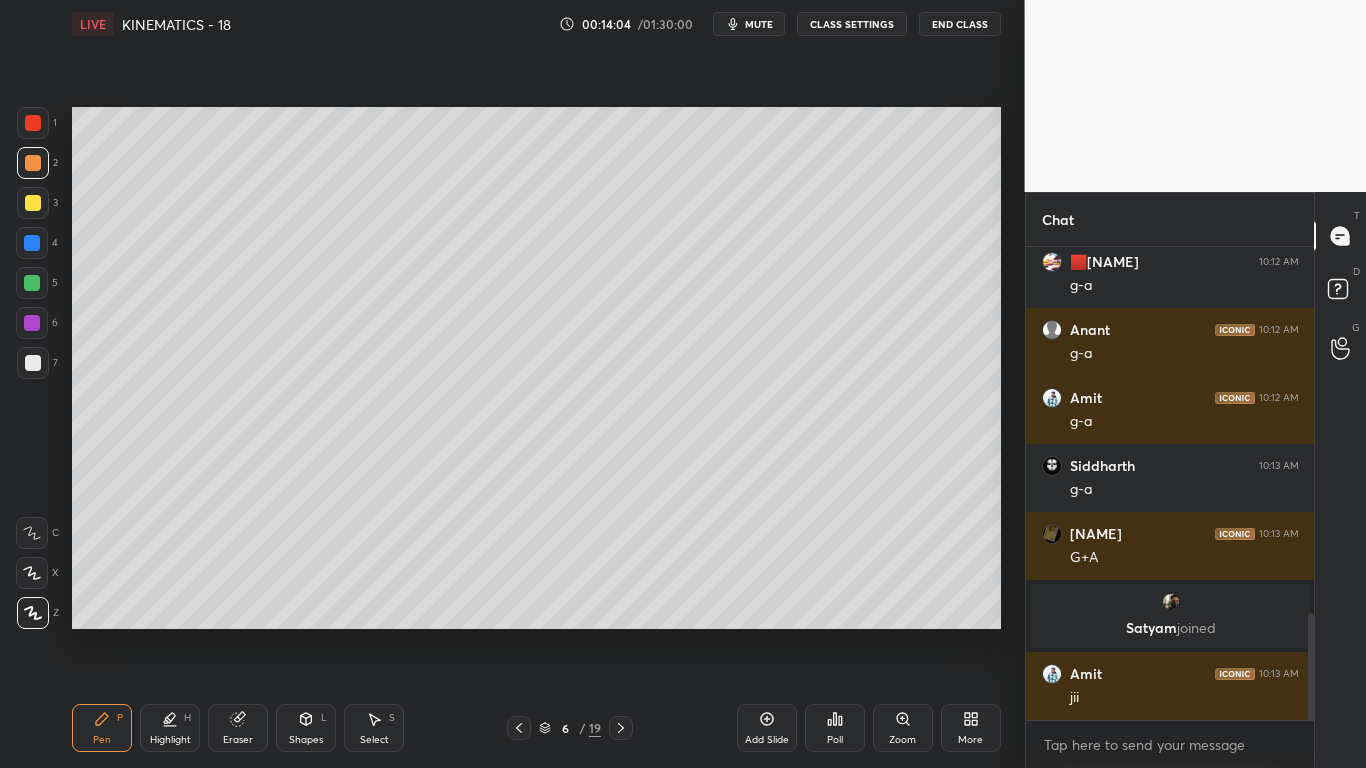 scroll, scrollTop: 1611, scrollLeft: 0, axis: vertical 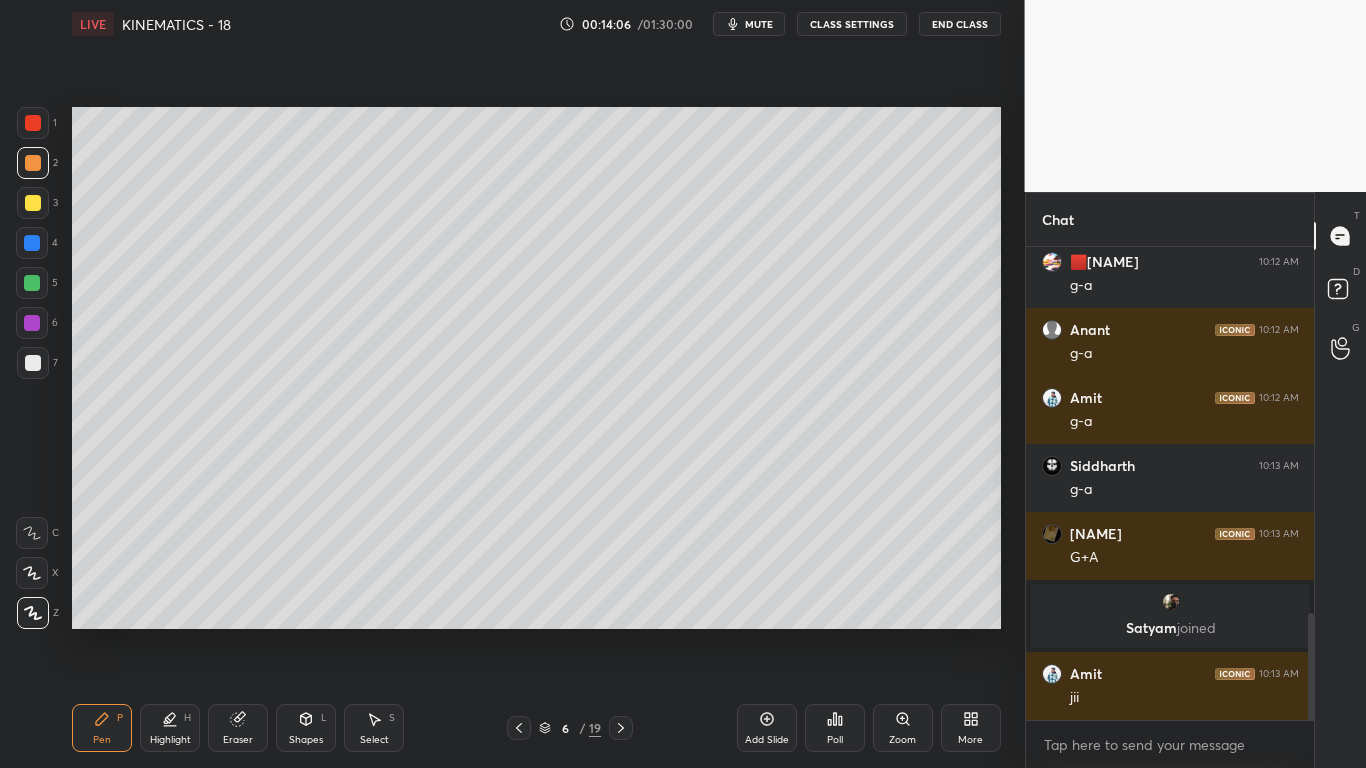 drag, startPoint x: 519, startPoint y: 723, endPoint x: 500, endPoint y: 634, distance: 91.00549 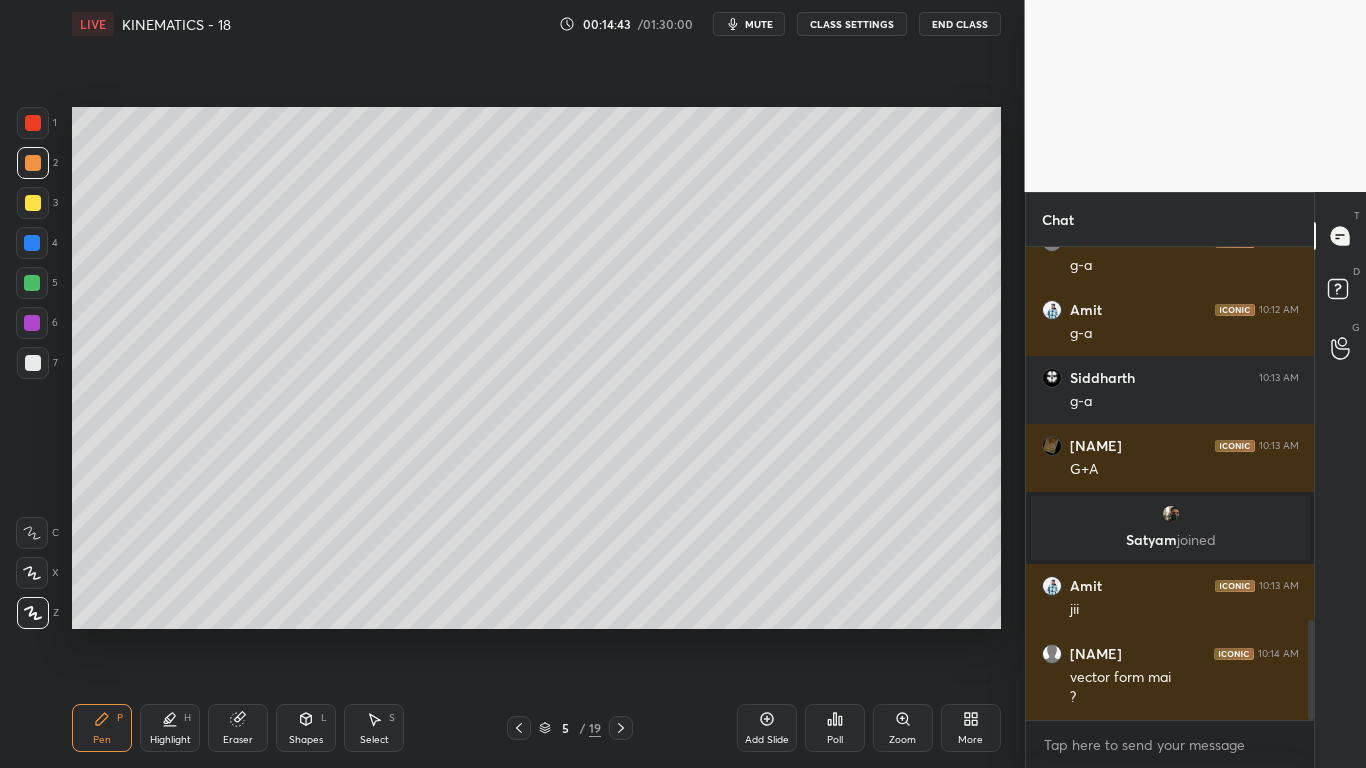 scroll, scrollTop: 1771, scrollLeft: 0, axis: vertical 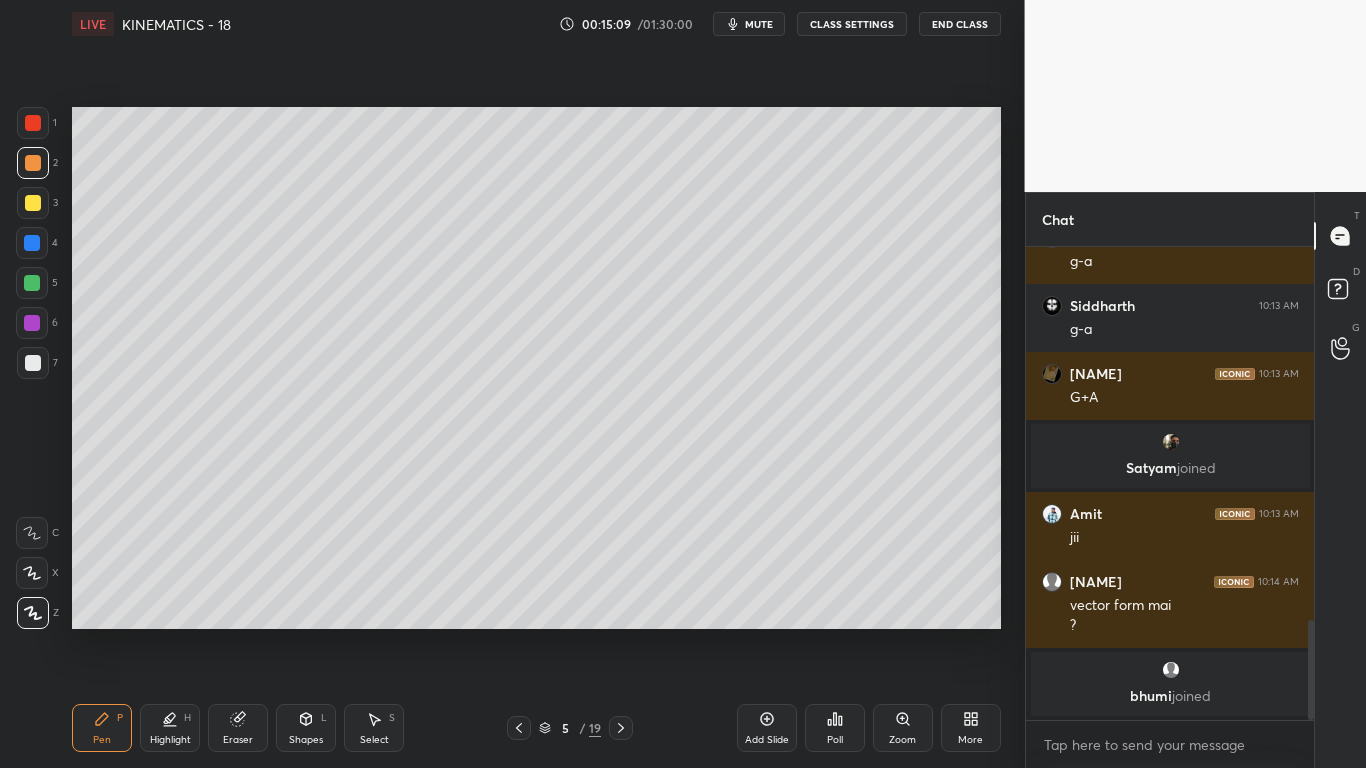 drag, startPoint x: 368, startPoint y: 730, endPoint x: 370, endPoint y: 707, distance: 23.086792 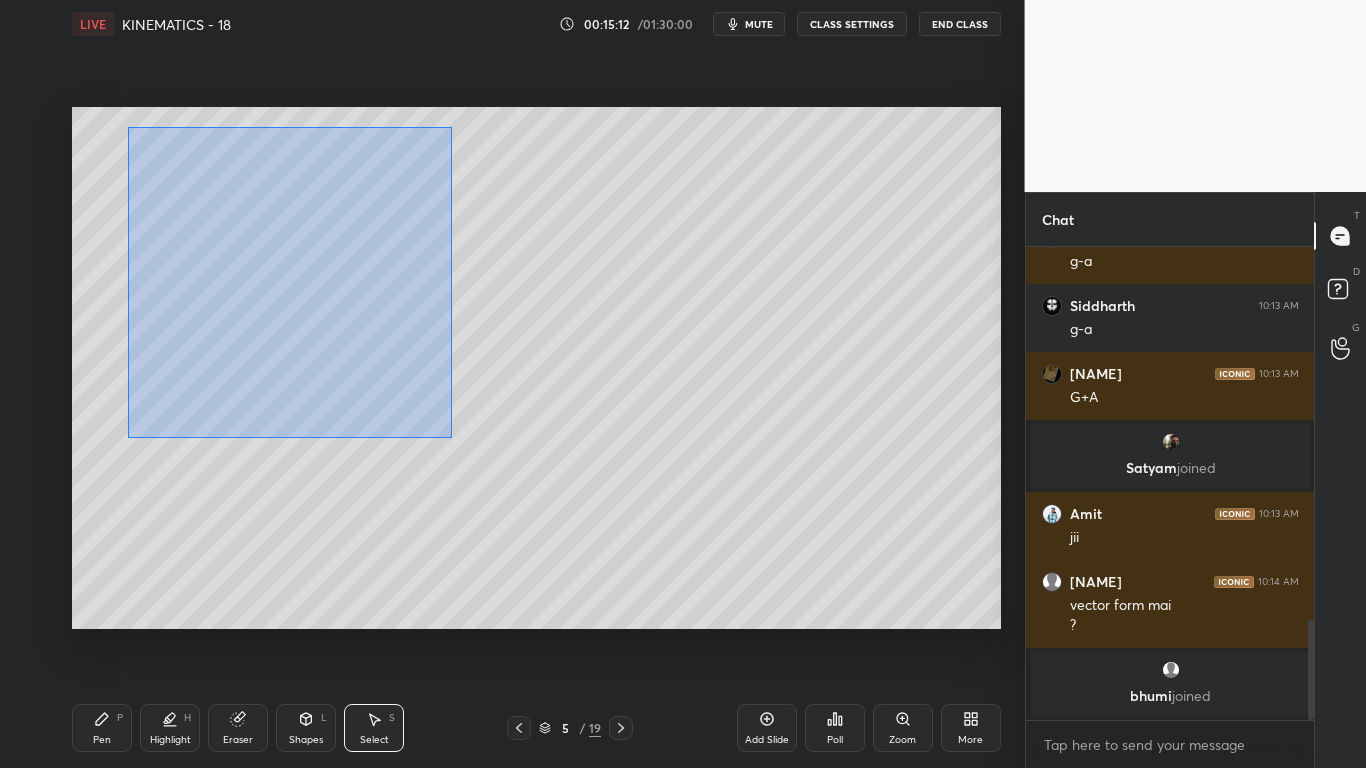 drag, startPoint x: 138, startPoint y: 179, endPoint x: 447, endPoint y: 444, distance: 407.07 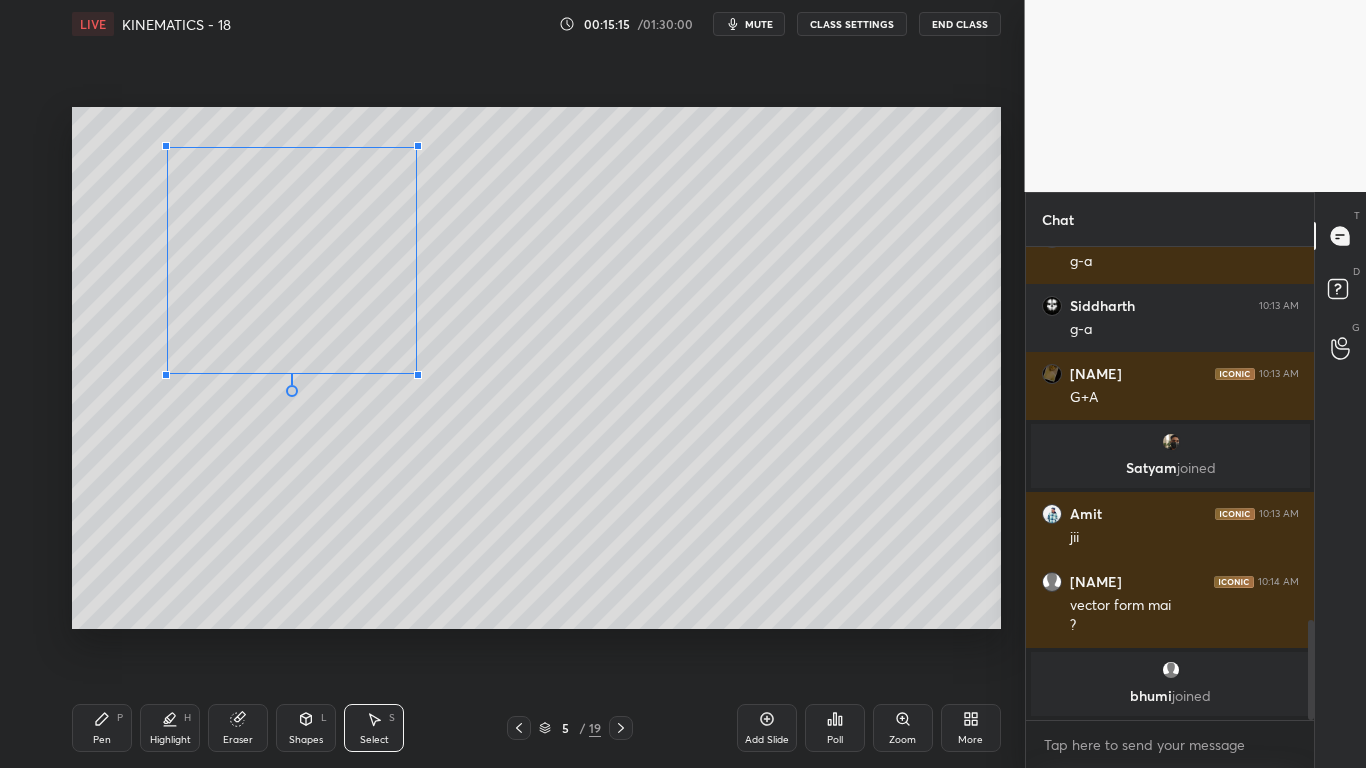 drag, startPoint x: 453, startPoint y: 423, endPoint x: 416, endPoint y: 373, distance: 62.201286 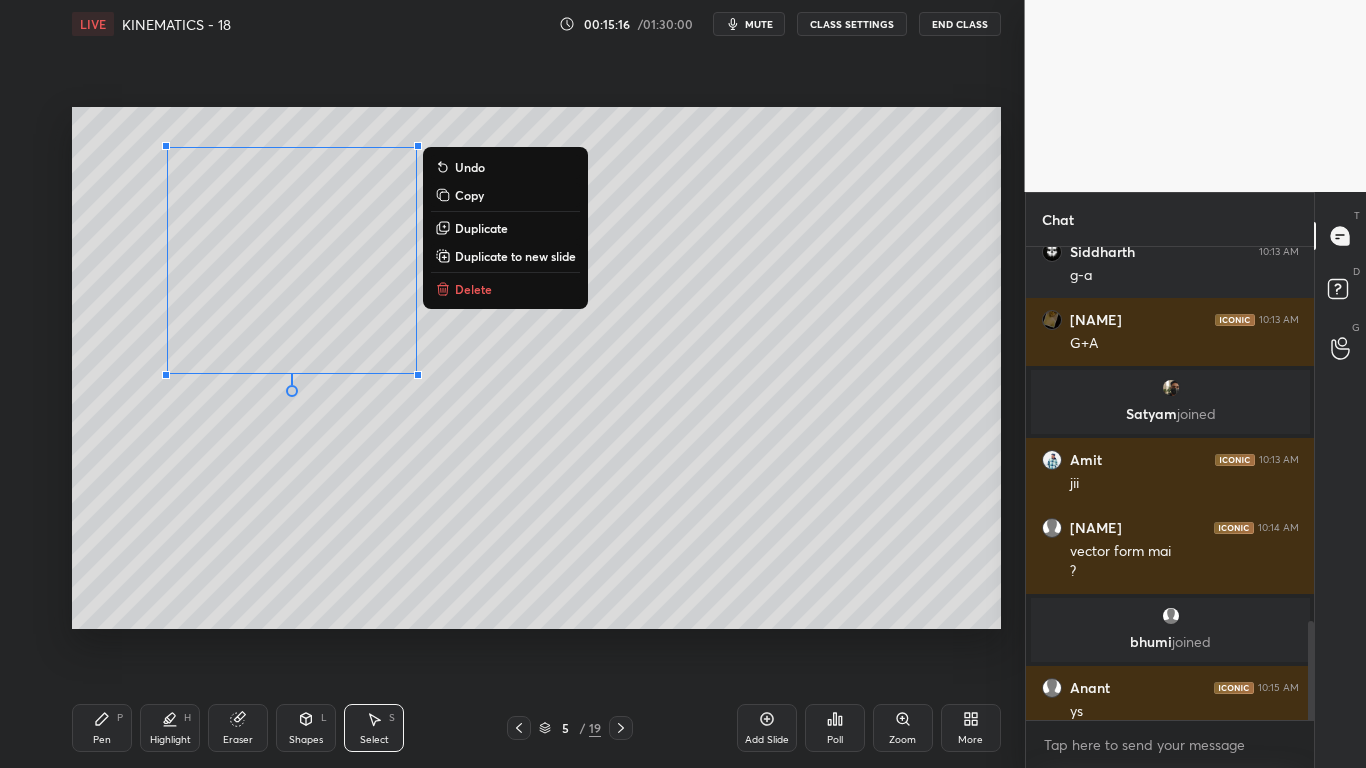 scroll, scrollTop: 1785, scrollLeft: 0, axis: vertical 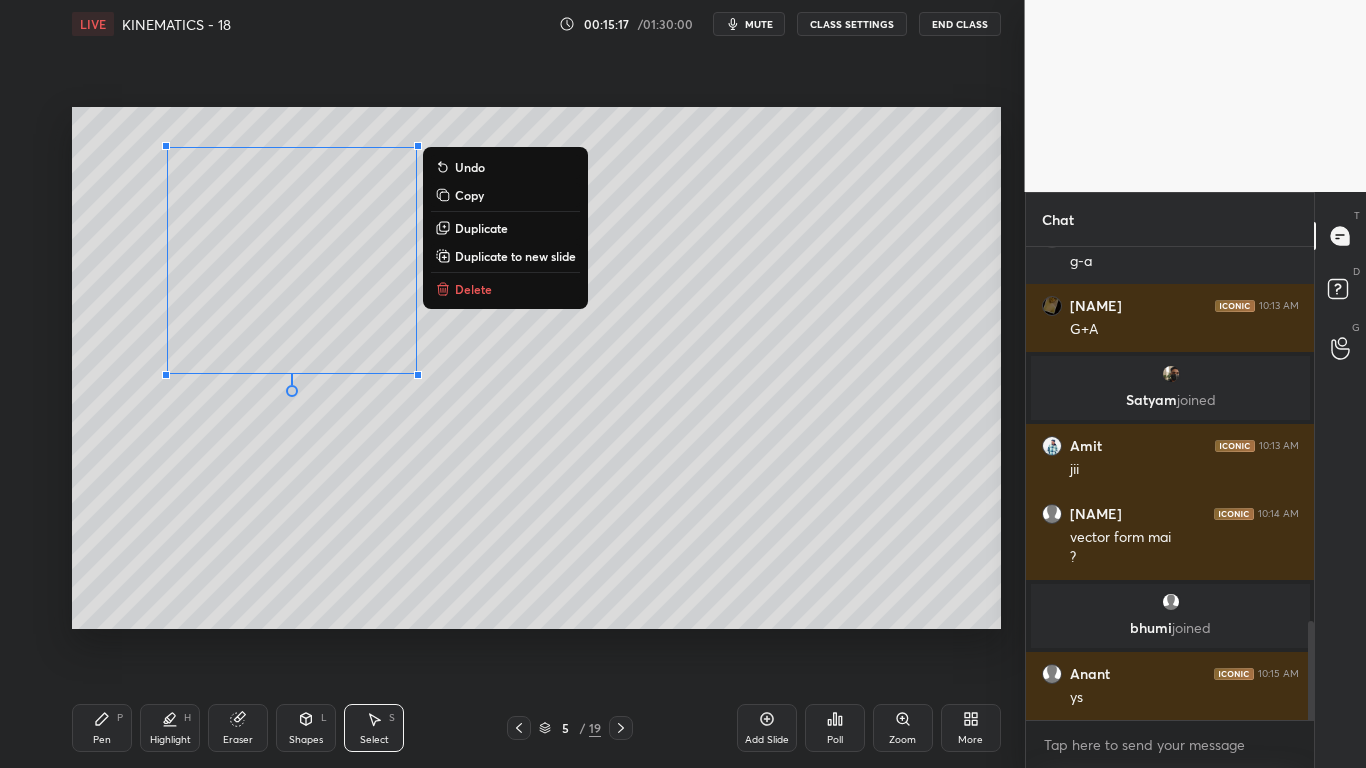 click on "Duplicate" at bounding box center [481, 228] 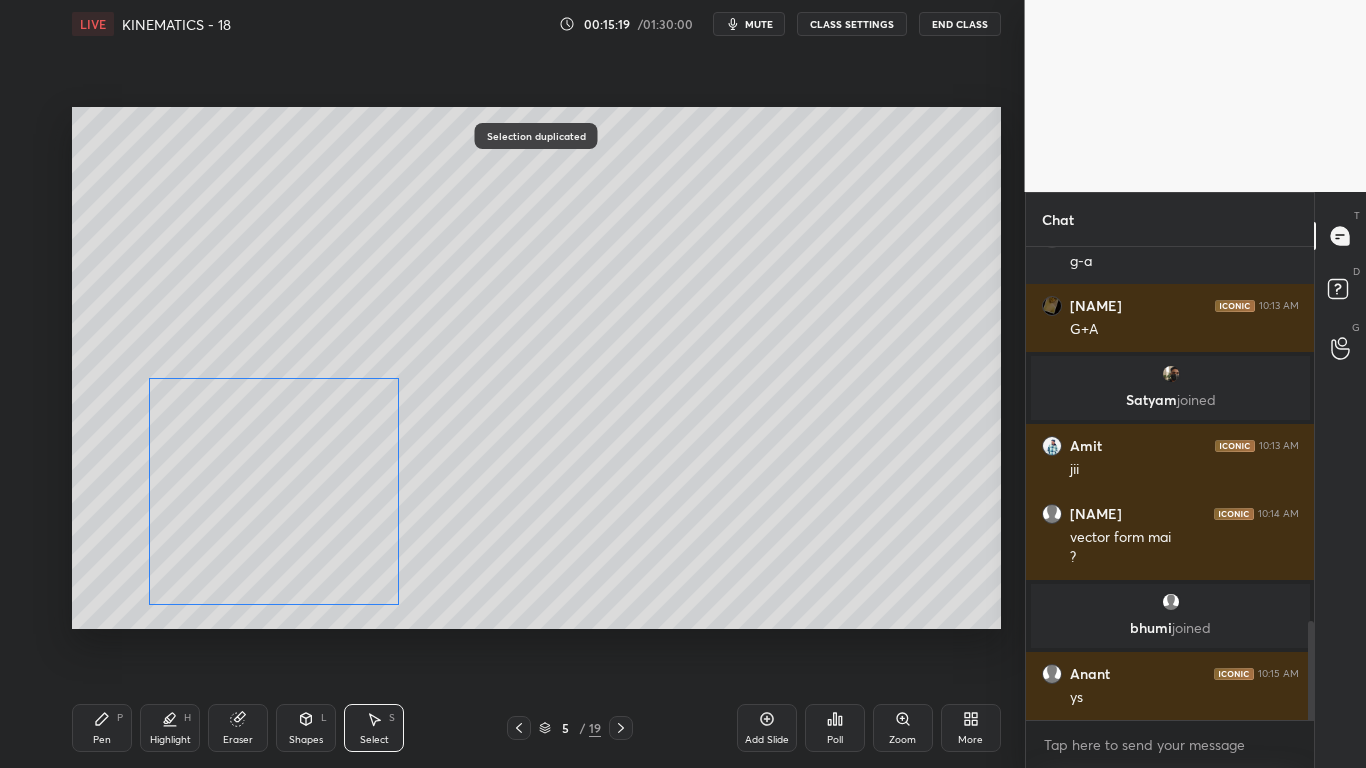 drag, startPoint x: 369, startPoint y: 449, endPoint x: 472, endPoint y: 511, distance: 120.22063 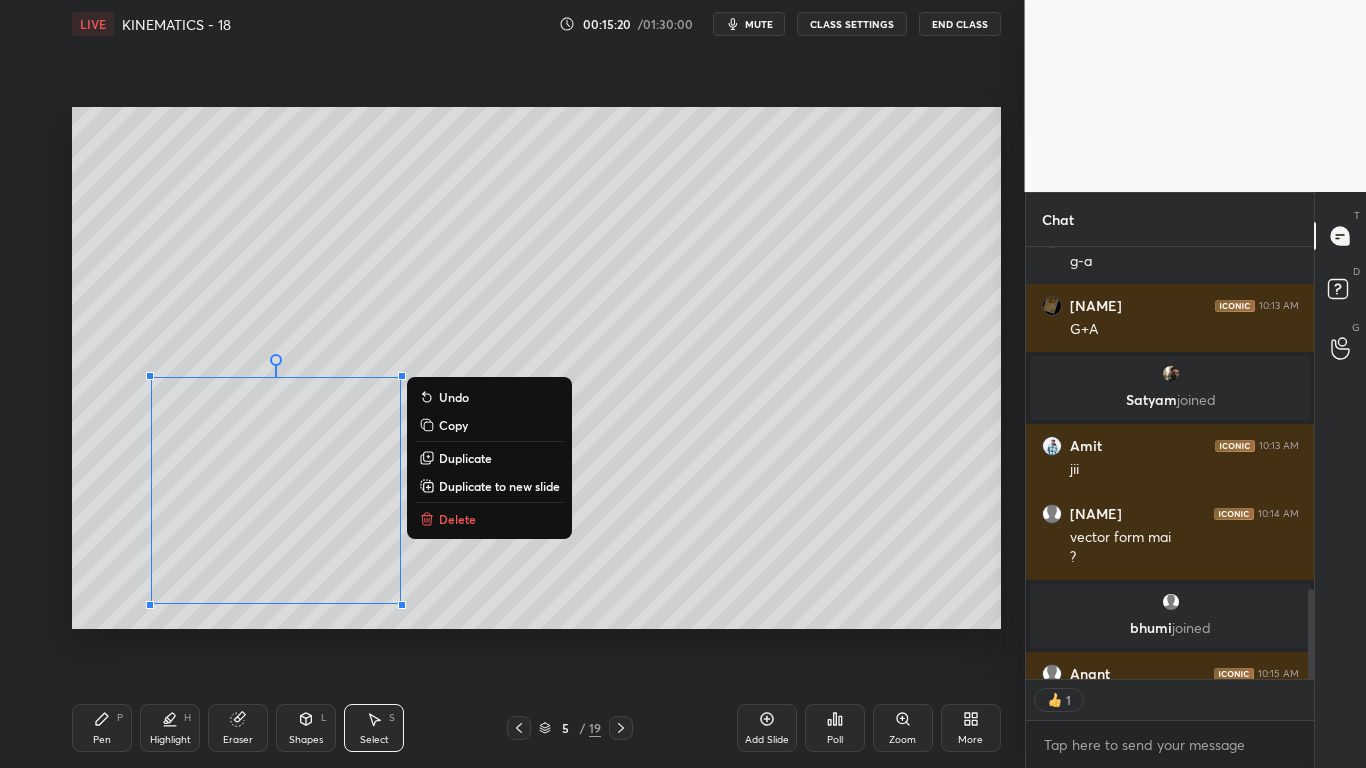 click on "0 ° Undo Copy Duplicate Duplicate to new slide Delete" at bounding box center (536, 368) 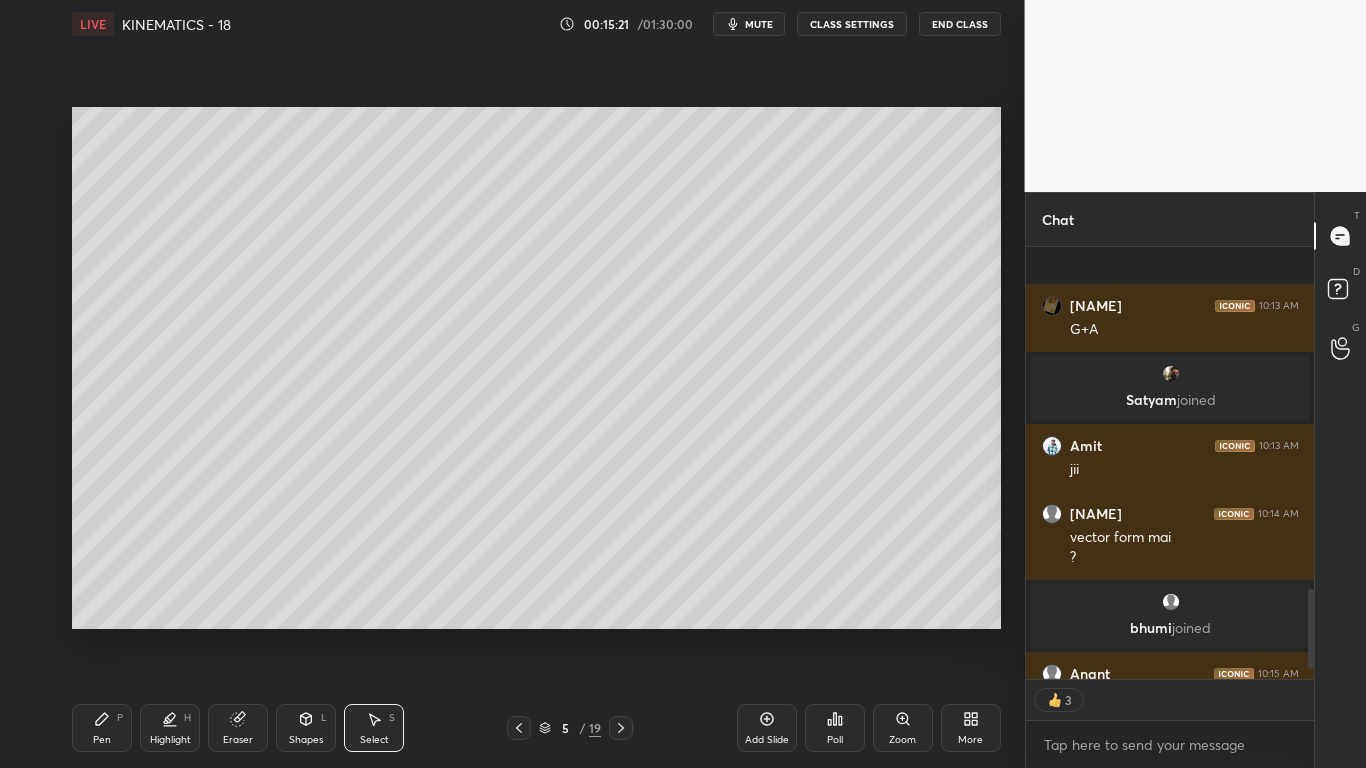 scroll, scrollTop: 426, scrollLeft: 282, axis: both 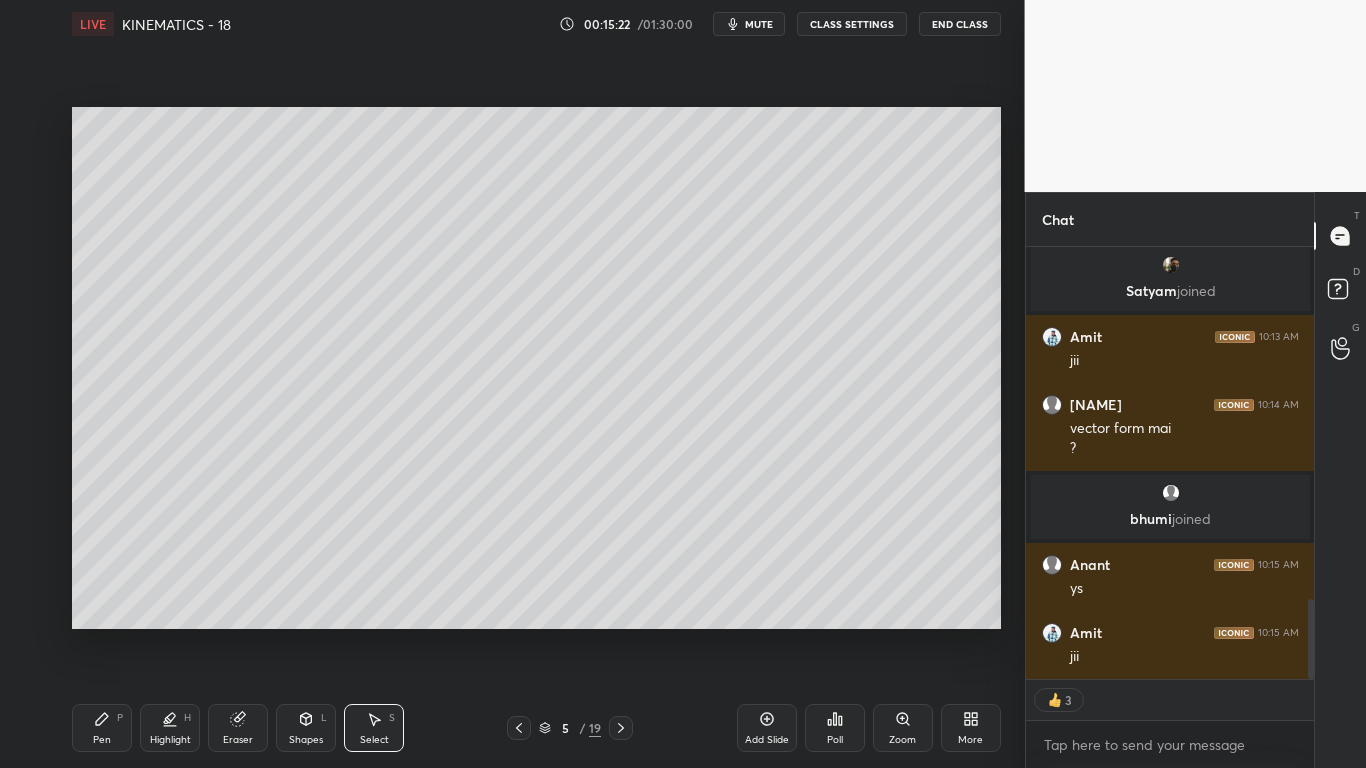 drag, startPoint x: 239, startPoint y: 730, endPoint x: 335, endPoint y: 684, distance: 106.451866 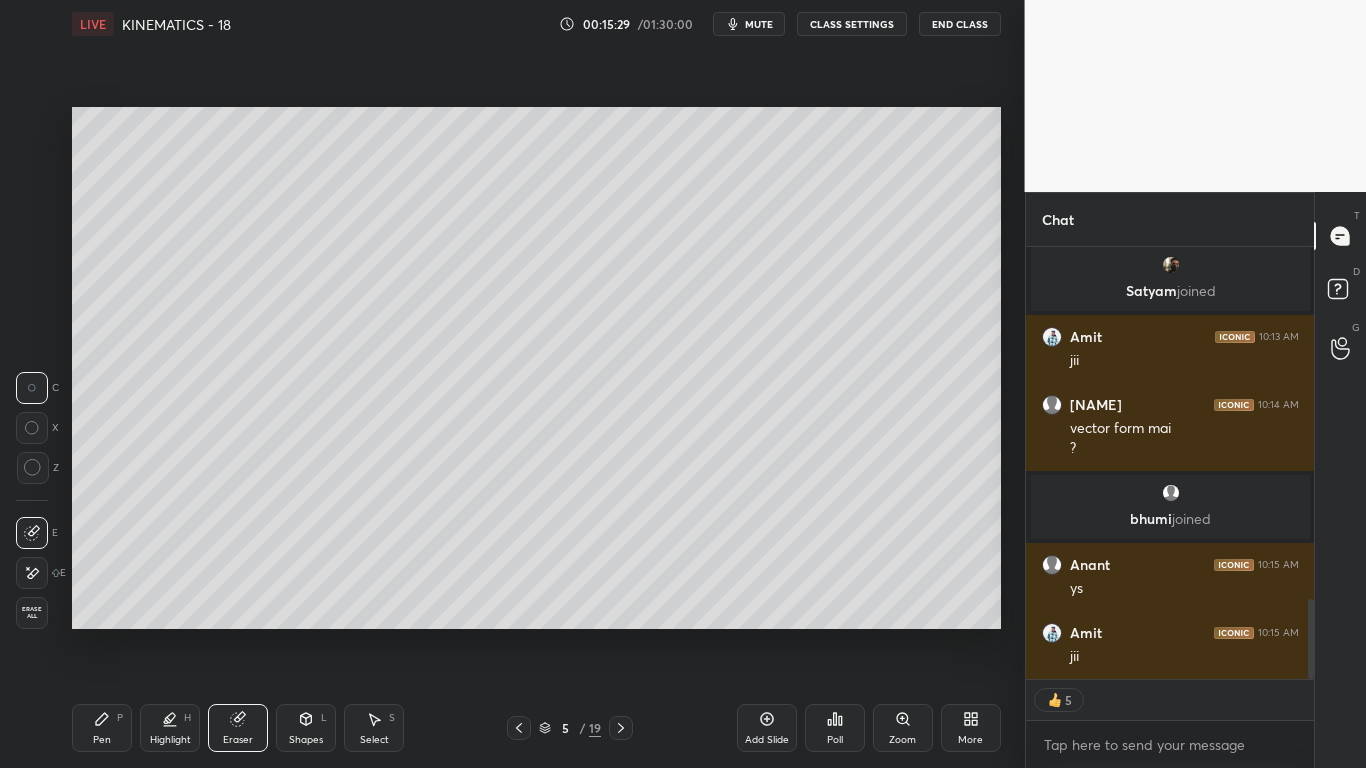 drag, startPoint x: 94, startPoint y: 737, endPoint x: 221, endPoint y: 668, distance: 144.53374 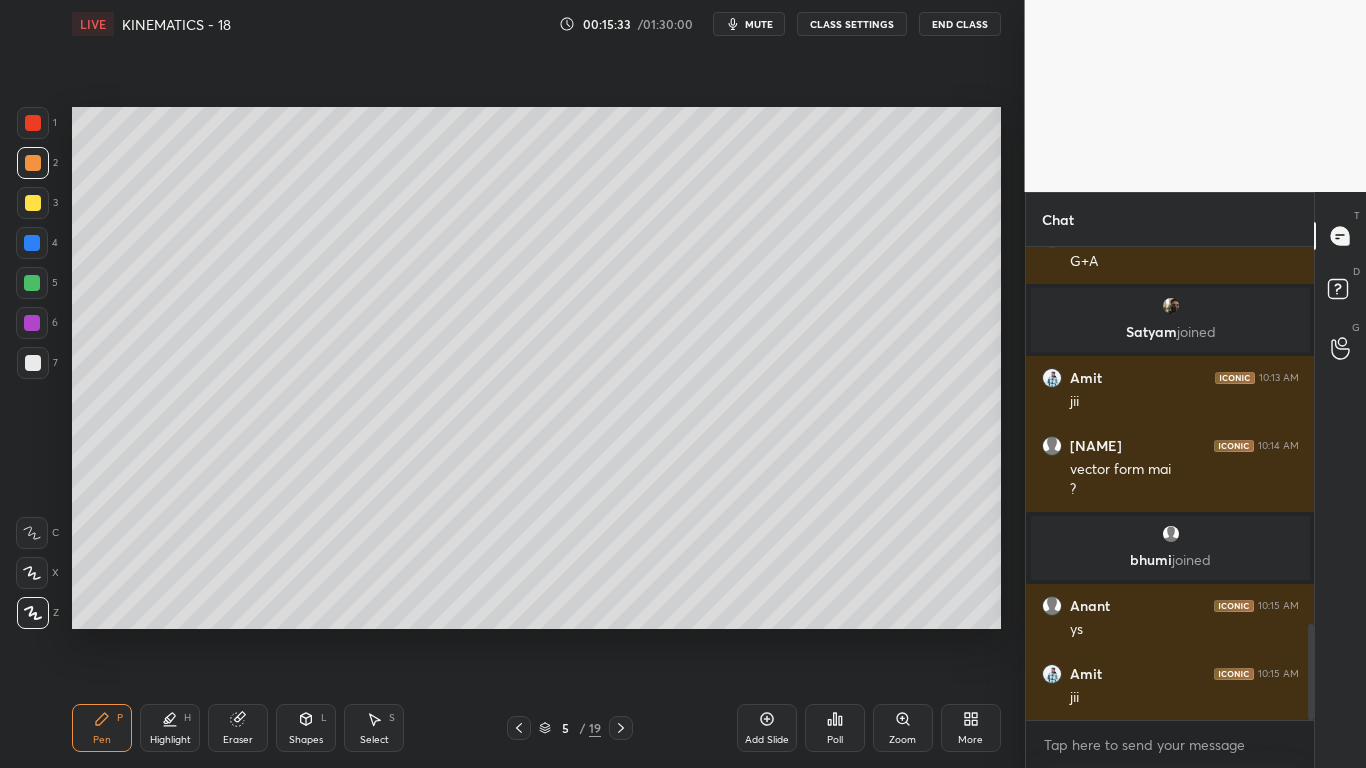 scroll, scrollTop: 7, scrollLeft: 7, axis: both 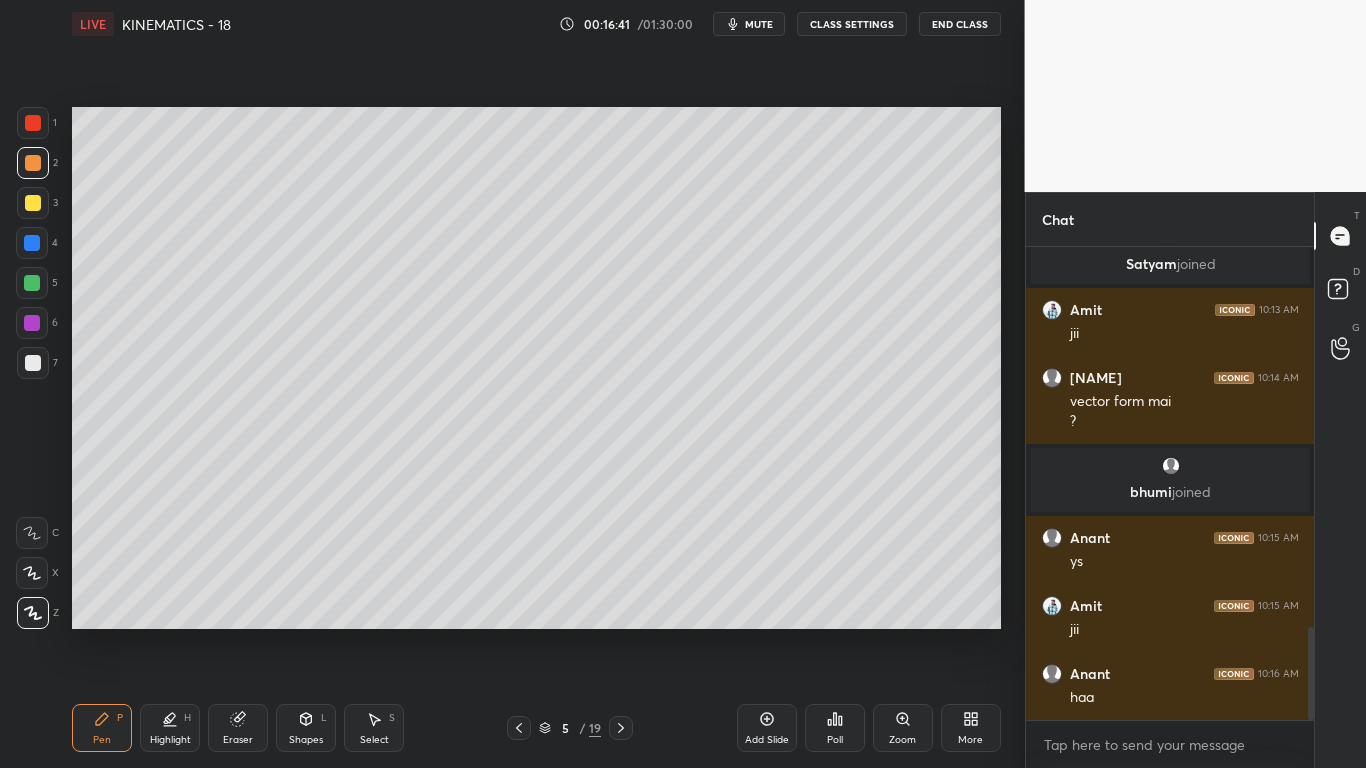 click 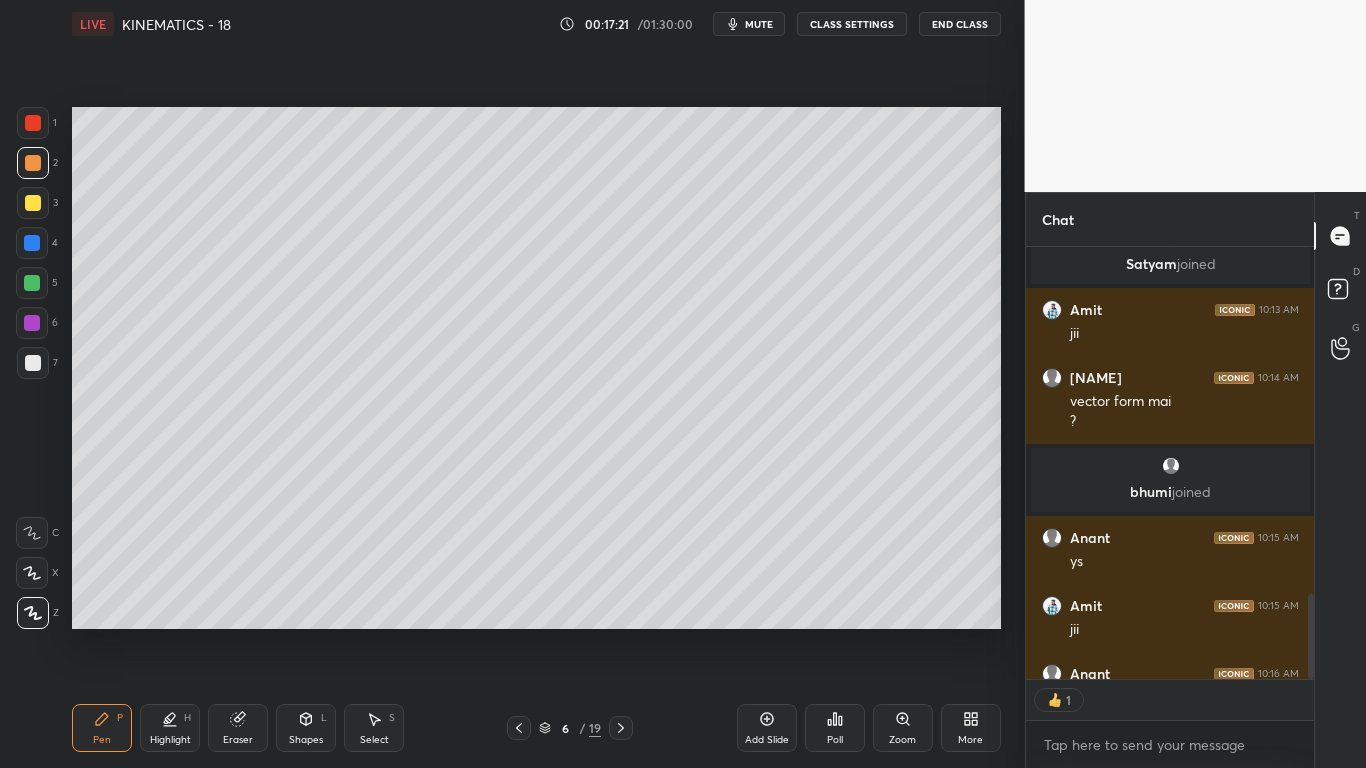 scroll, scrollTop: 426, scrollLeft: 282, axis: both 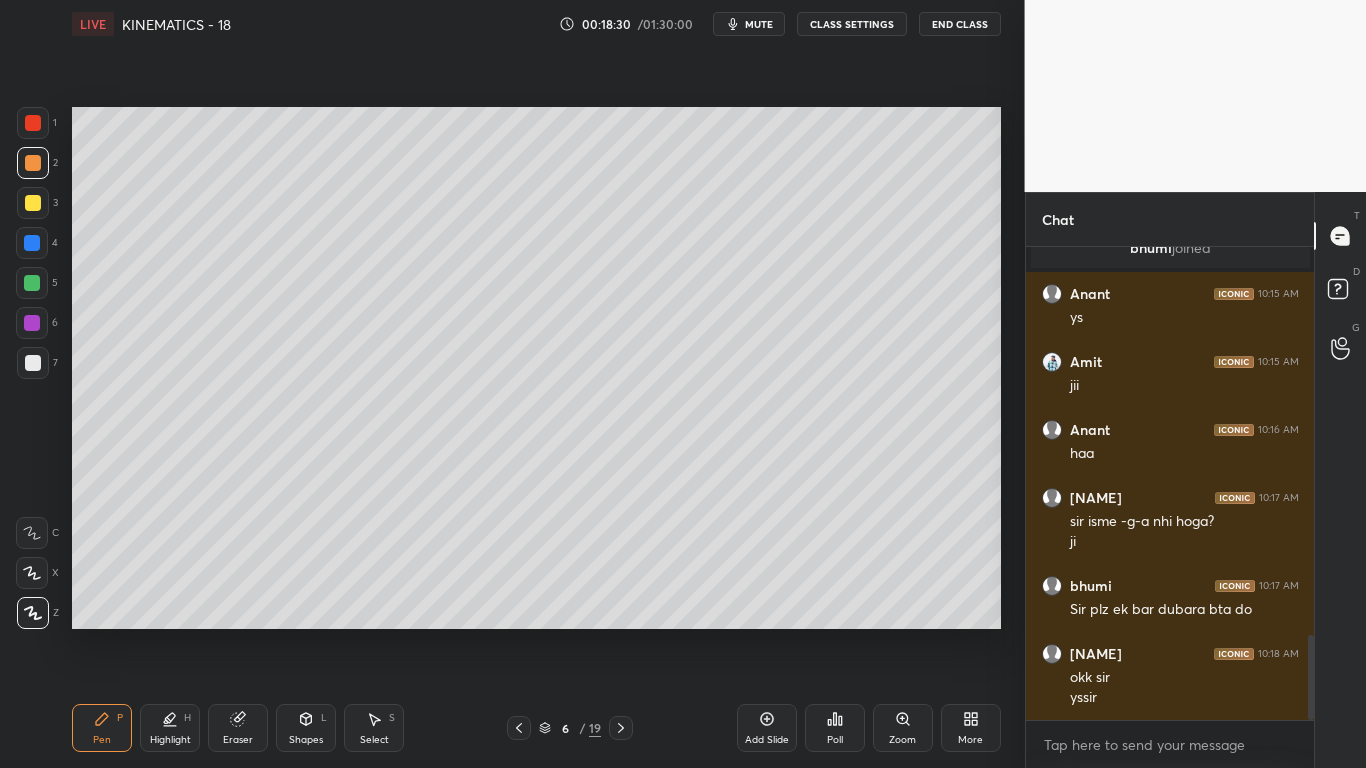 click 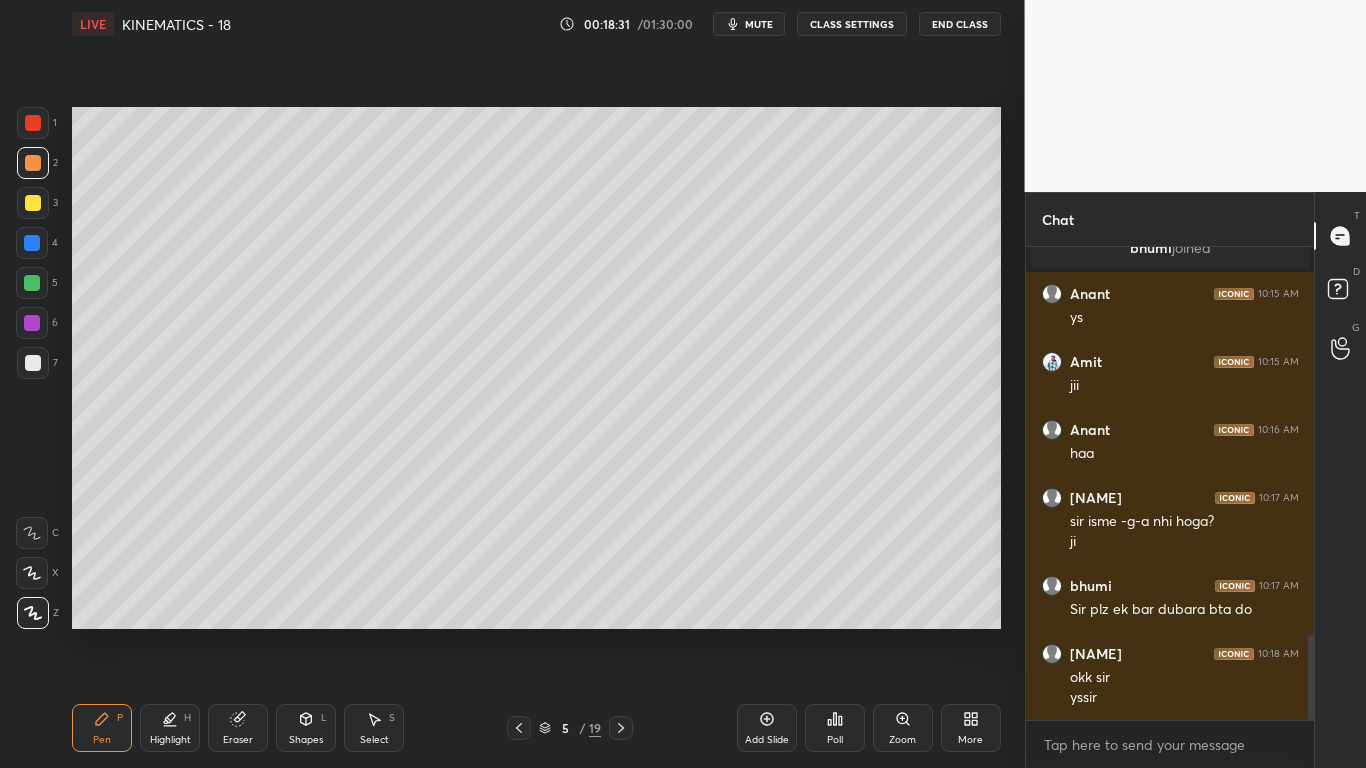 click 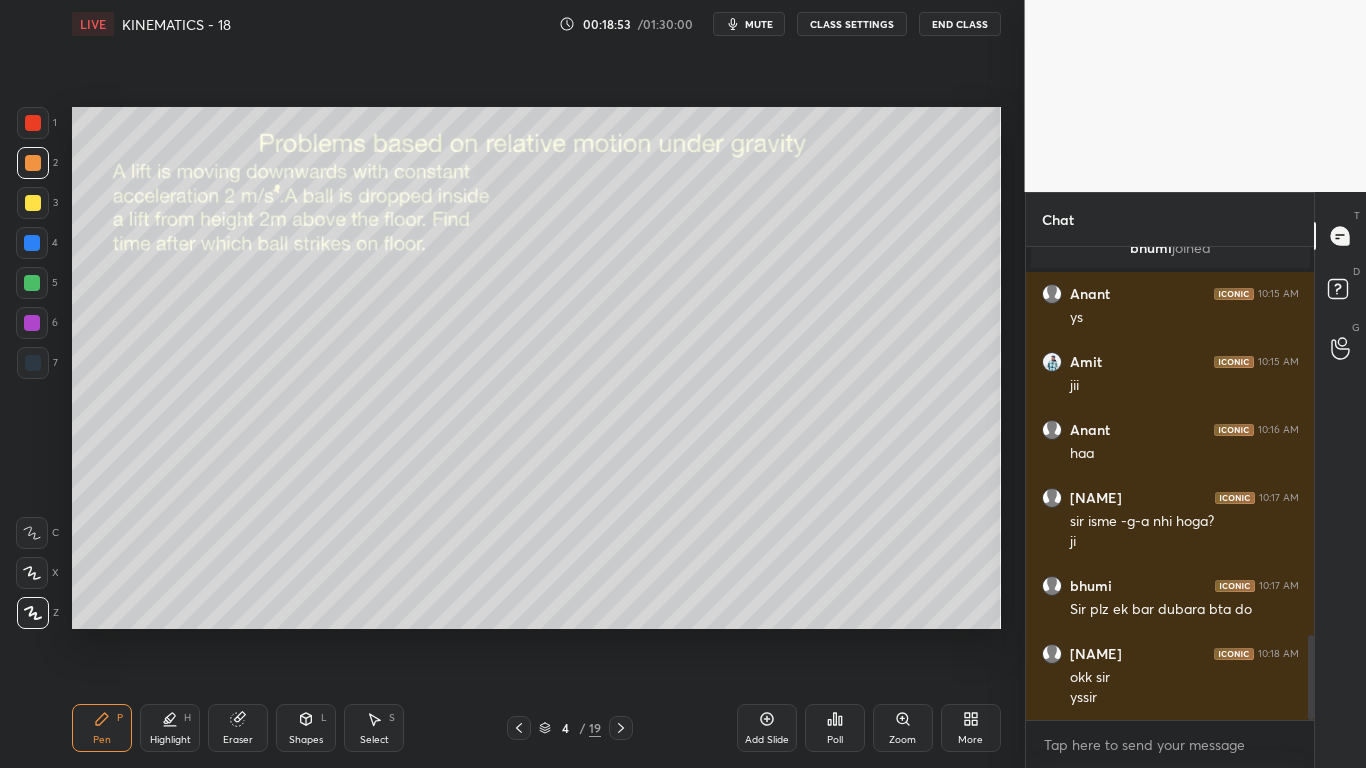 drag, startPoint x: 184, startPoint y: 722, endPoint x: 89, endPoint y: 649, distance: 119.80818 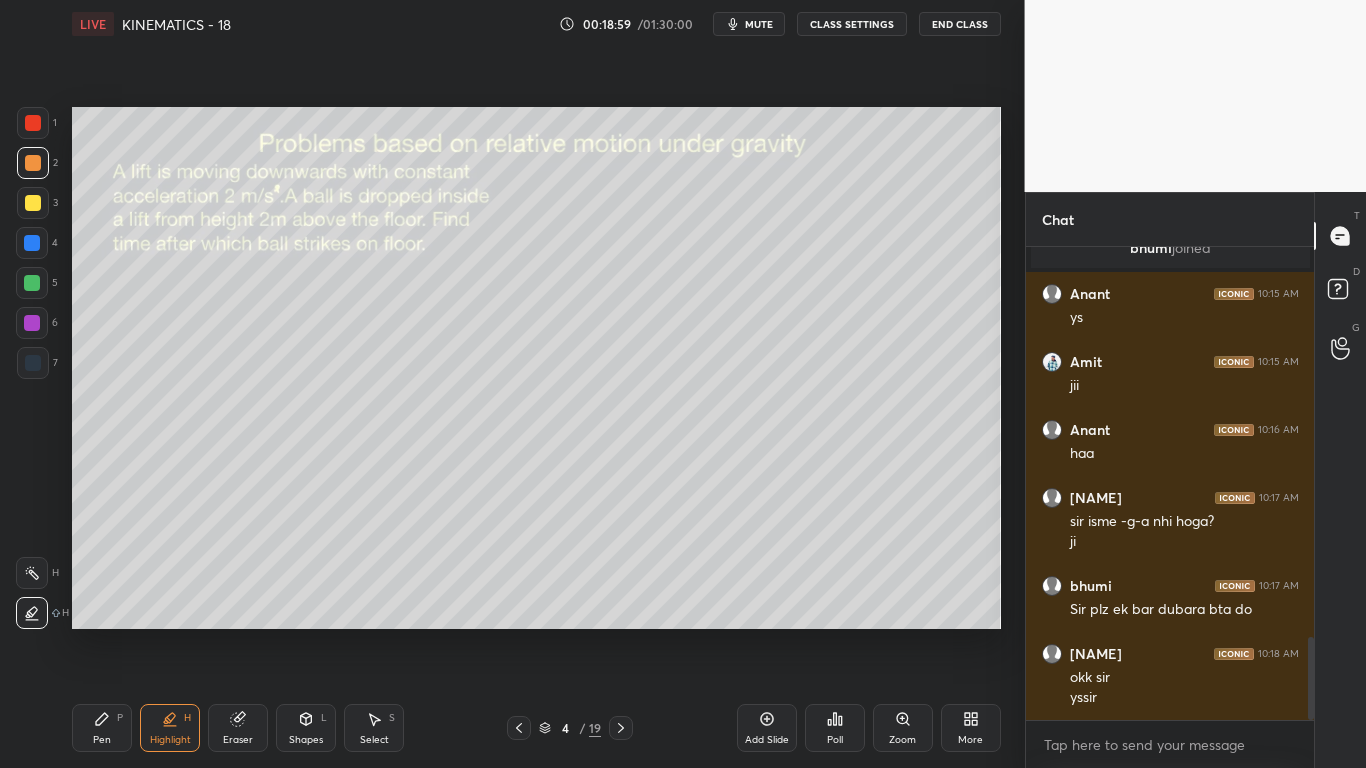 scroll, scrollTop: 2233, scrollLeft: 0, axis: vertical 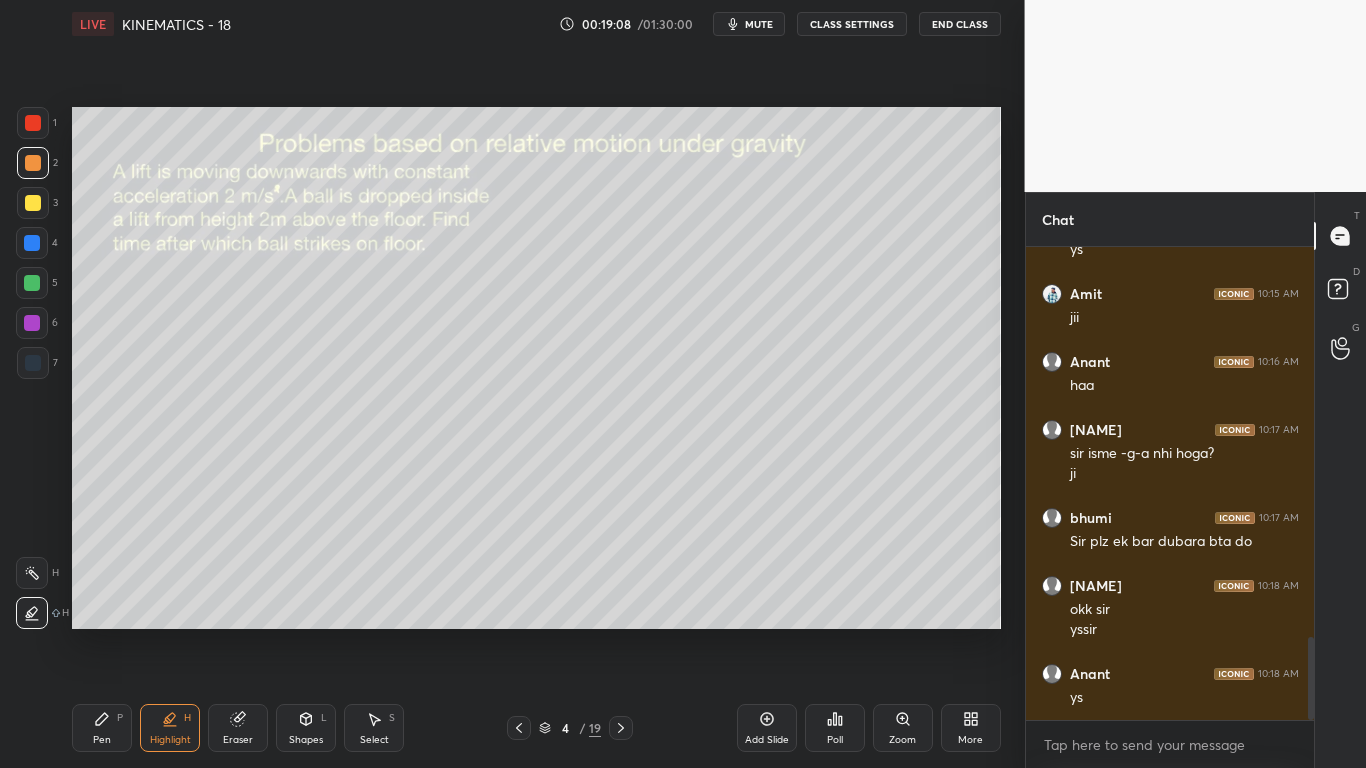 click on "P" at bounding box center [120, 718] 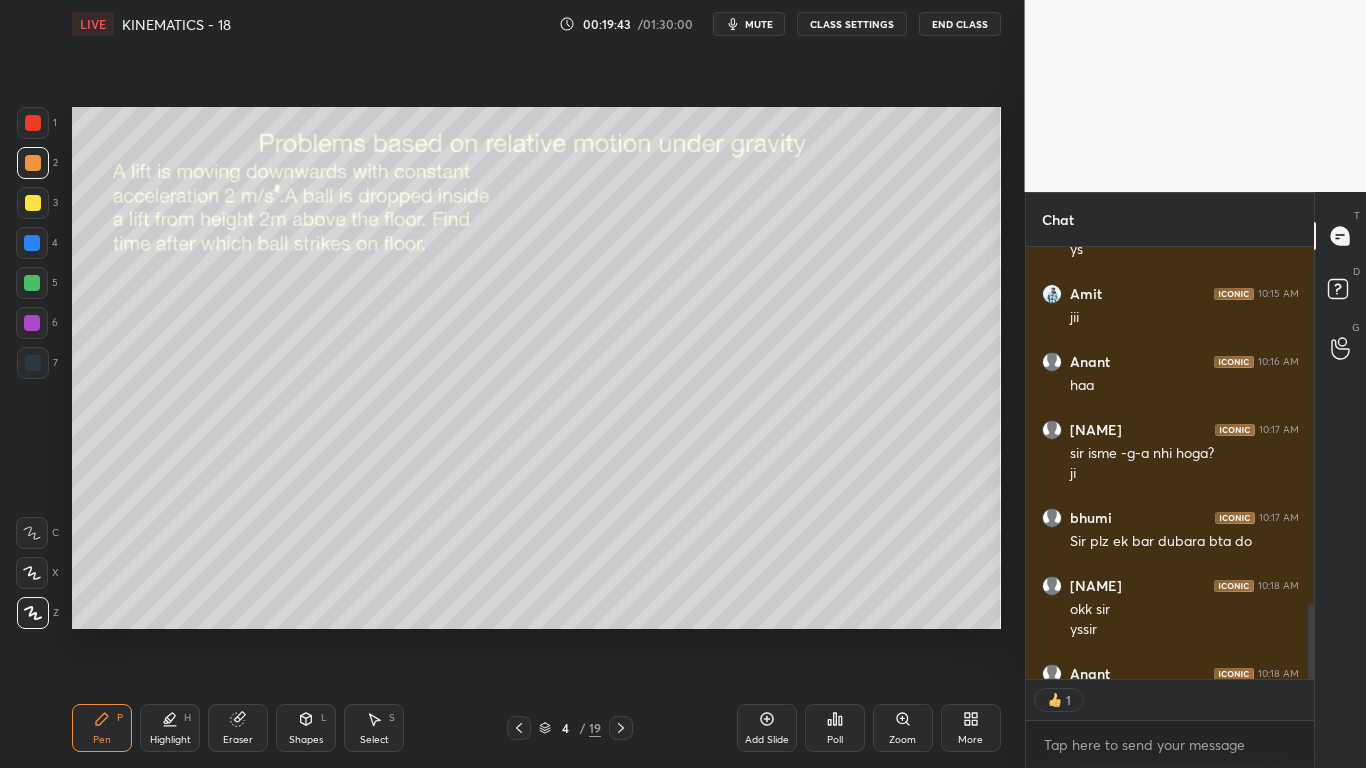 scroll, scrollTop: 426, scrollLeft: 282, axis: both 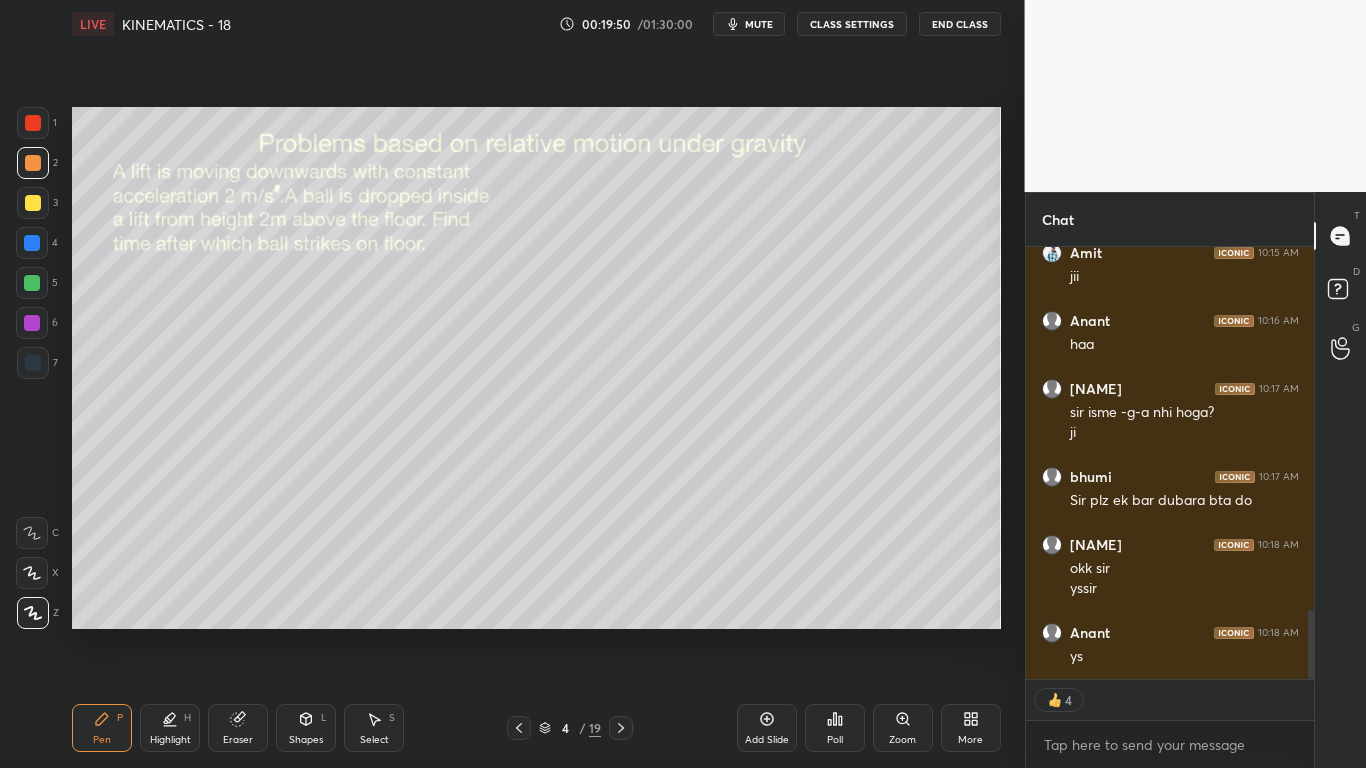 click 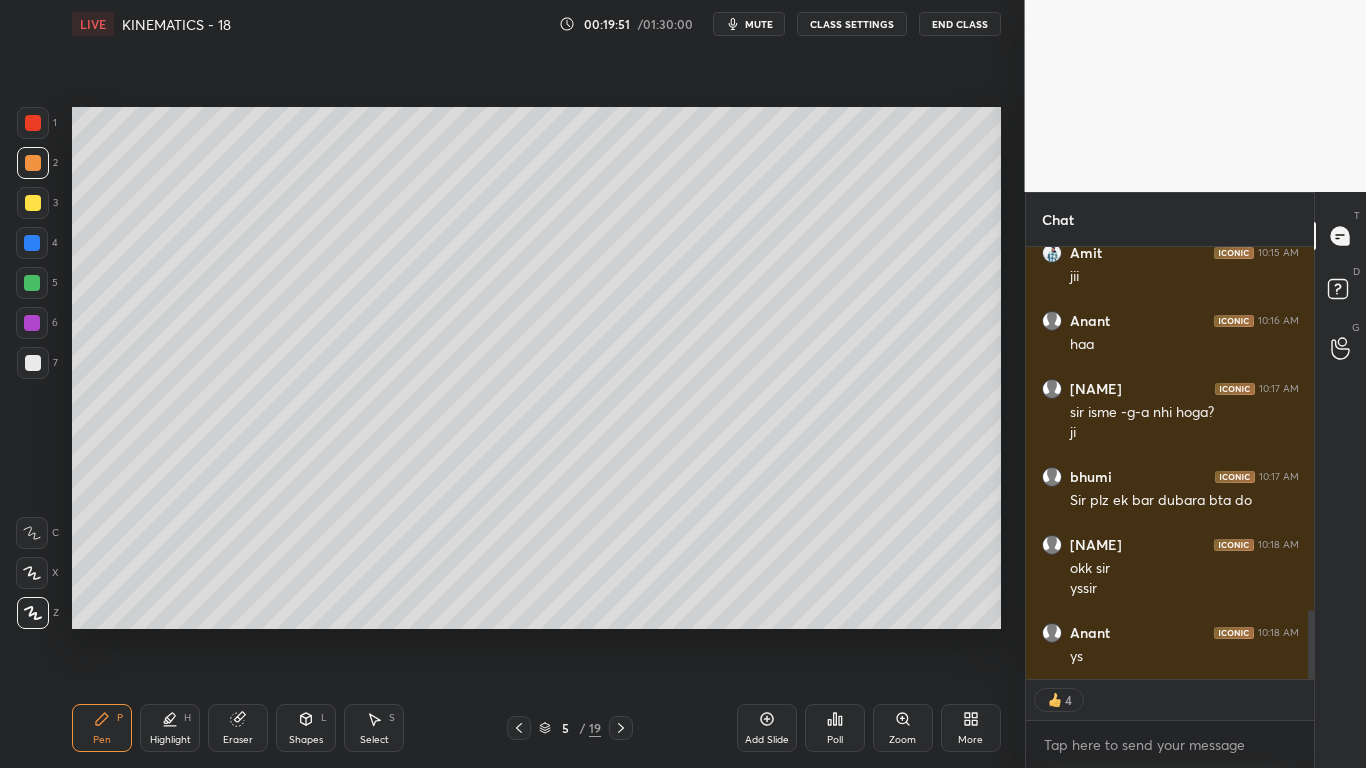 click 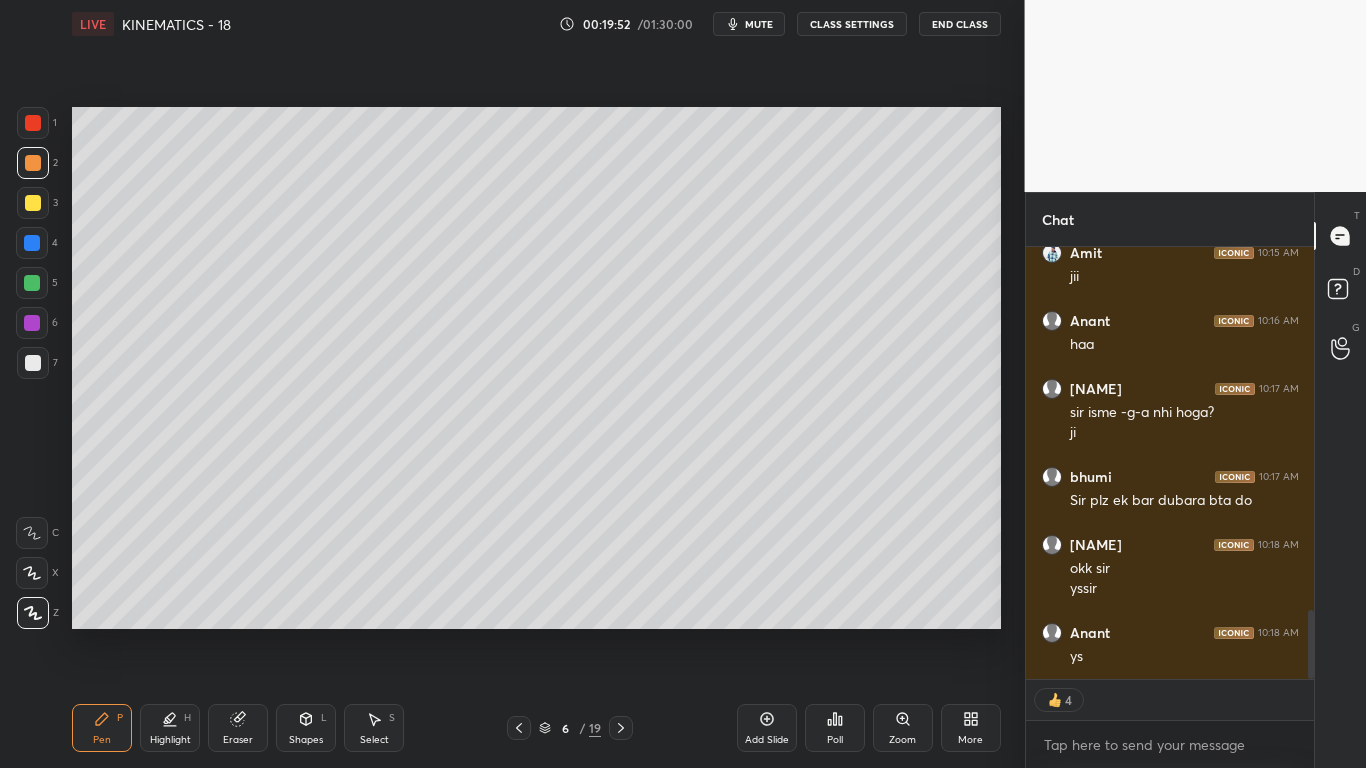 click 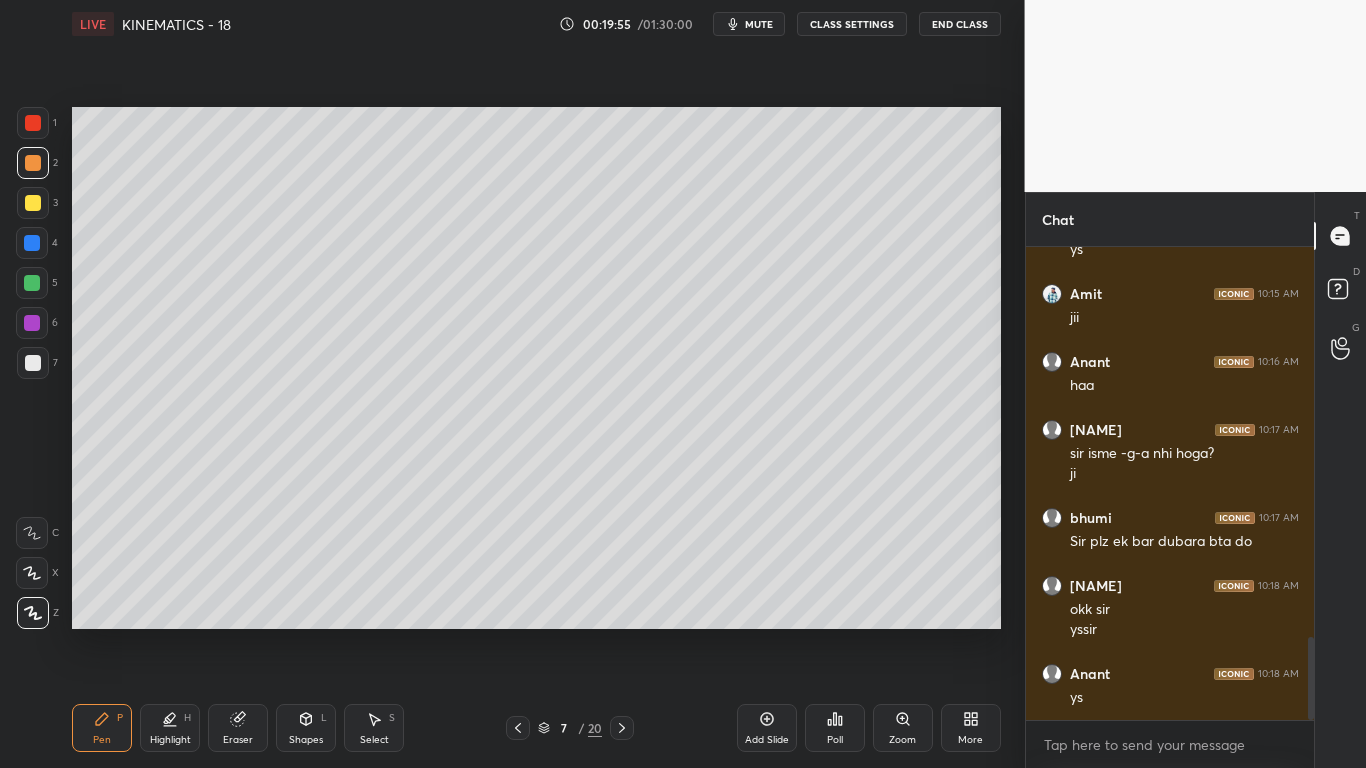 scroll, scrollTop: 7, scrollLeft: 7, axis: both 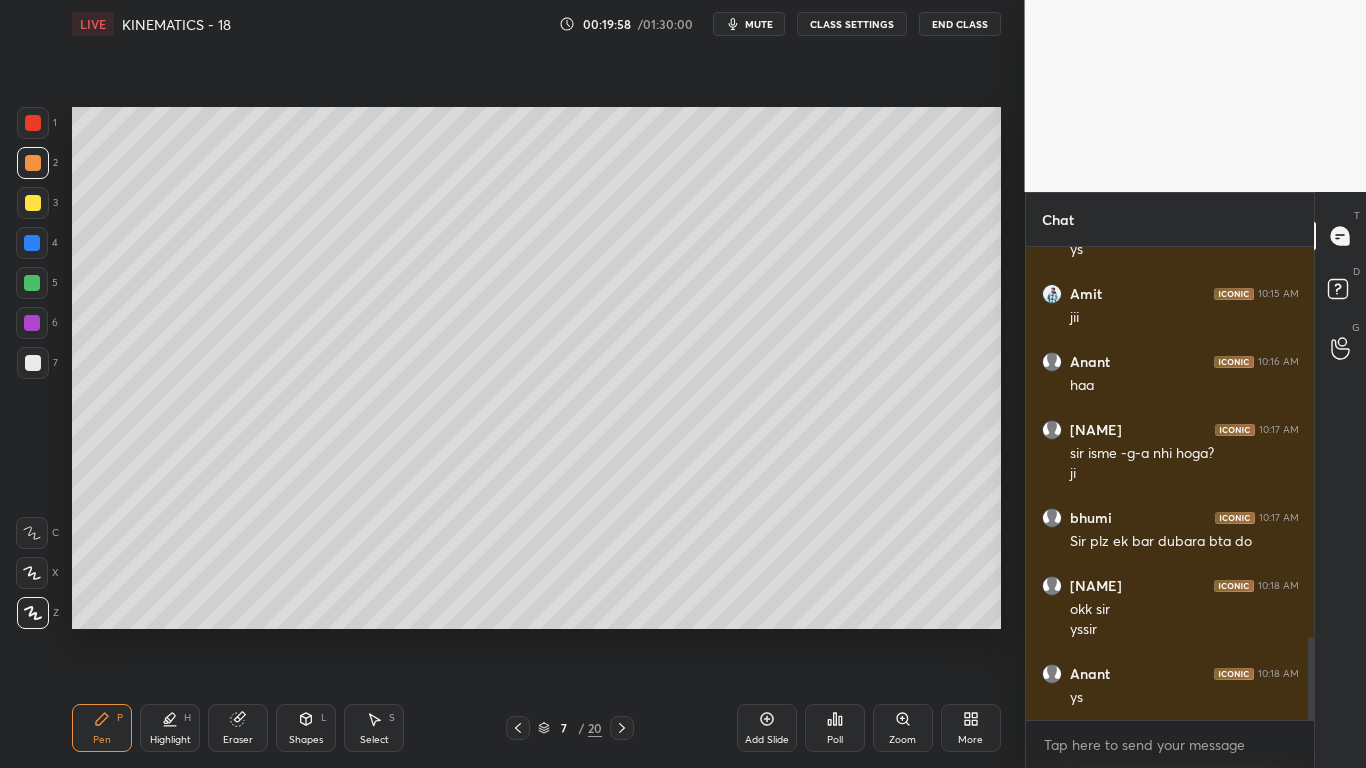click on "Shapes L" at bounding box center [306, 728] 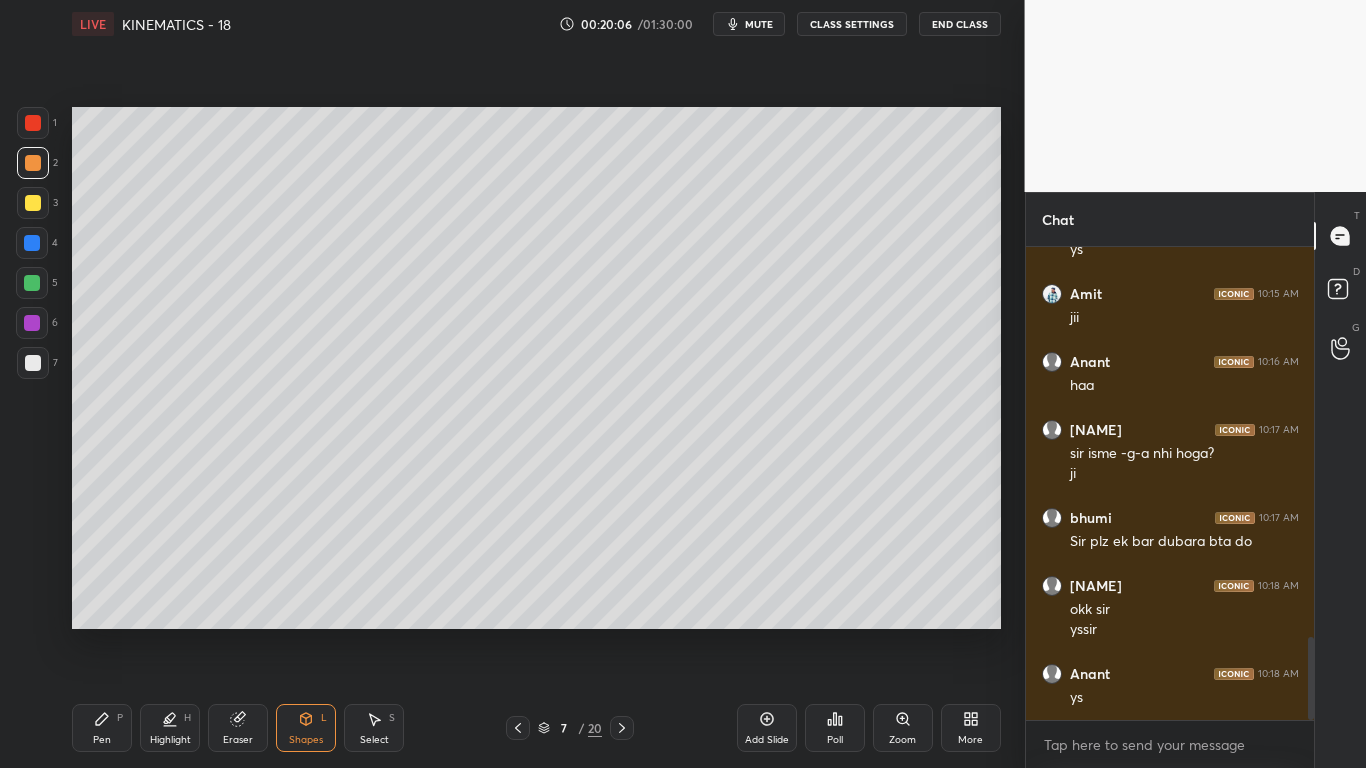 drag, startPoint x: 103, startPoint y: 731, endPoint x: 189, endPoint y: 698, distance: 92.11406 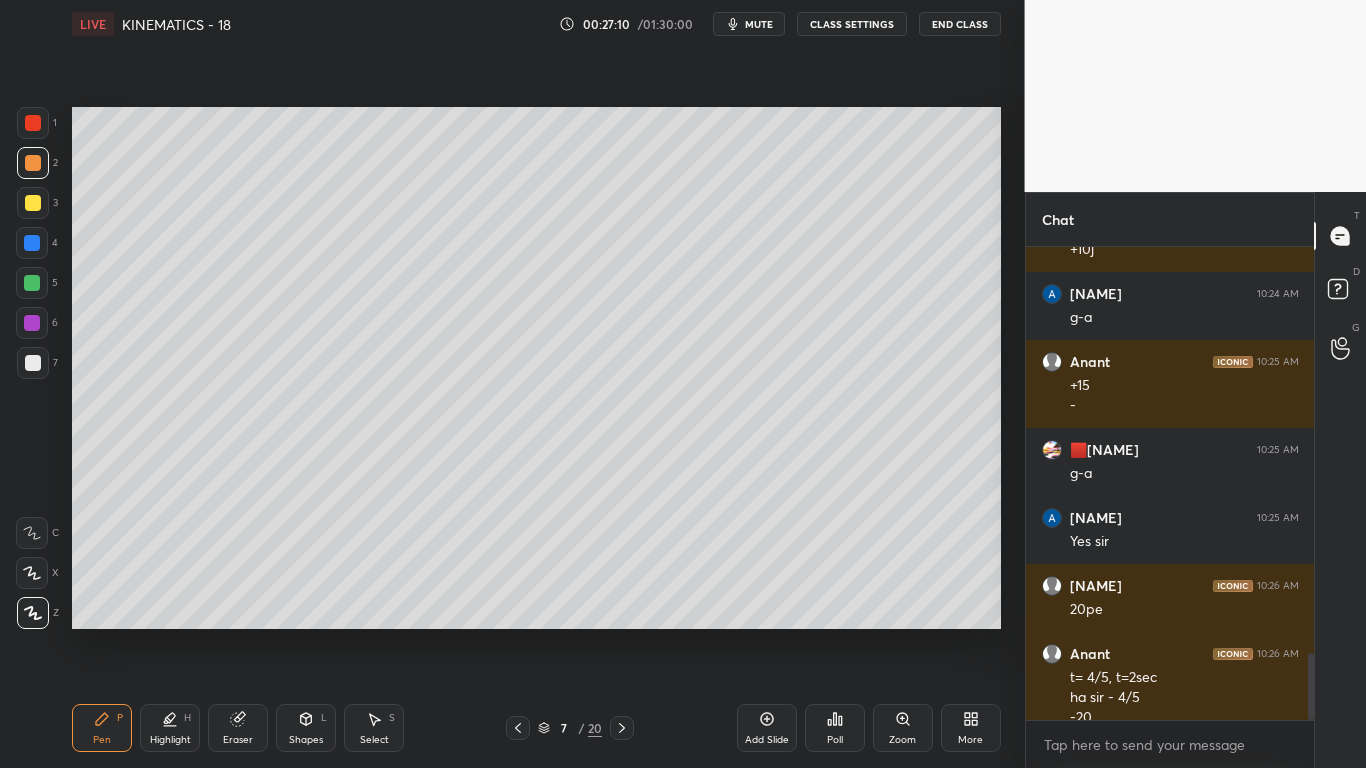 scroll, scrollTop: 2863, scrollLeft: 0, axis: vertical 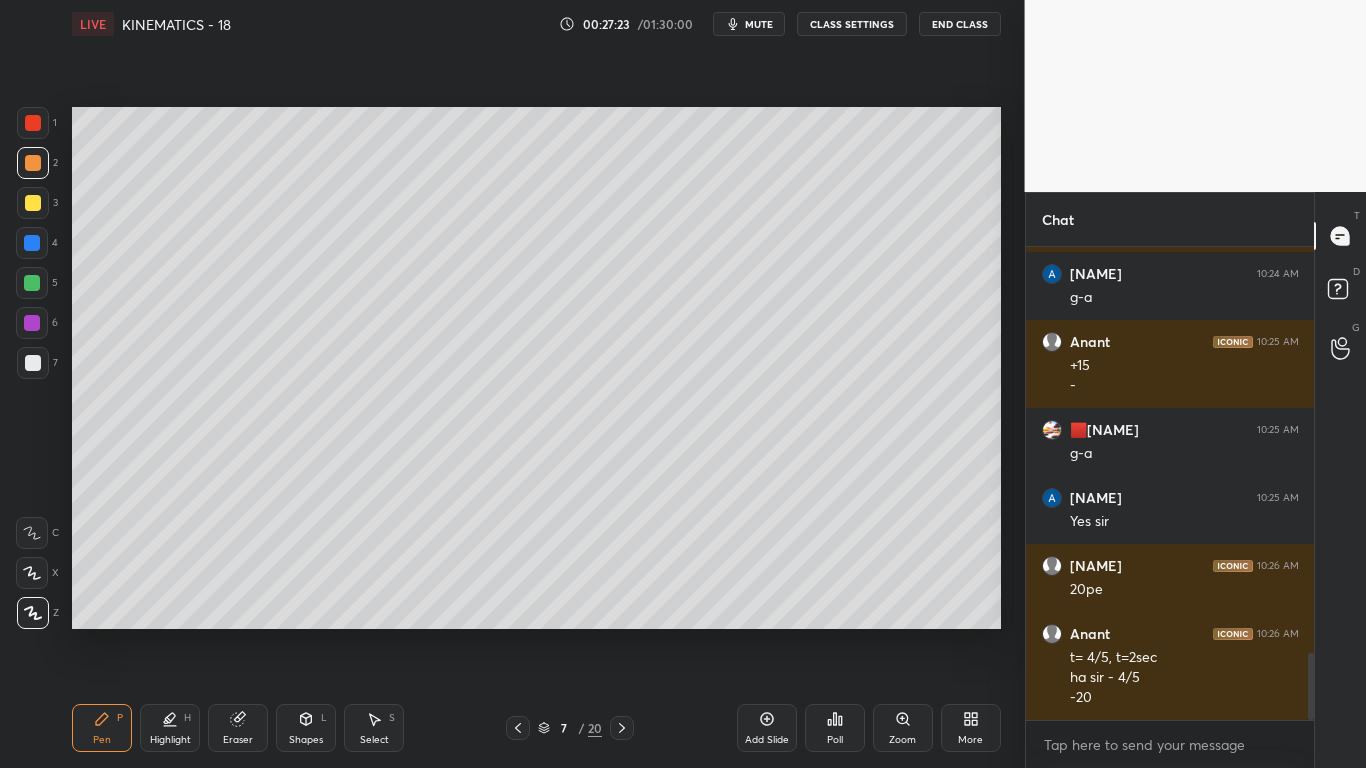 click on "Eraser" at bounding box center (238, 728) 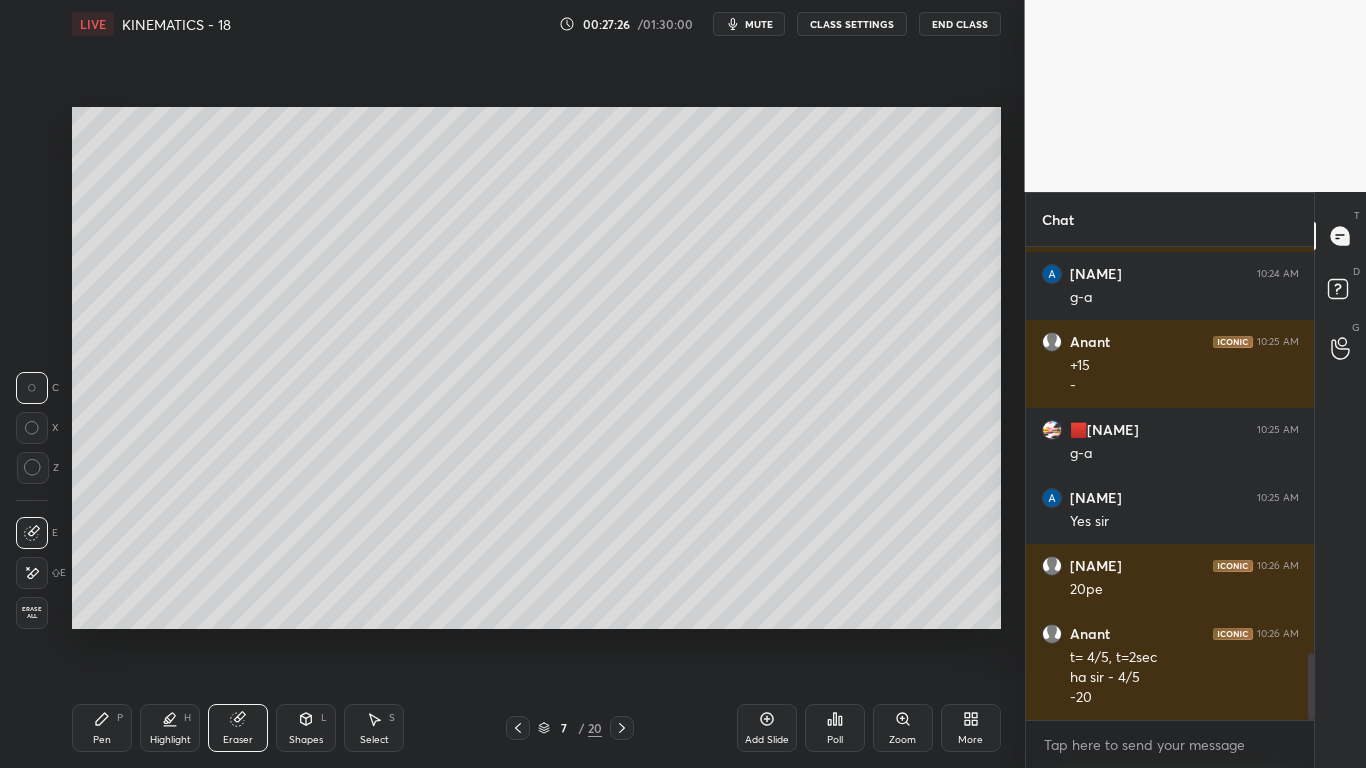 click on "Pen P" at bounding box center (102, 728) 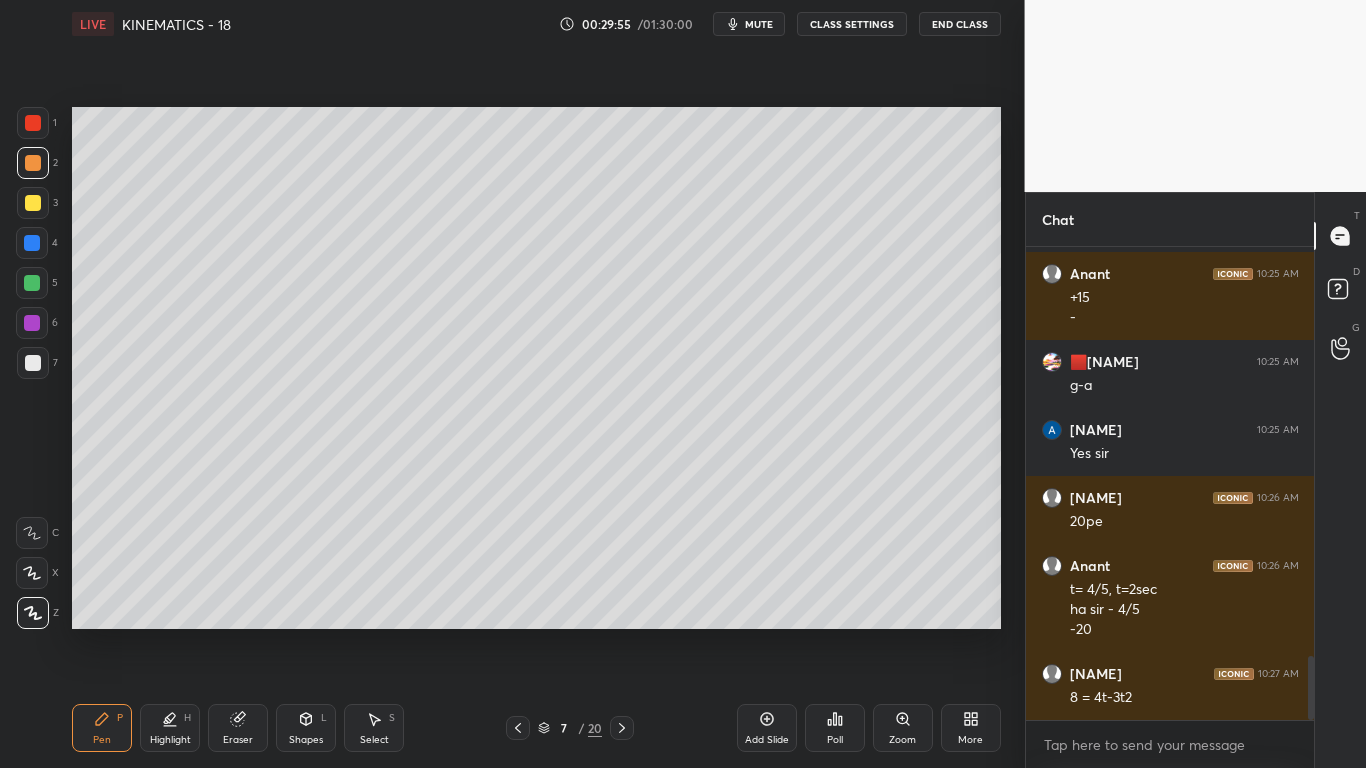 scroll, scrollTop: 2999, scrollLeft: 0, axis: vertical 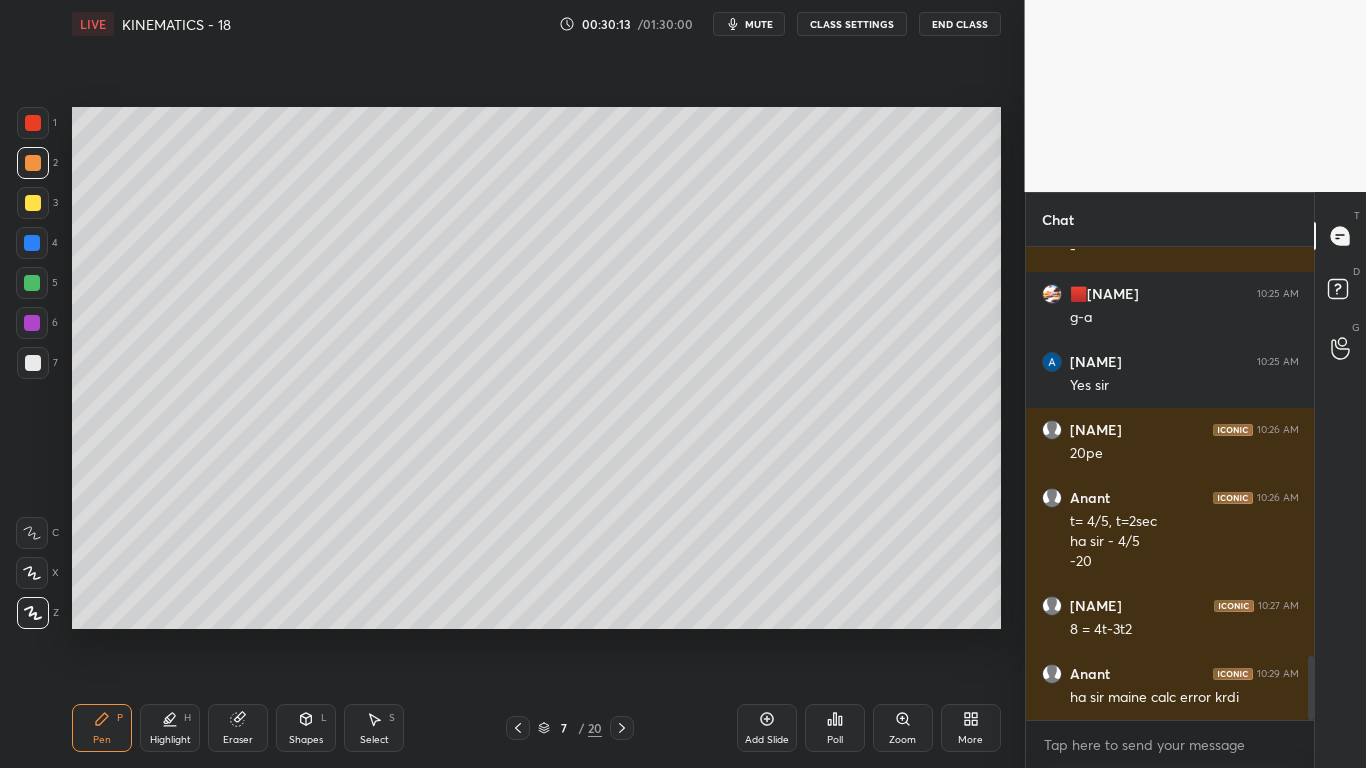drag, startPoint x: 618, startPoint y: 724, endPoint x: 617, endPoint y: 714, distance: 10.049875 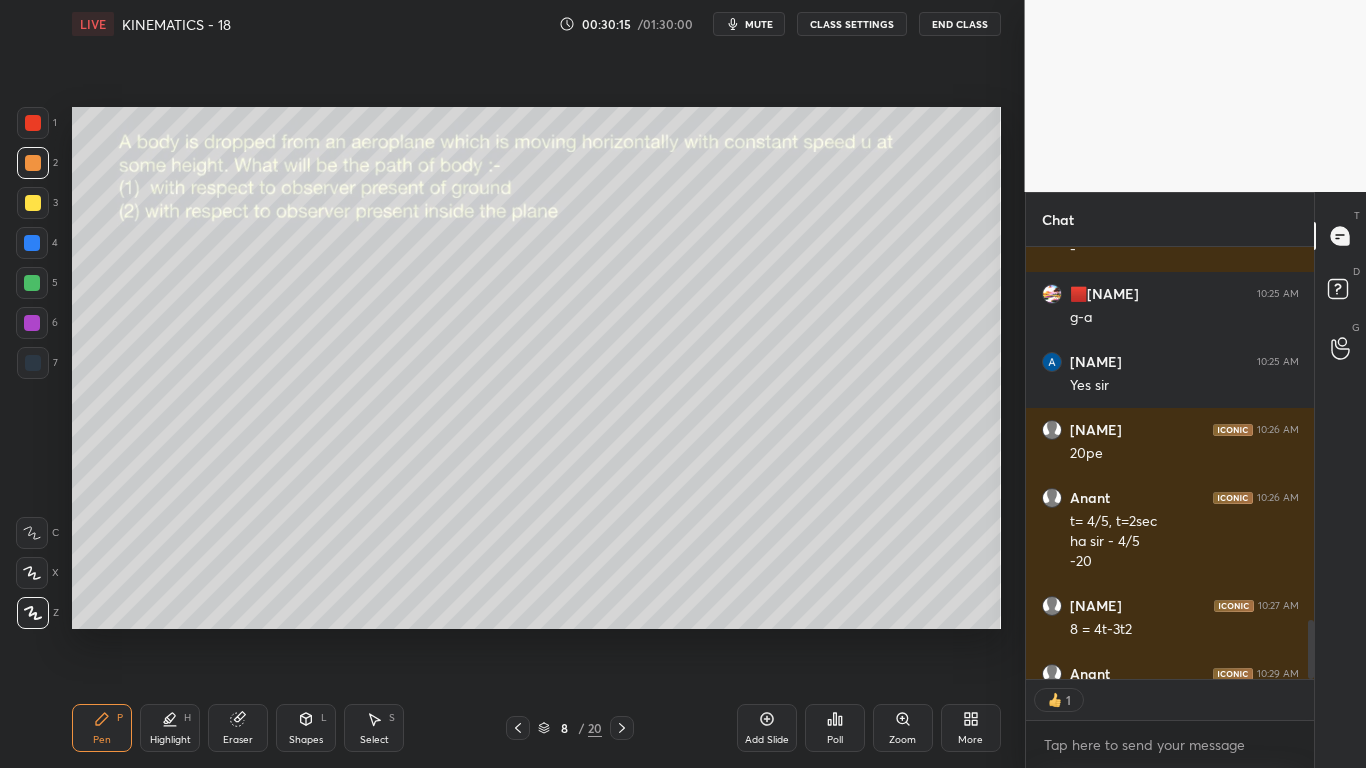 scroll, scrollTop: 426, scrollLeft: 282, axis: both 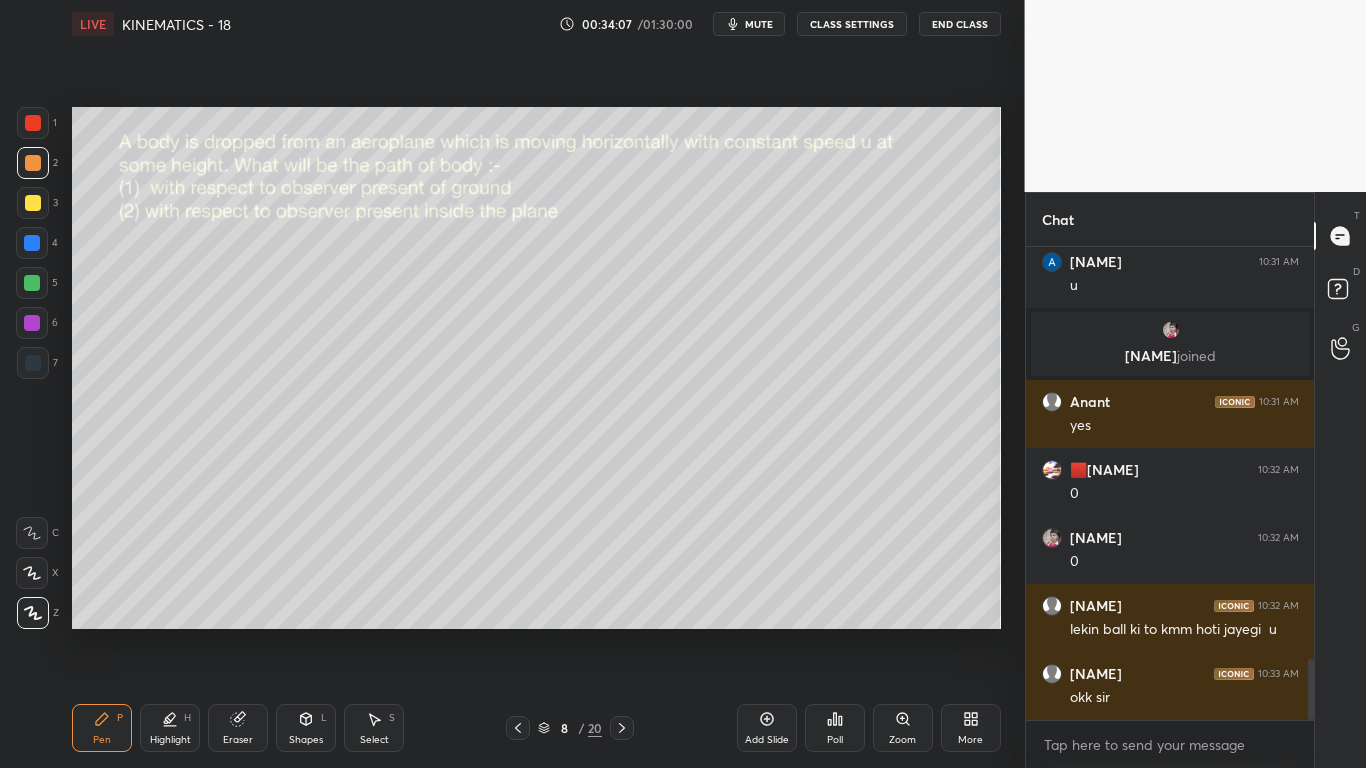 click 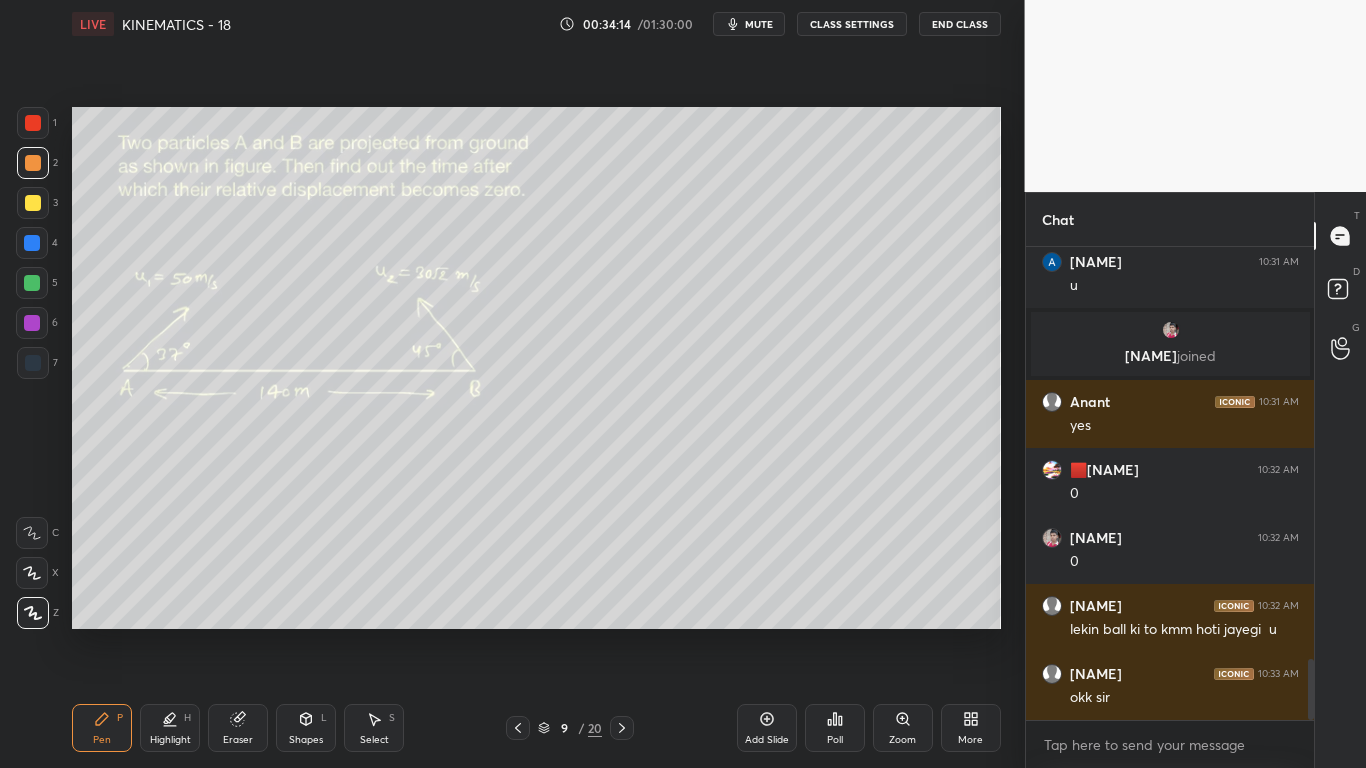 click 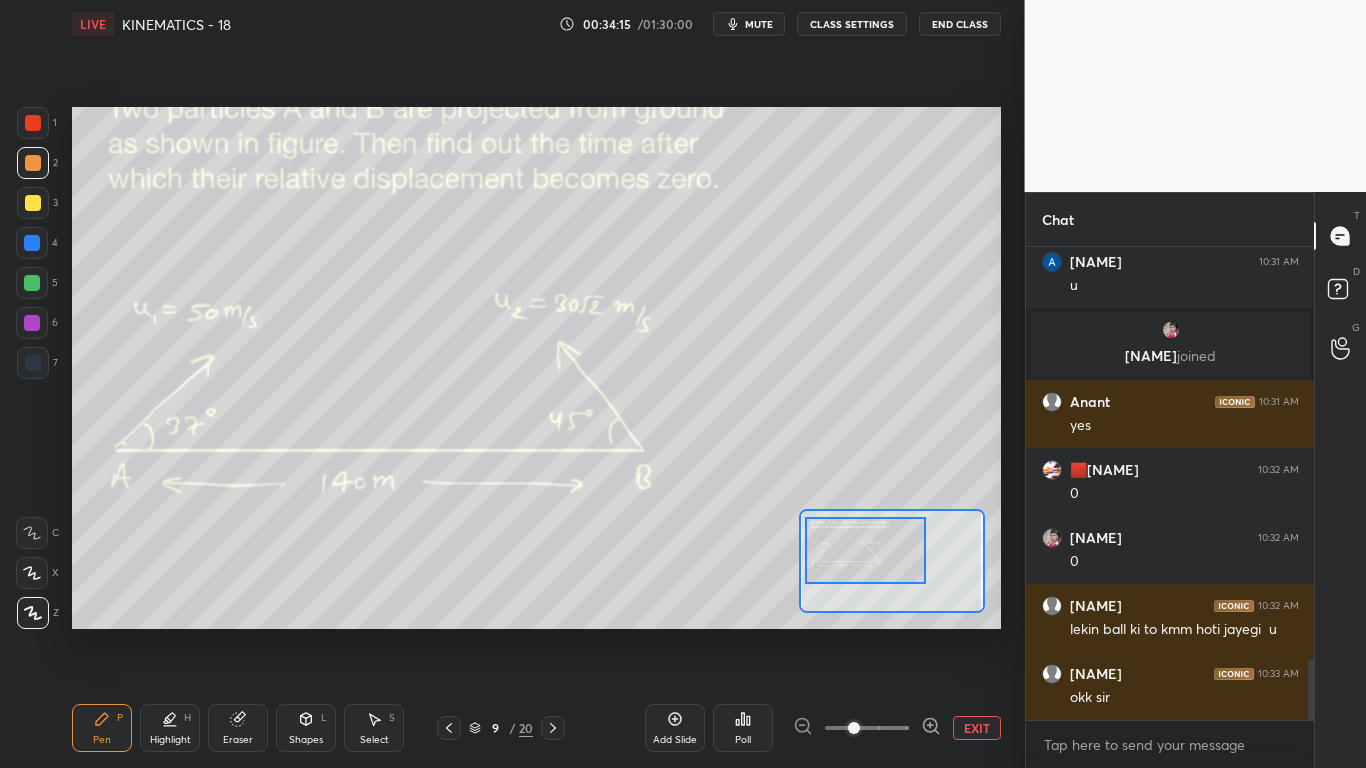 click at bounding box center (865, 550) 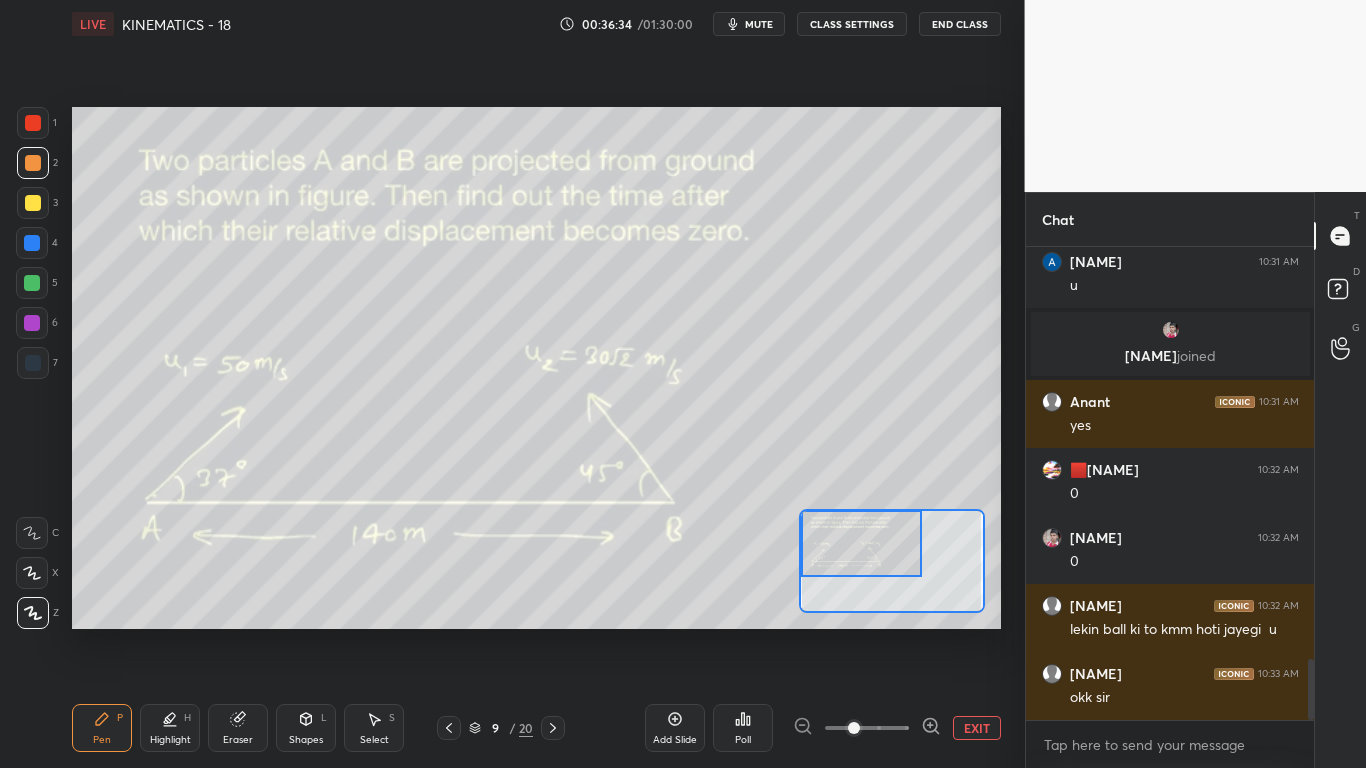 click on "EXIT" at bounding box center (977, 728) 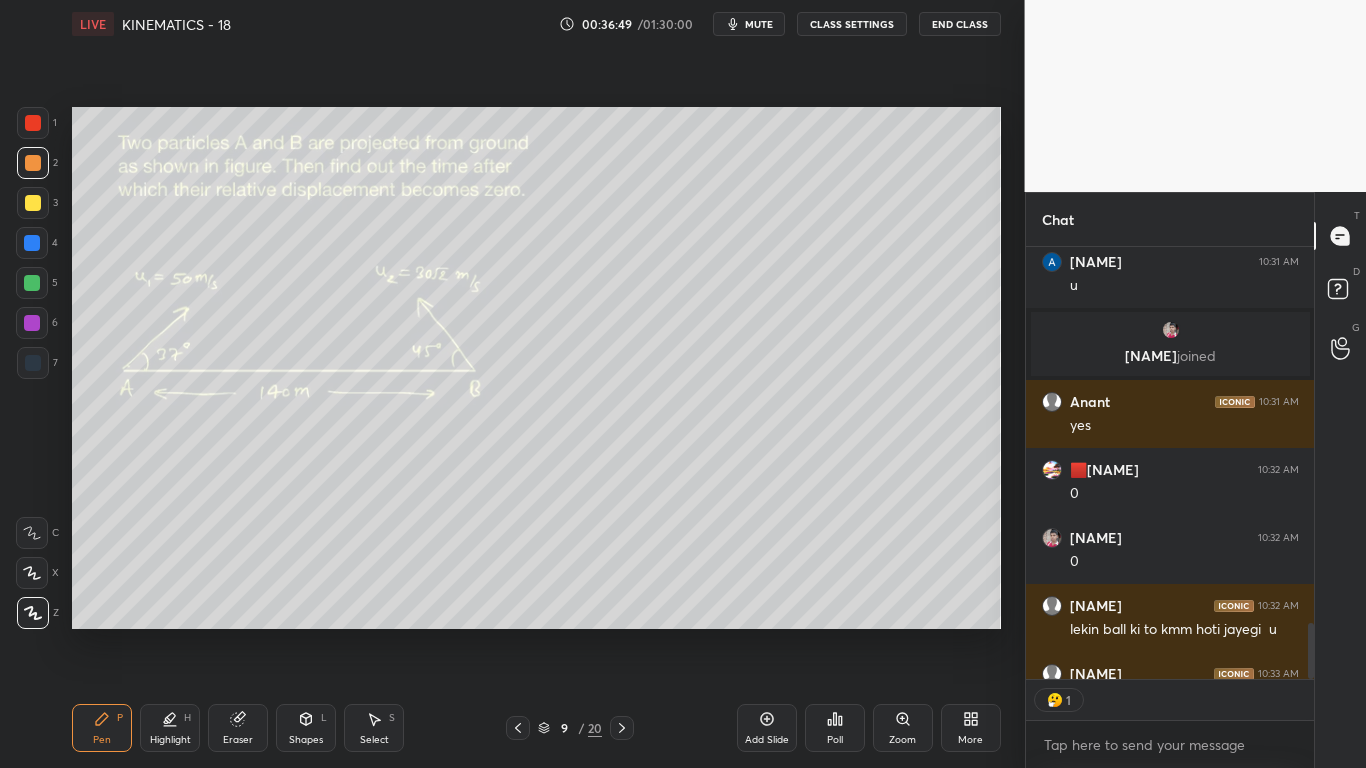 scroll, scrollTop: 426, scrollLeft: 282, axis: both 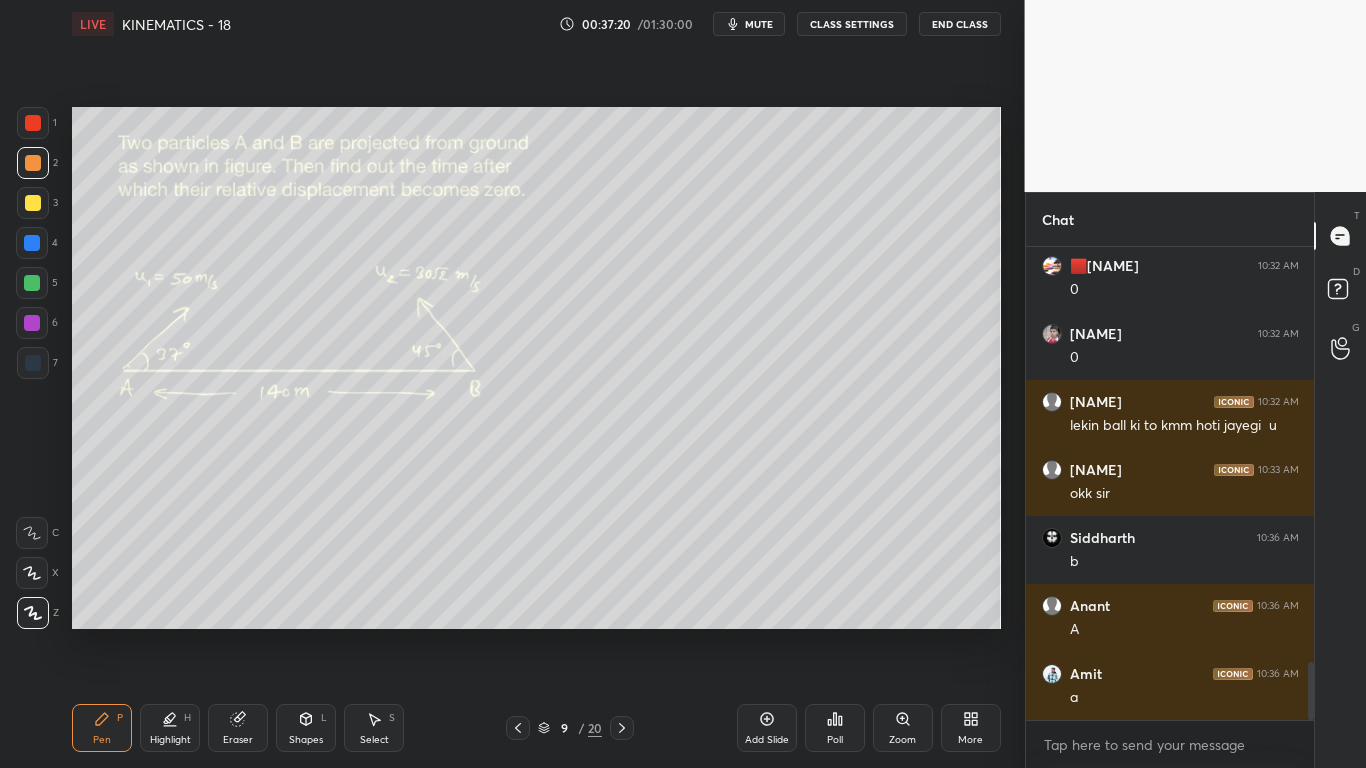 drag, startPoint x: 29, startPoint y: 125, endPoint x: 56, endPoint y: 178, distance: 59.48109 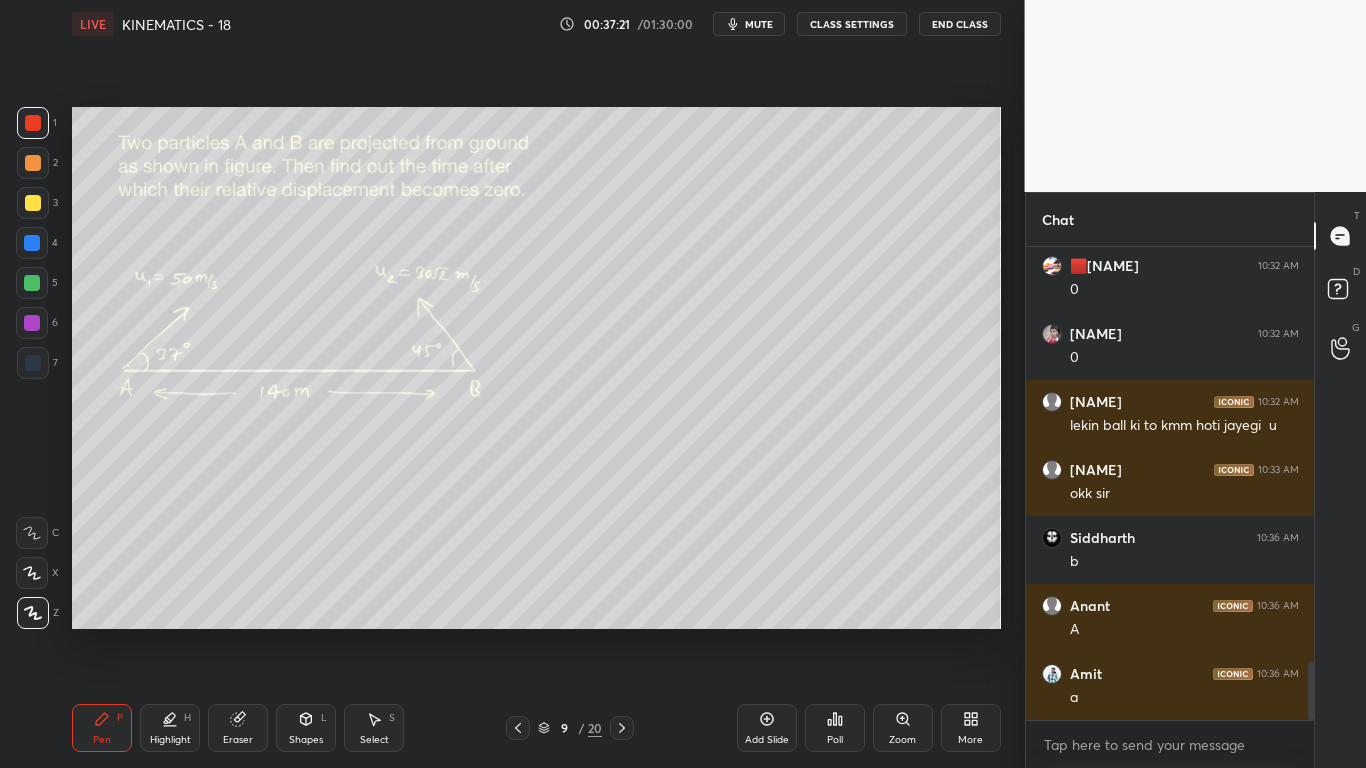 click at bounding box center (33, 203) 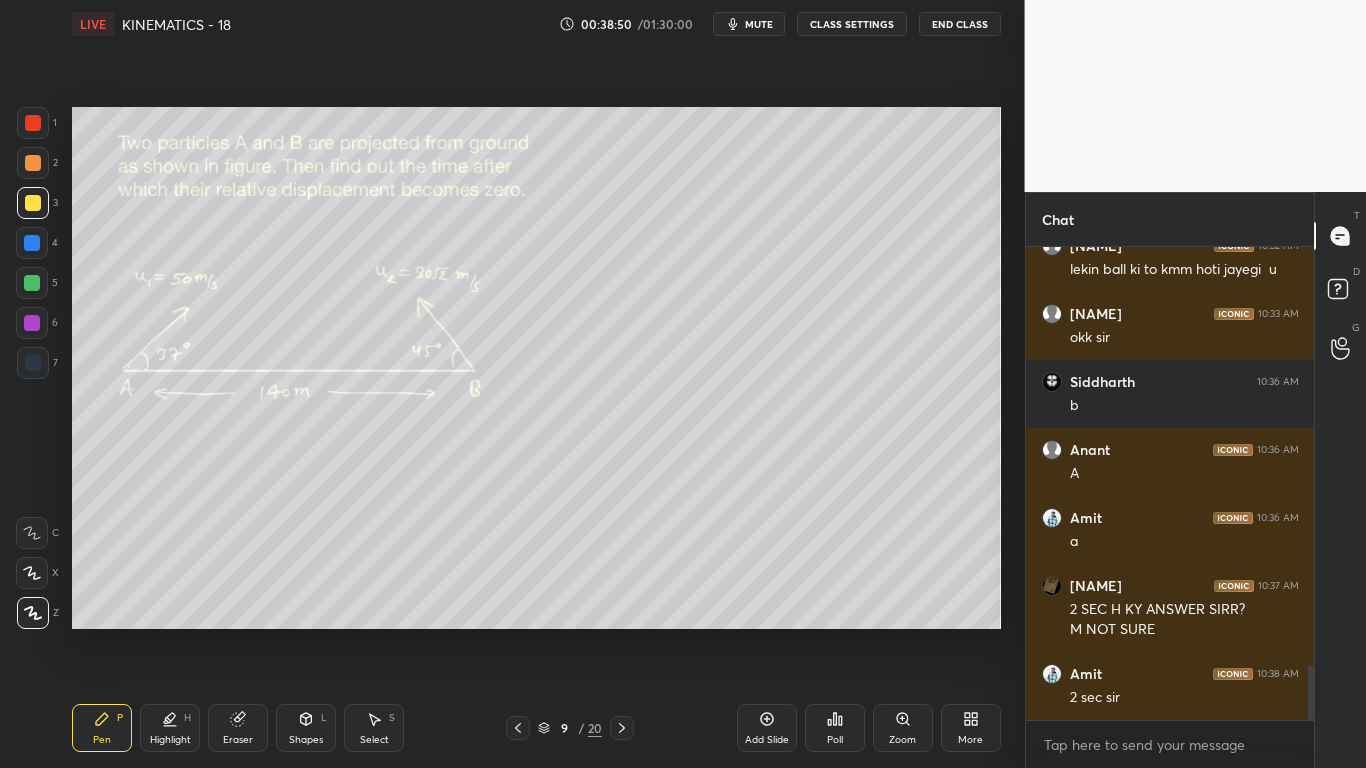 scroll, scrollTop: 3607, scrollLeft: 0, axis: vertical 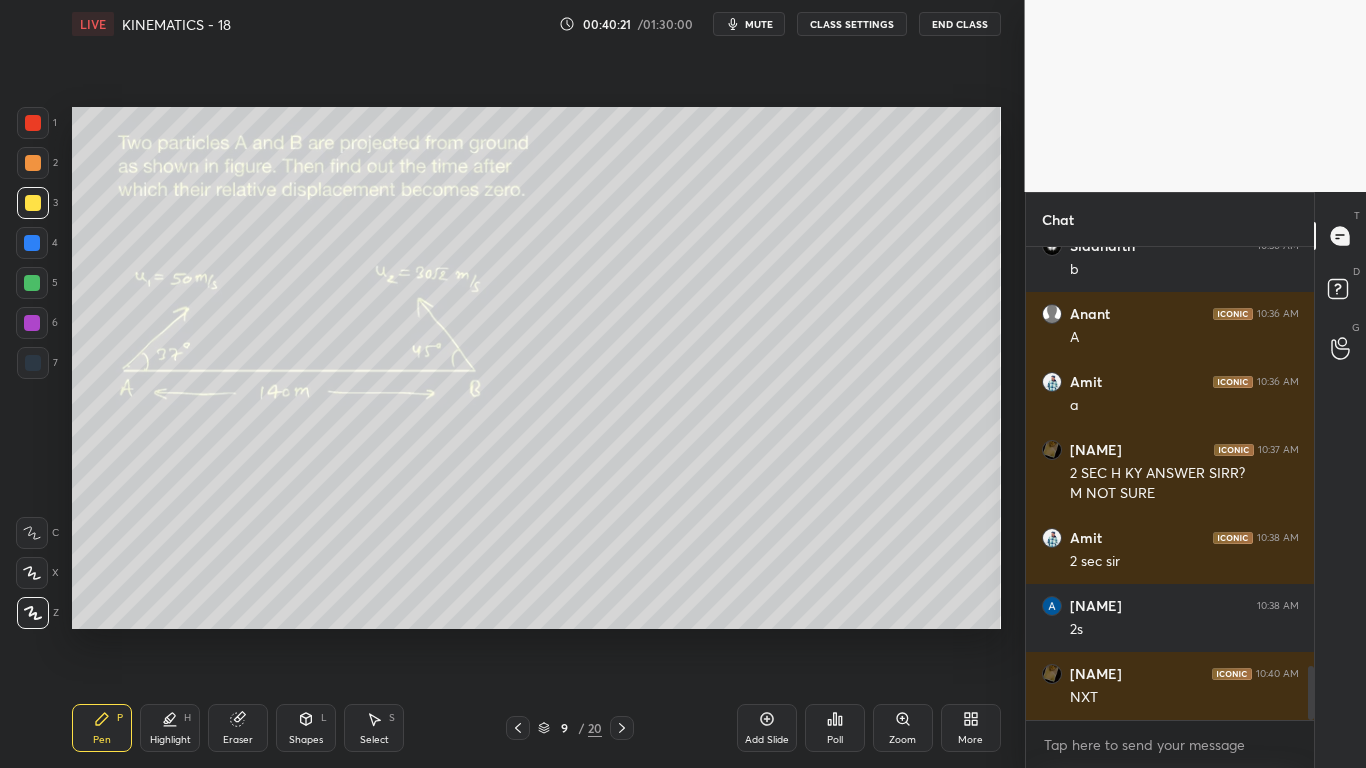click 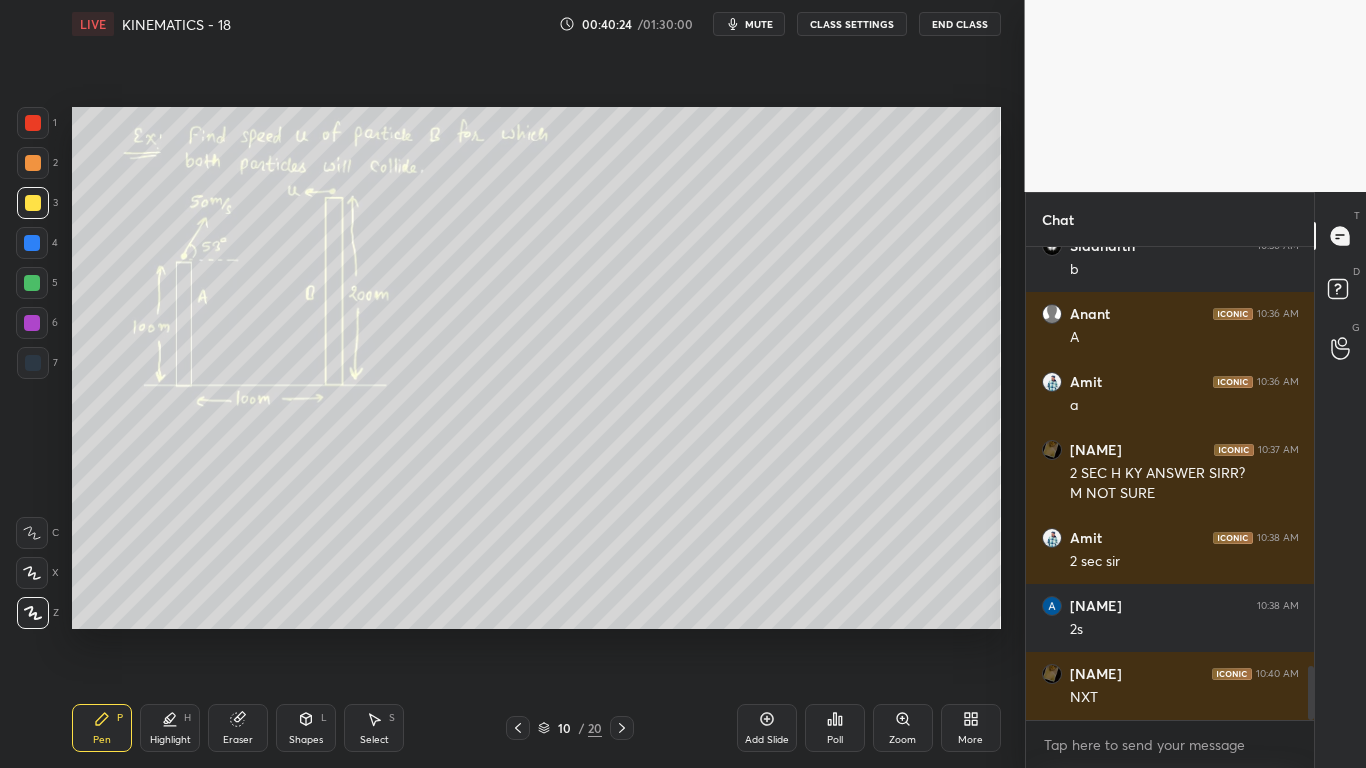 click on "Zoom" at bounding box center [903, 728] 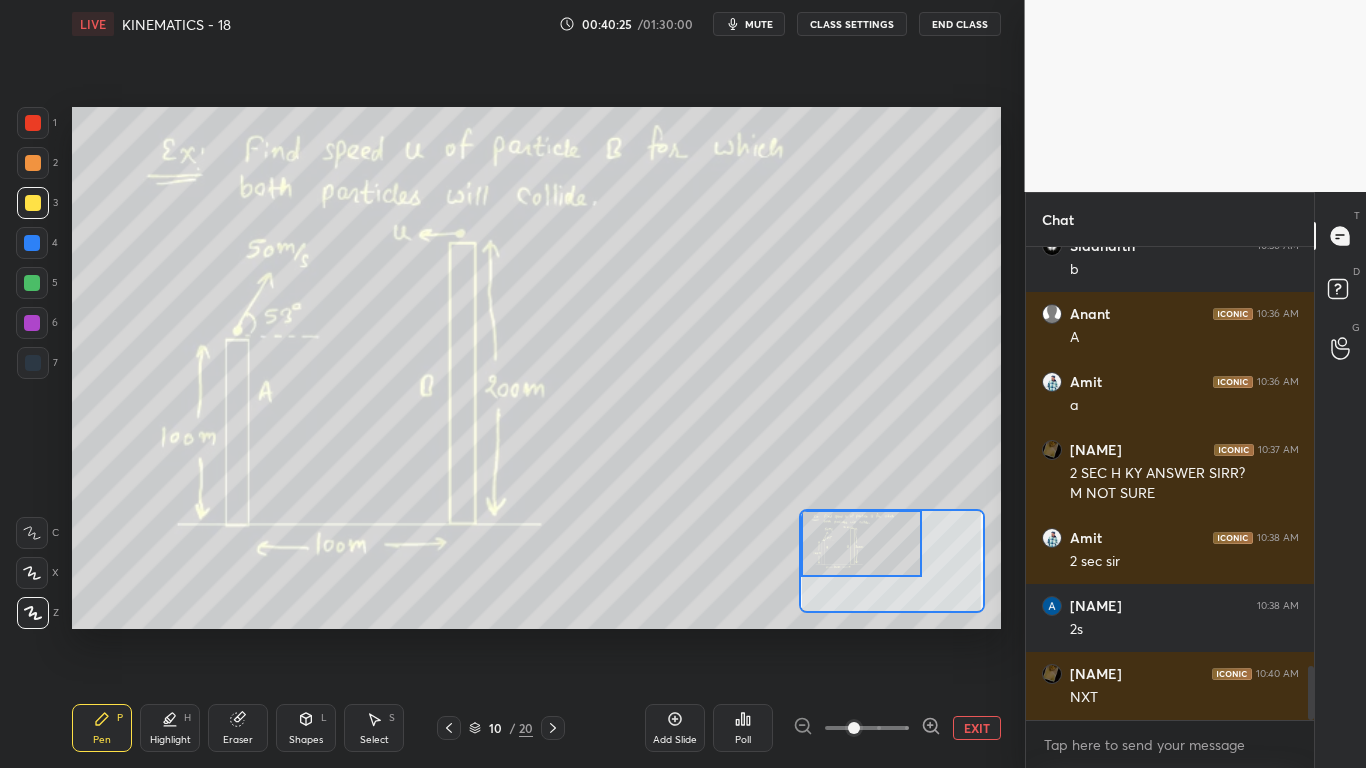 click at bounding box center [861, 543] 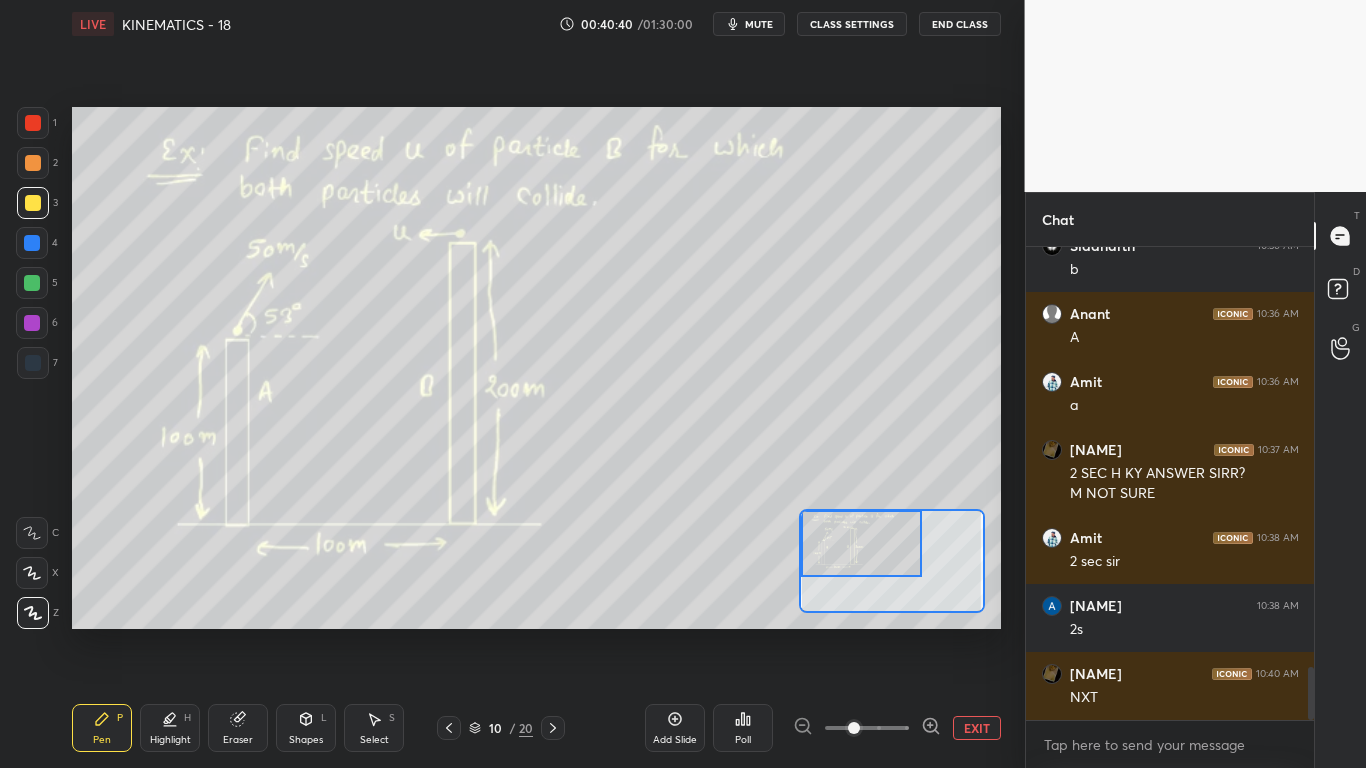 scroll, scrollTop: 3761, scrollLeft: 0, axis: vertical 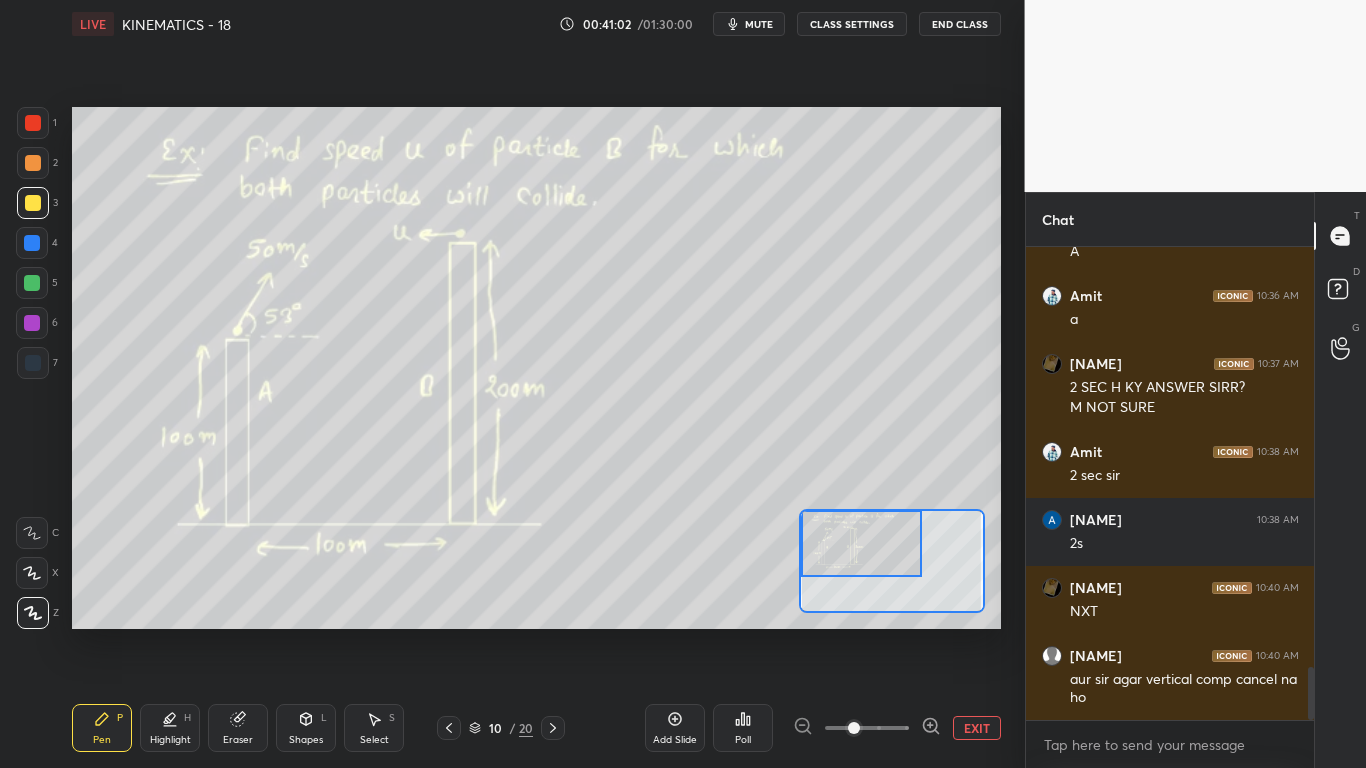 click on "Setting up your live class Poll for   secs No correct answer Start poll" at bounding box center (536, 368) 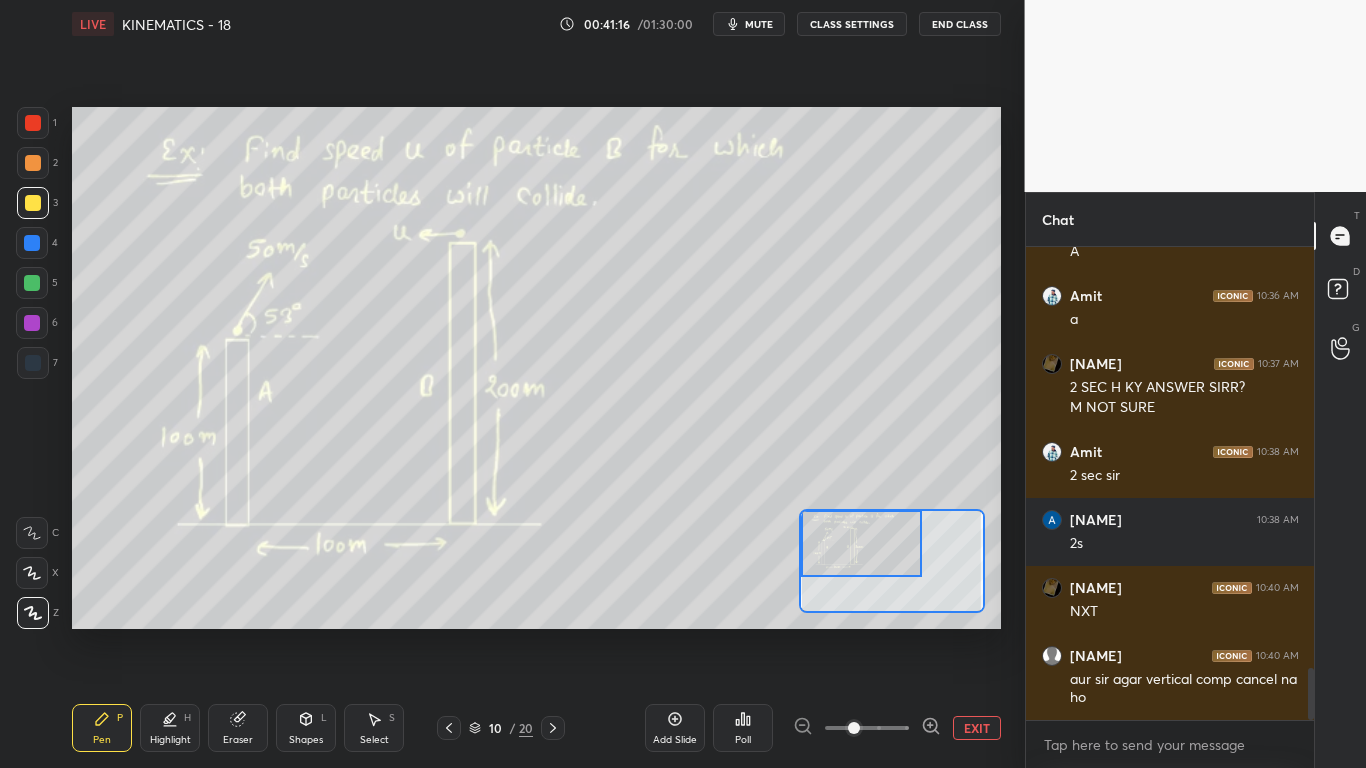 scroll, scrollTop: 3829, scrollLeft: 0, axis: vertical 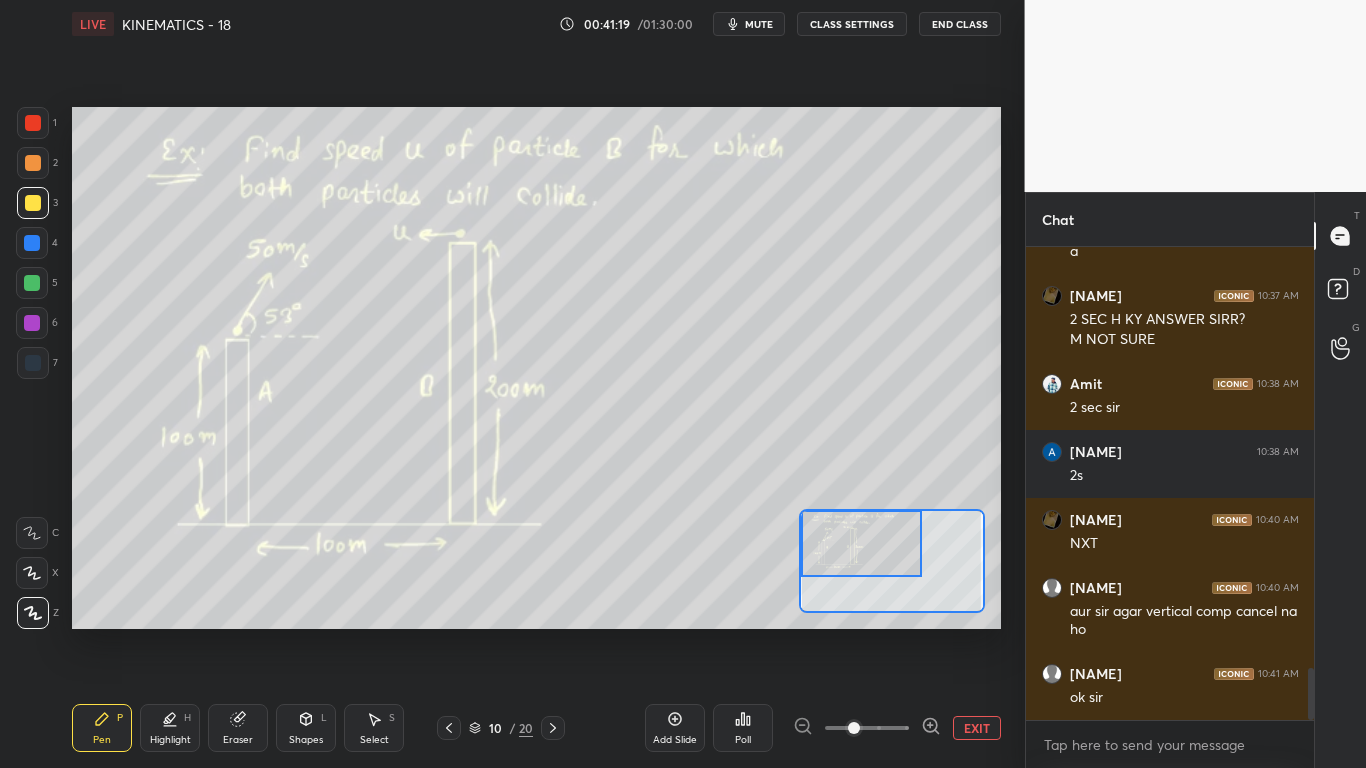 click on "Eraser" at bounding box center (238, 728) 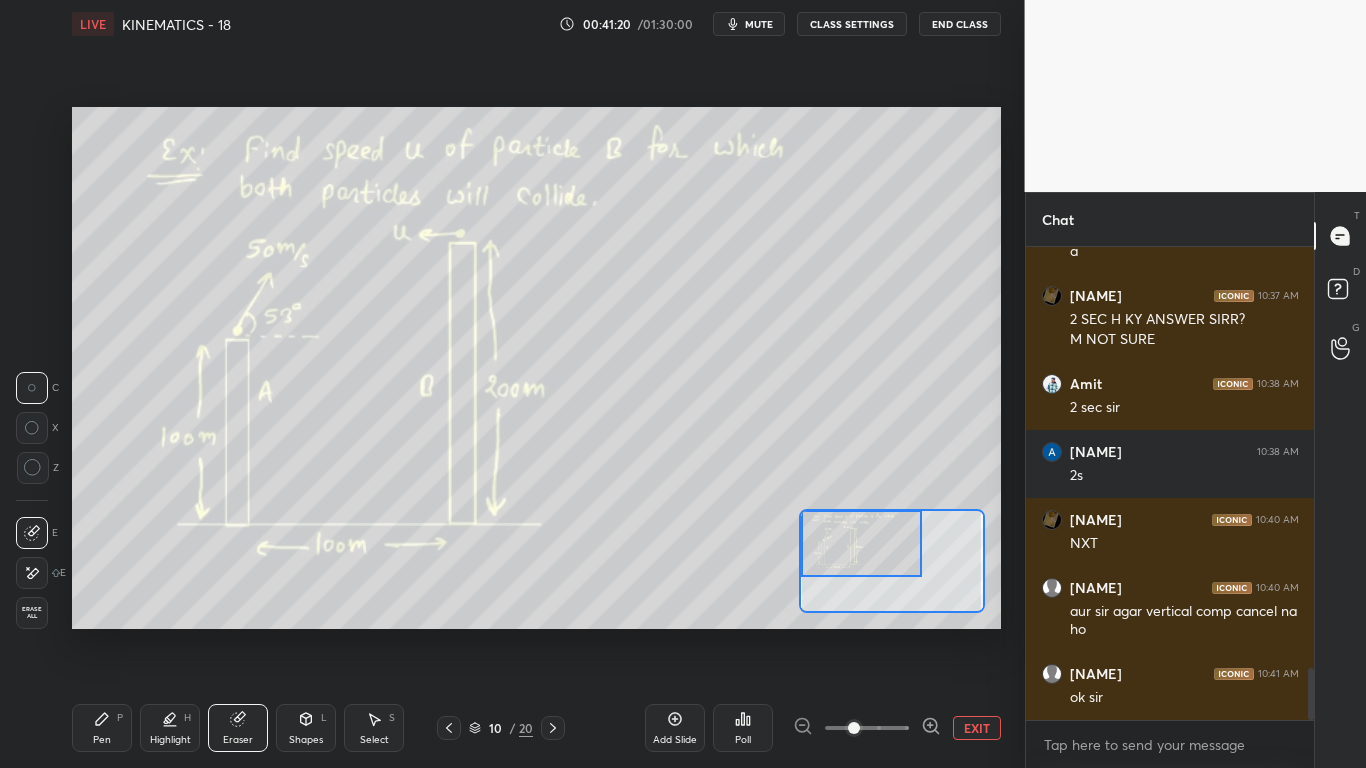 click 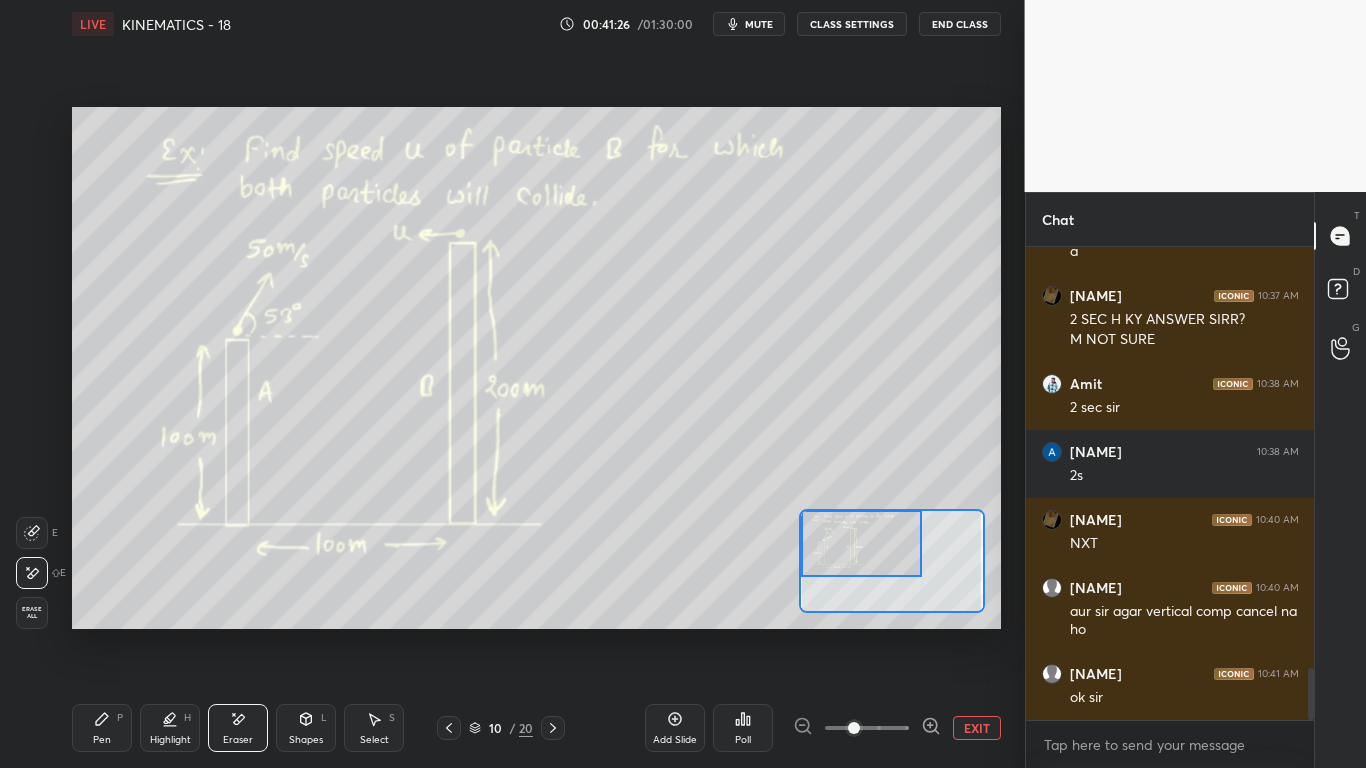 drag, startPoint x: 91, startPoint y: 740, endPoint x: 133, endPoint y: 729, distance: 43.416588 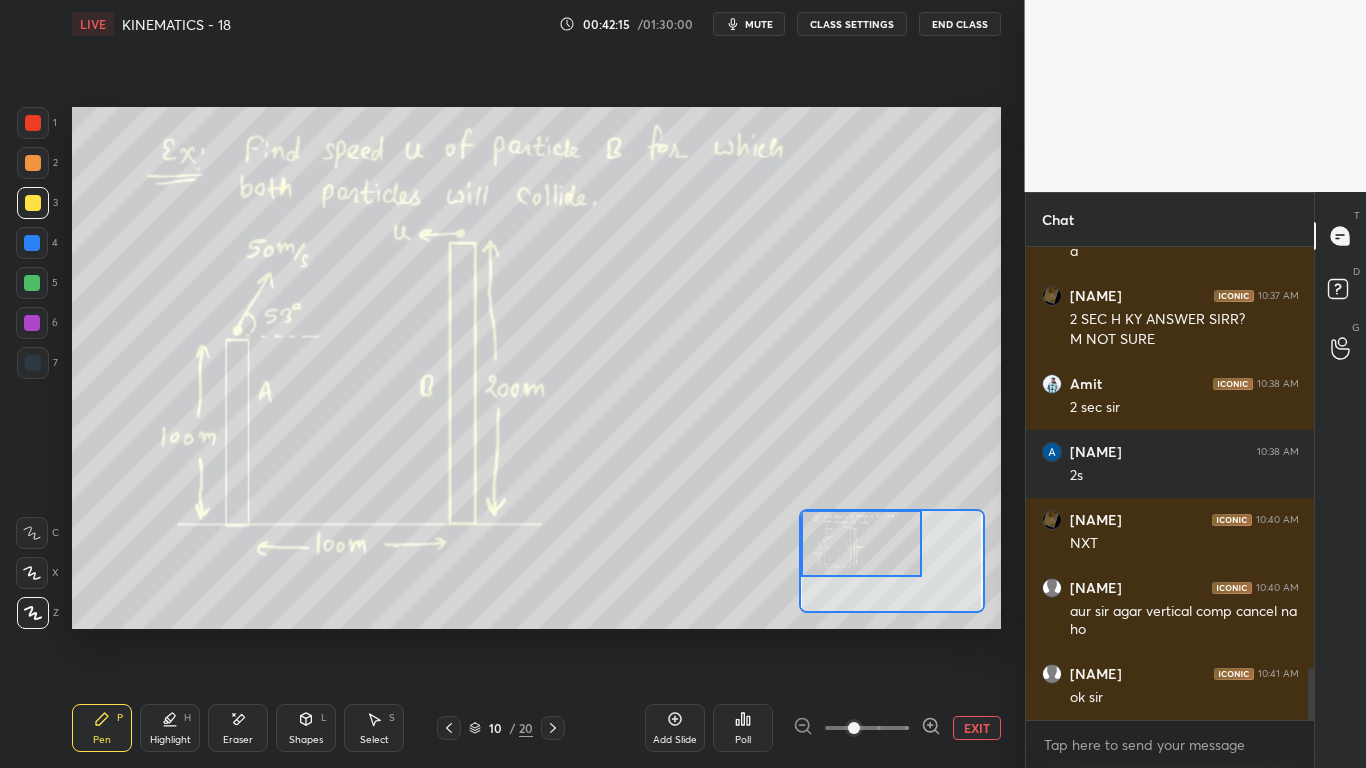 drag, startPoint x: 39, startPoint y: 115, endPoint x: 67, endPoint y: 178, distance: 68.942 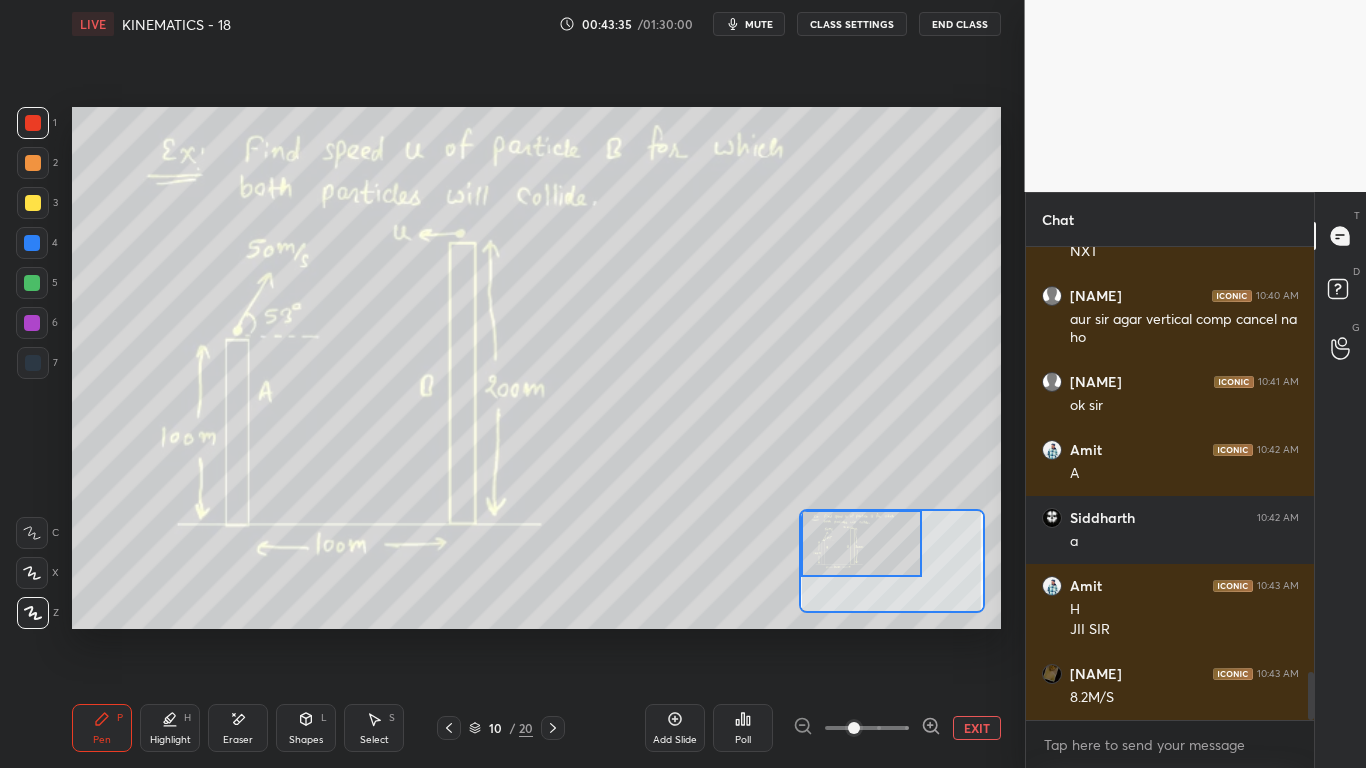 scroll, scrollTop: 4189, scrollLeft: 0, axis: vertical 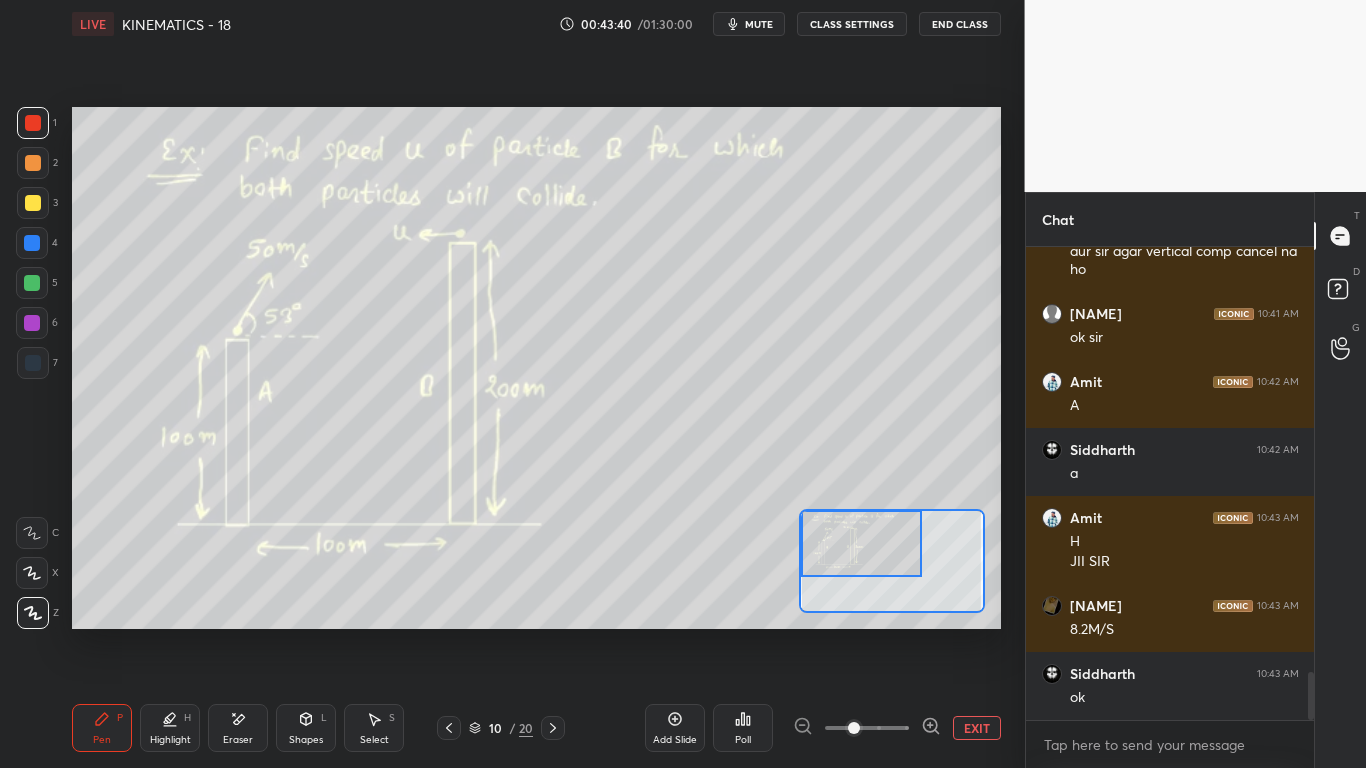 click on "EXIT" at bounding box center [977, 728] 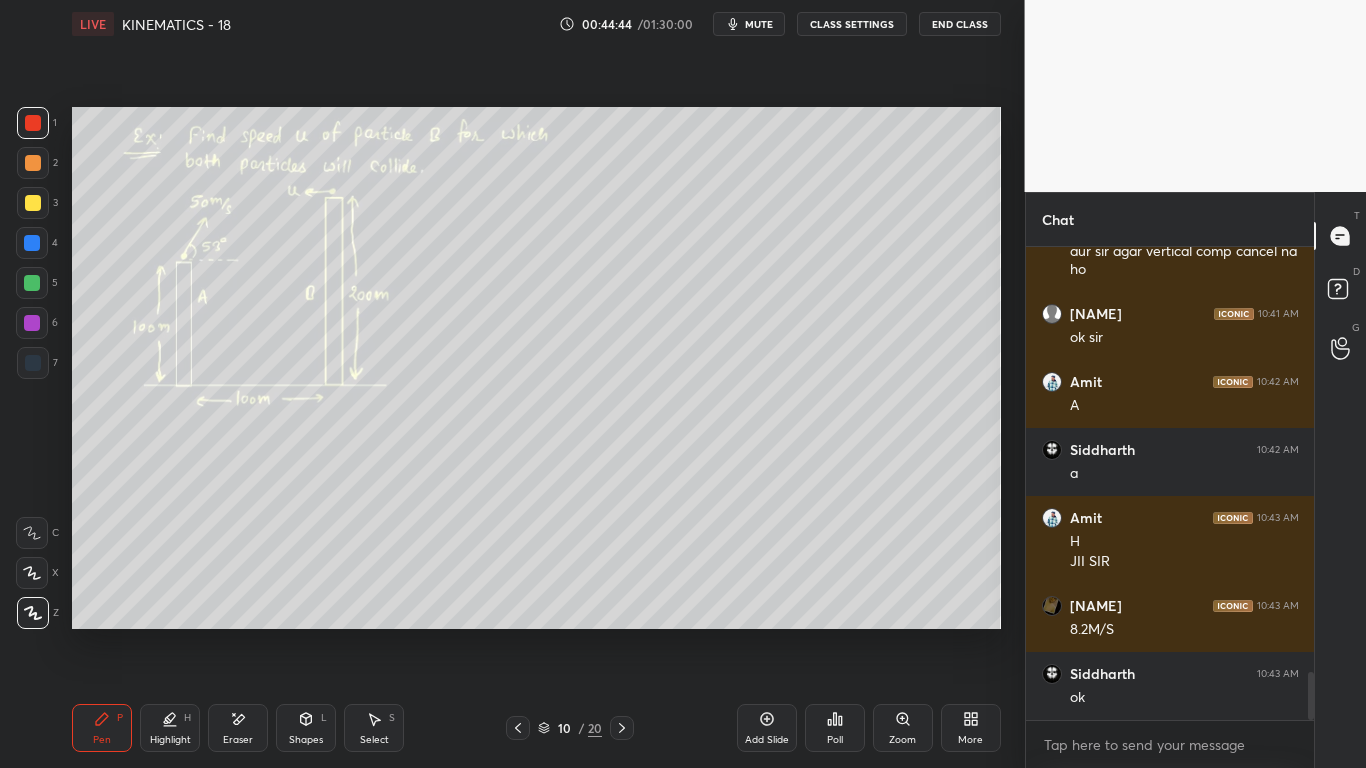 drag, startPoint x: 169, startPoint y: 730, endPoint x: 149, endPoint y: 708, distance: 29.732138 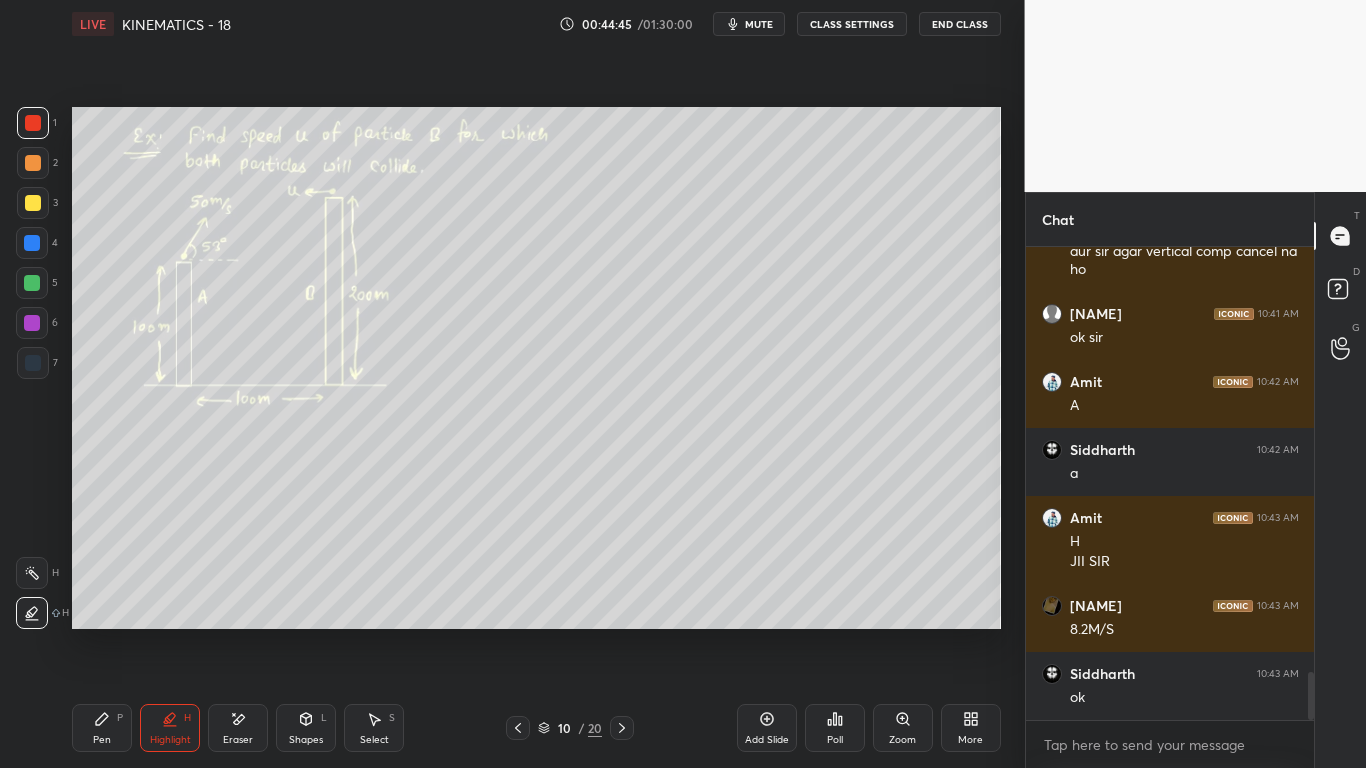 drag, startPoint x: 35, startPoint y: 200, endPoint x: 34, endPoint y: 235, distance: 35.014282 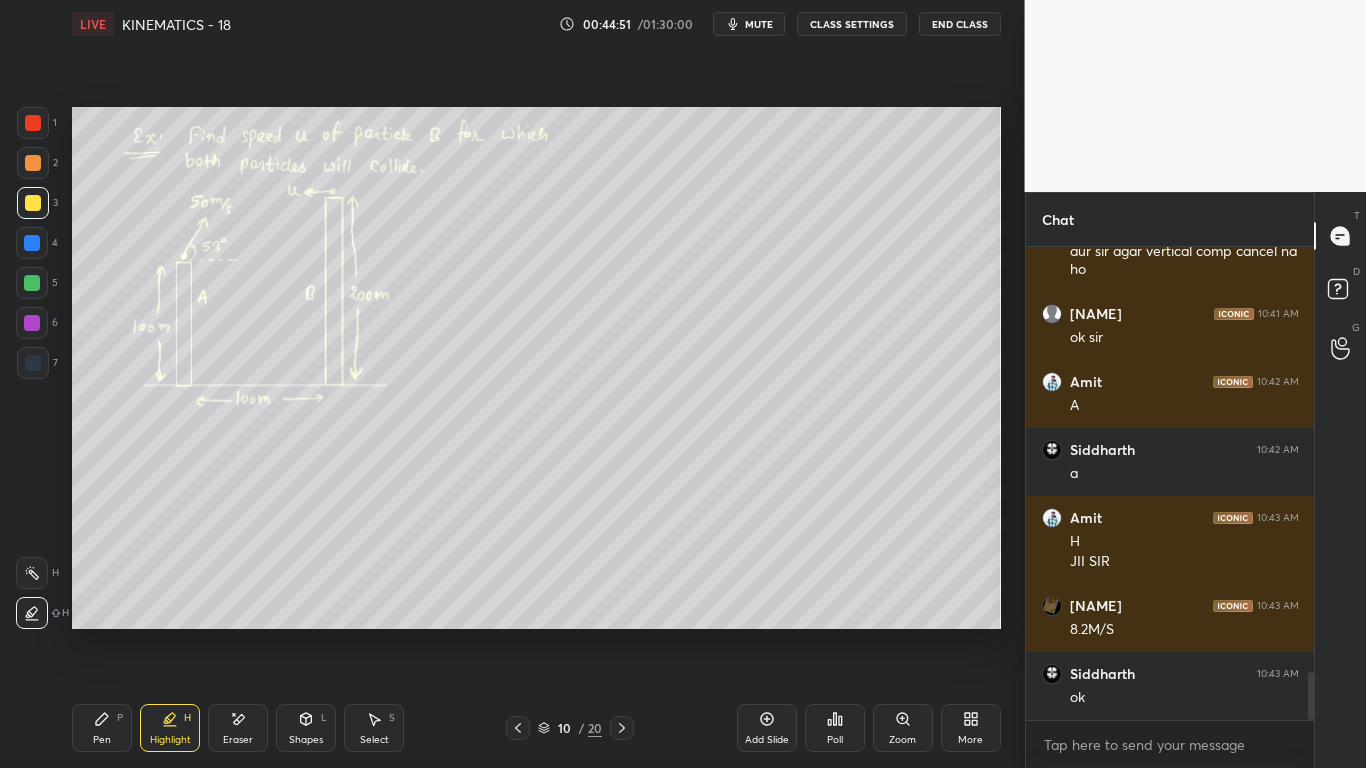 click on "Pen" at bounding box center [102, 740] 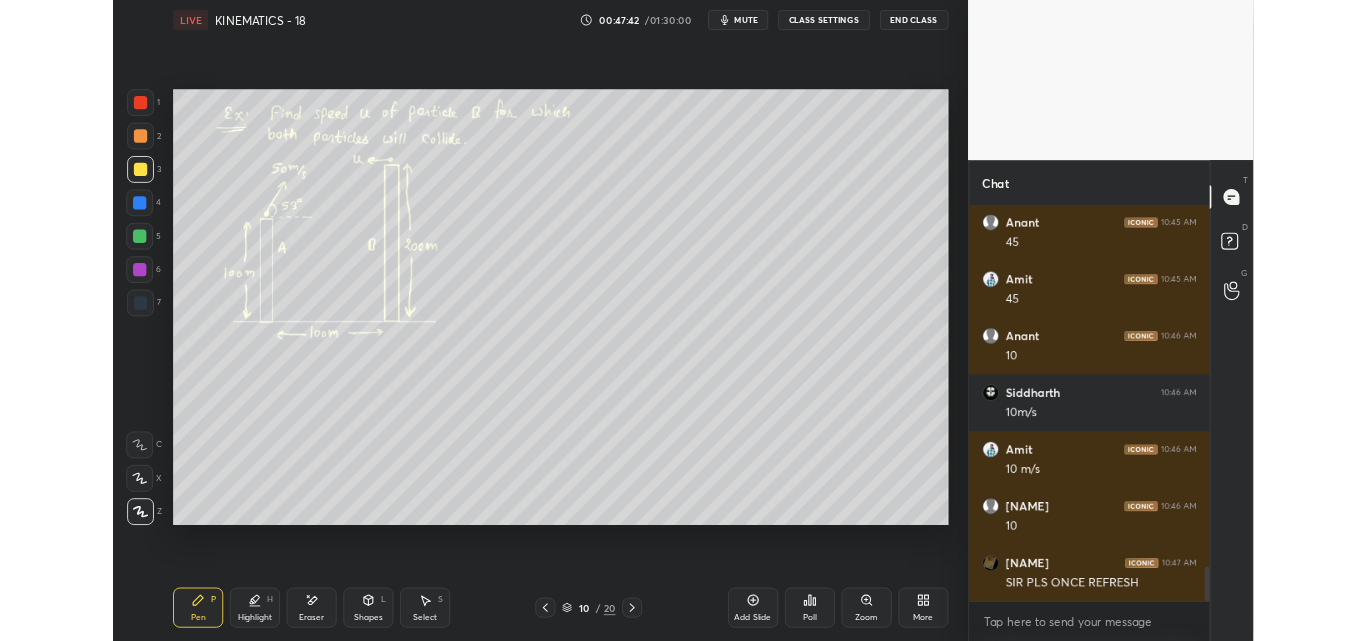 scroll, scrollTop: 5005, scrollLeft: 0, axis: vertical 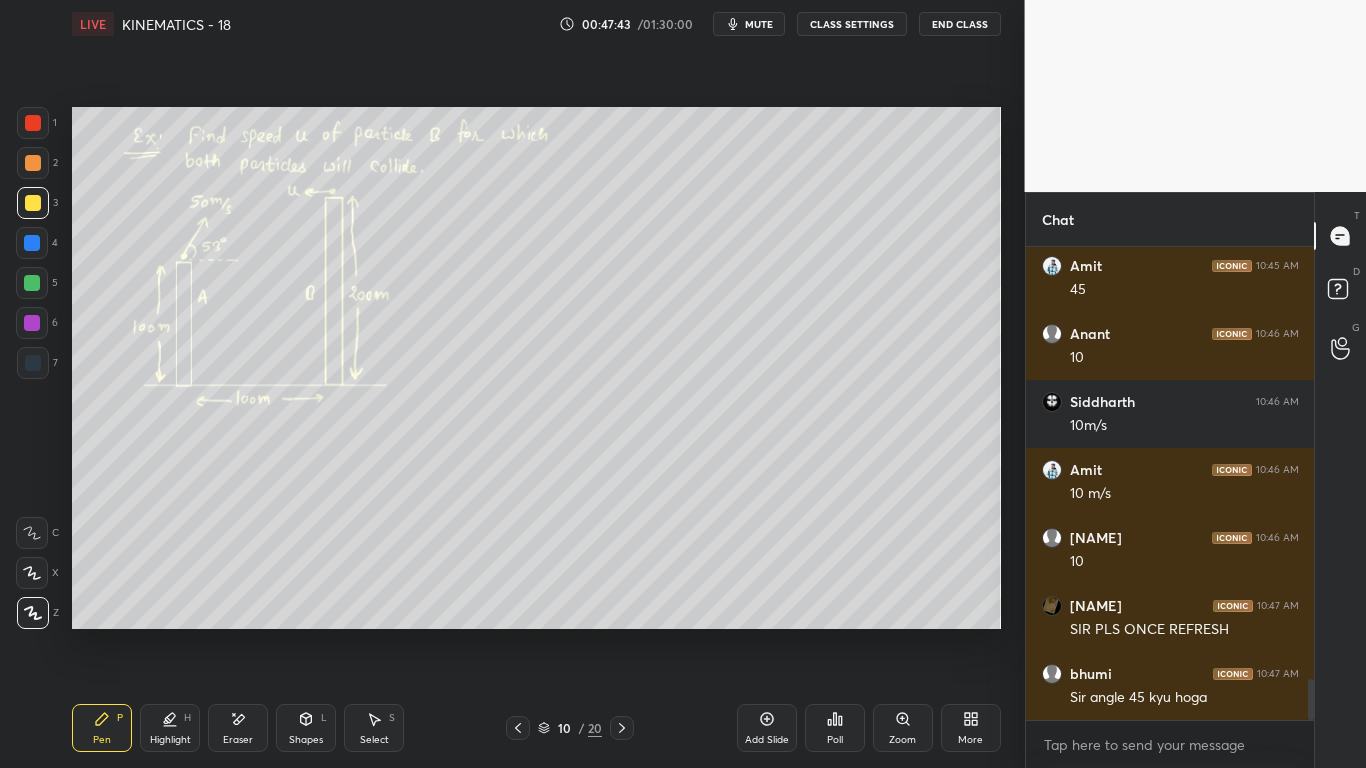 click on "More" at bounding box center (971, 728) 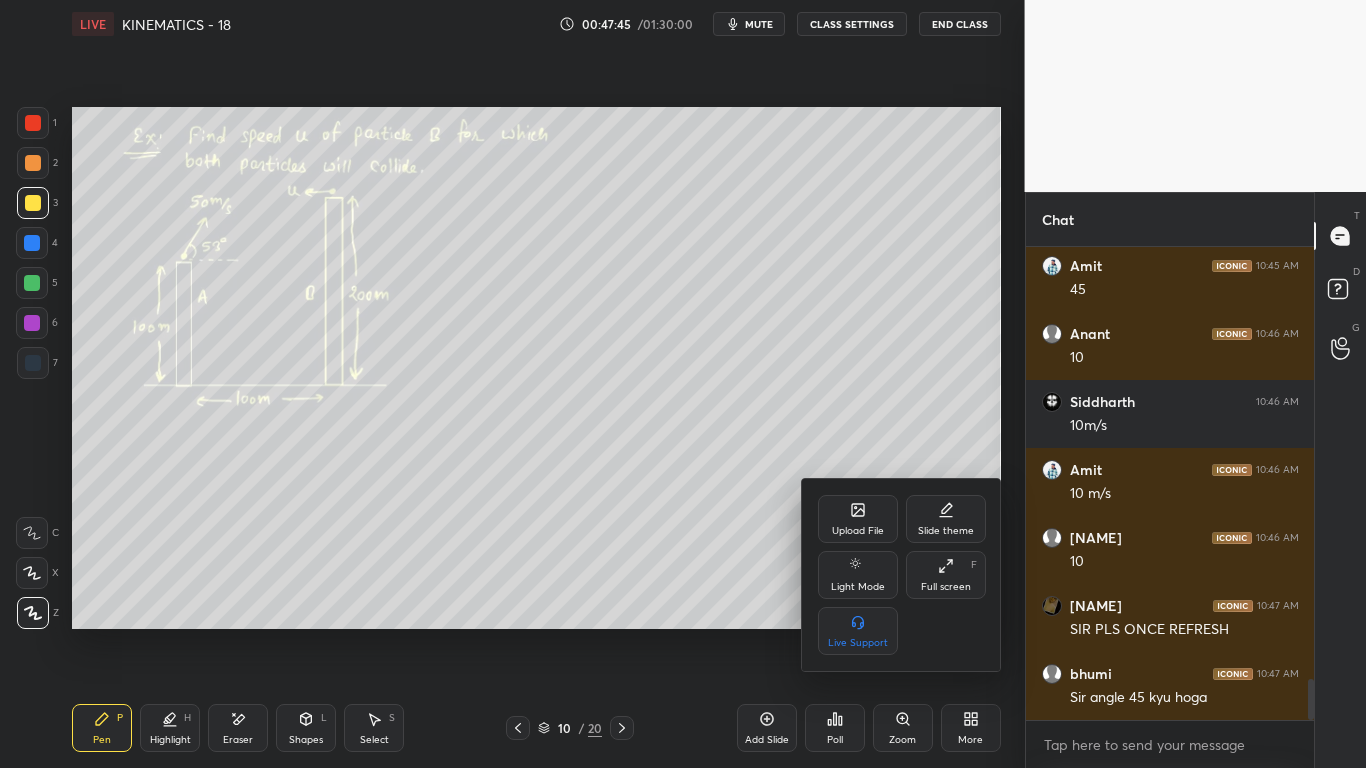 click on "Full screen F" at bounding box center (946, 575) 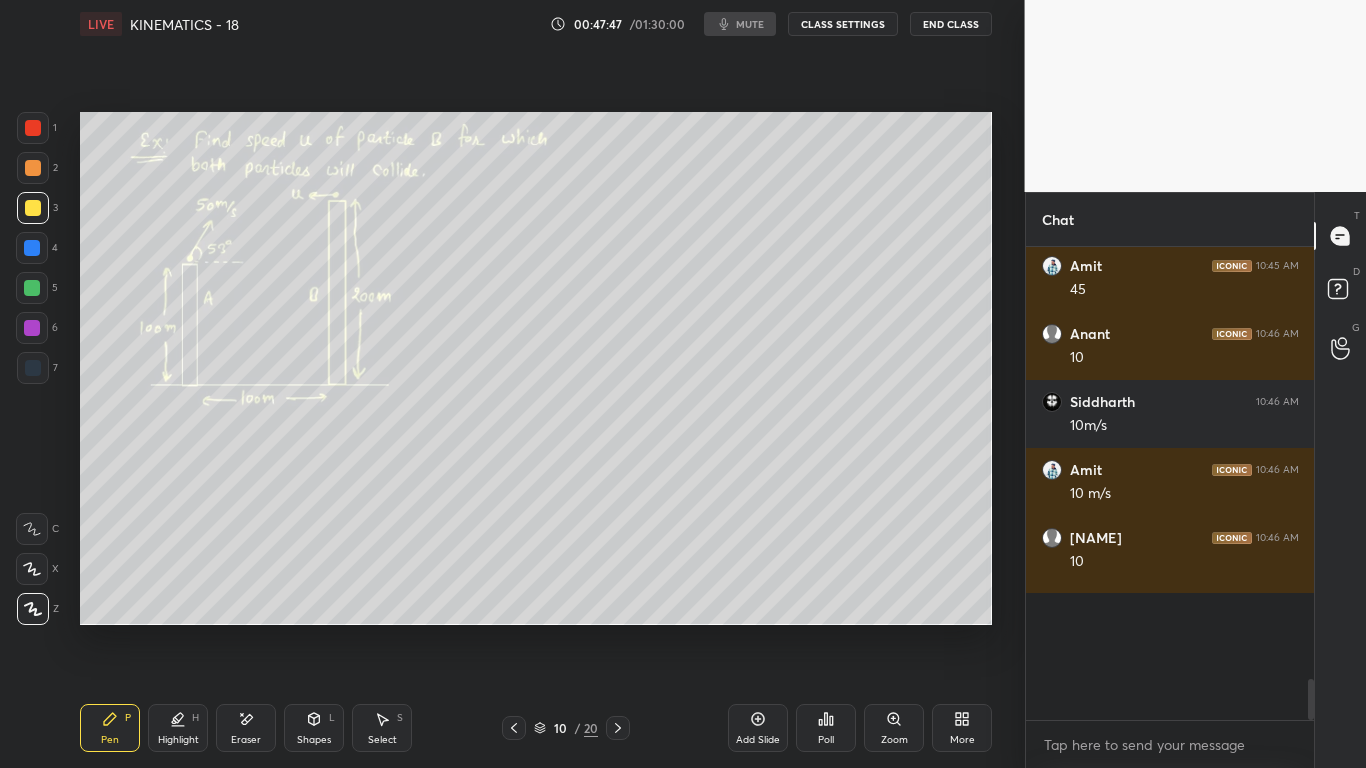 type on "x" 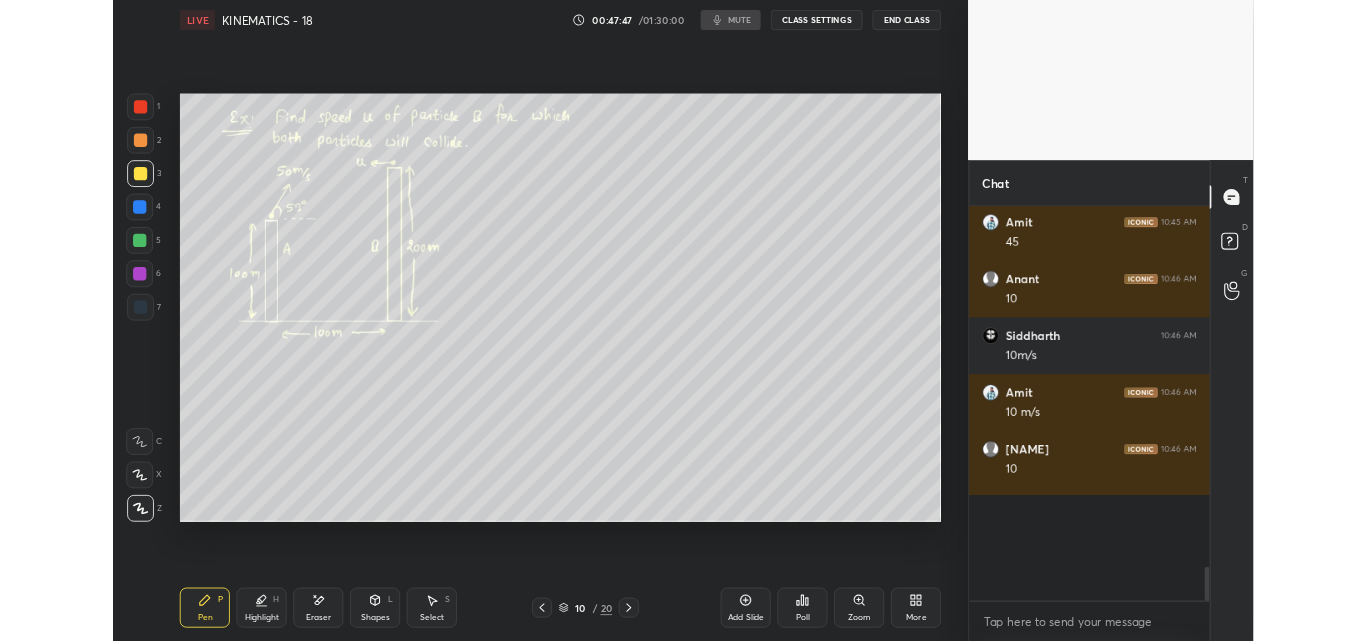 scroll, scrollTop: 513, scrollLeft: 944, axis: both 